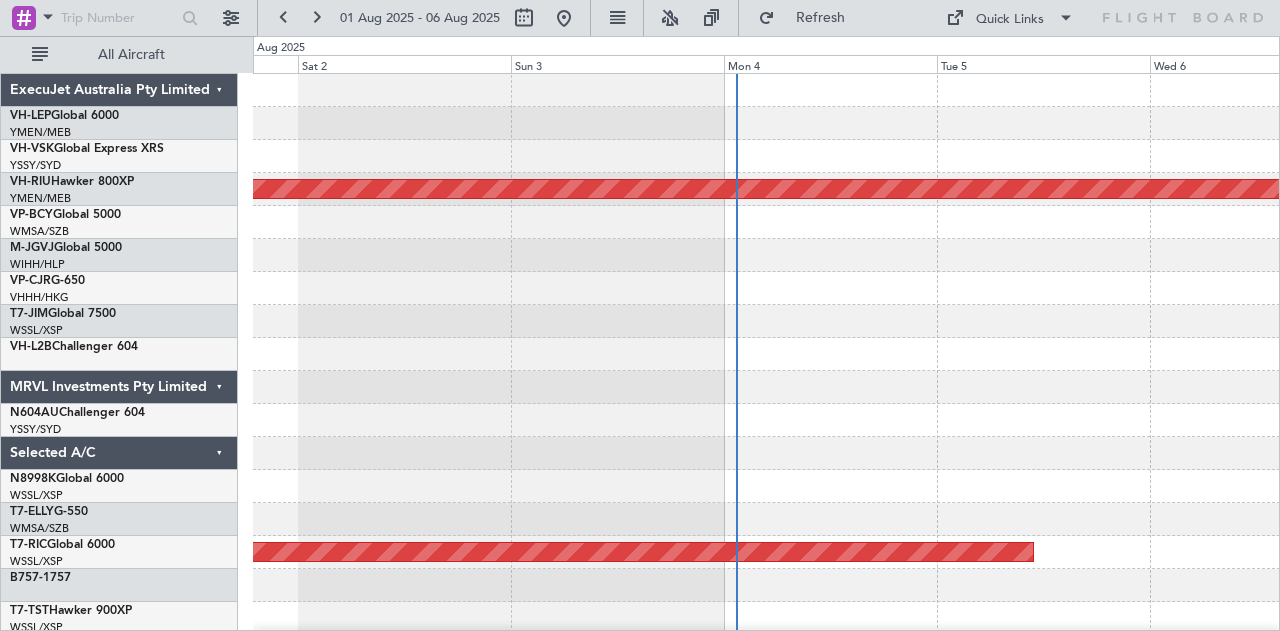 scroll, scrollTop: 0, scrollLeft: 0, axis: both 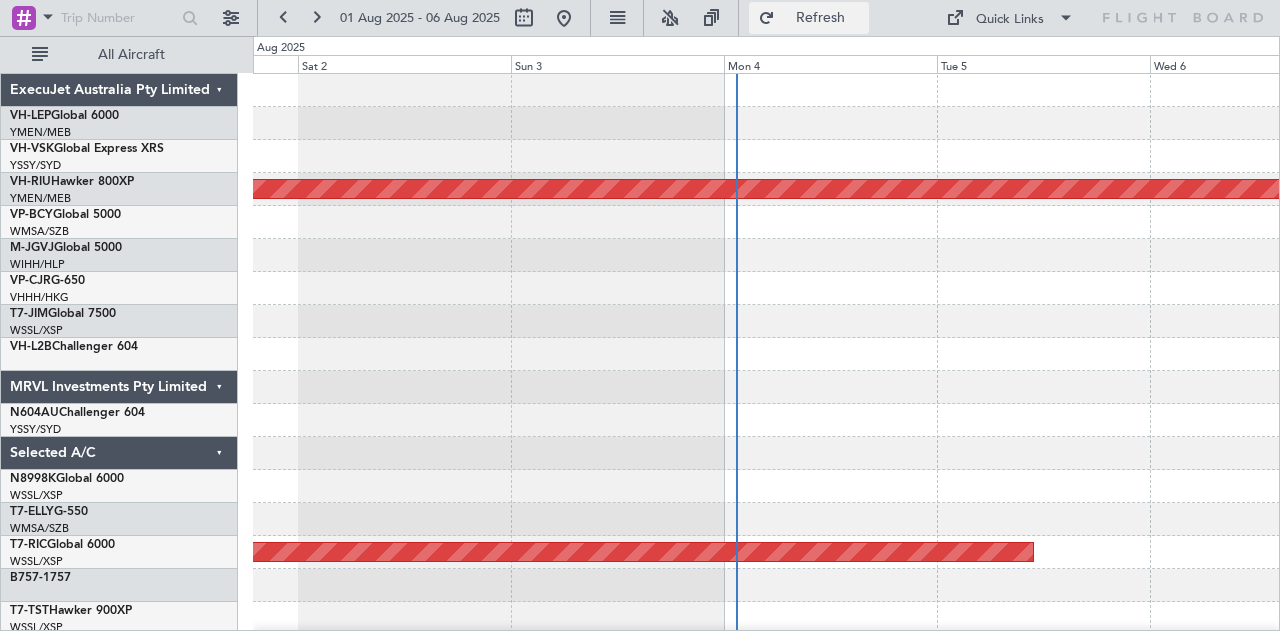 click on "Refresh" 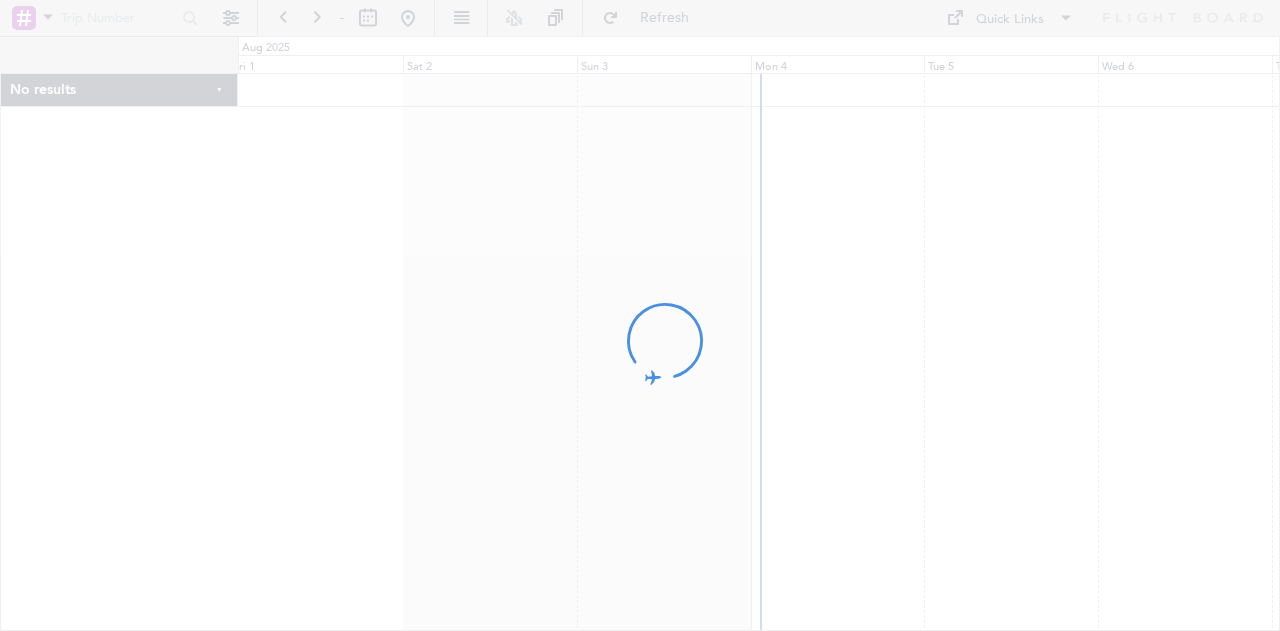 scroll, scrollTop: 0, scrollLeft: 0, axis: both 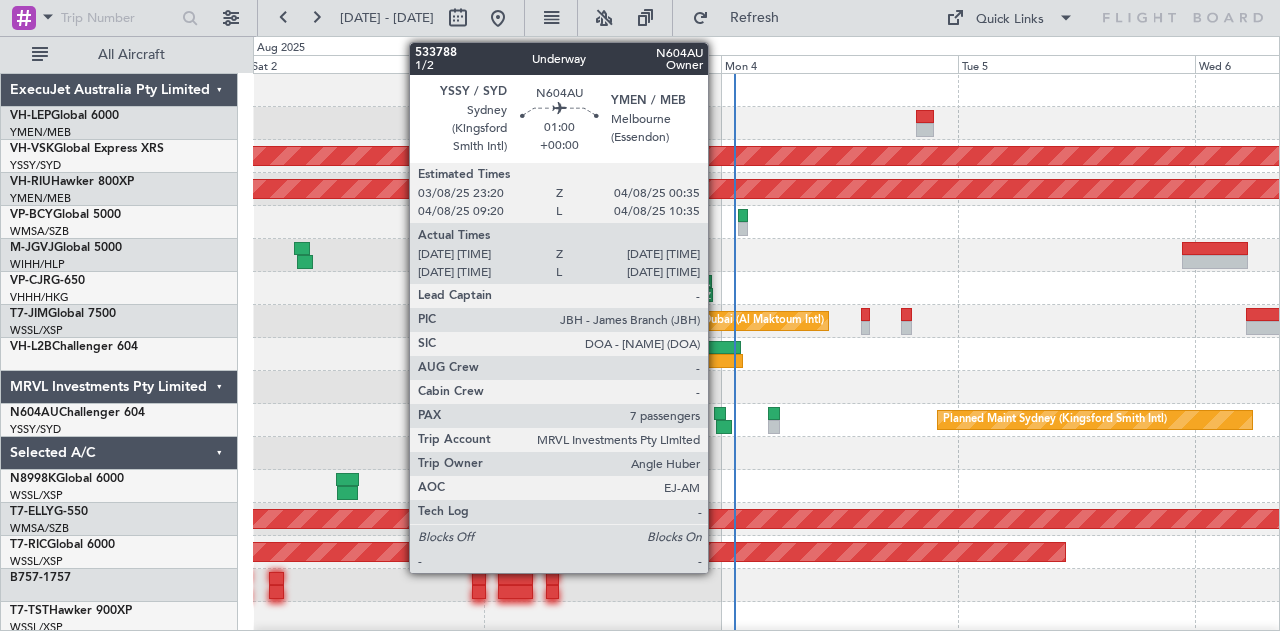 click 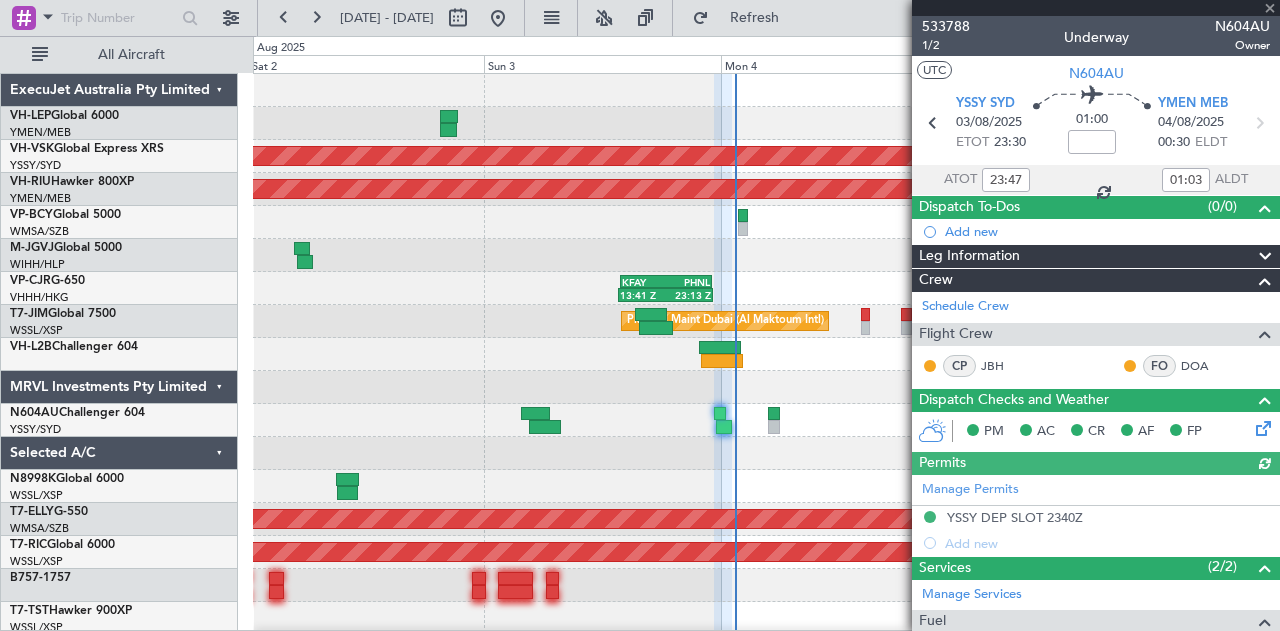 click on "[DATE] [TIME]" 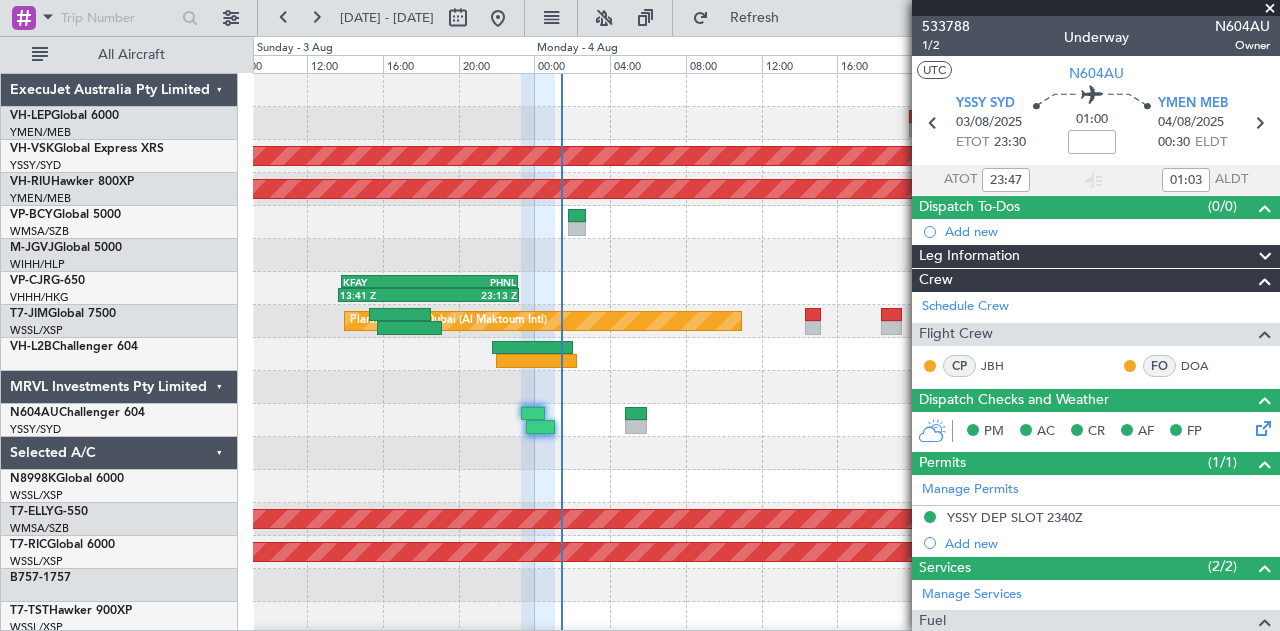 click on "Planned Maint Melbourne ([AIRPORT])
Planned Maint Melbourne ([AIRPORT])
-
-
-
-
-
-
-
-
Planned Maint Melbourne ([AIRPORT])
Planned Maint Melbourne ([AIRPORT])
Planned Maint Melbourne ([AIRPORT])
Planned Maint Melbourne ([AIRPORT])" 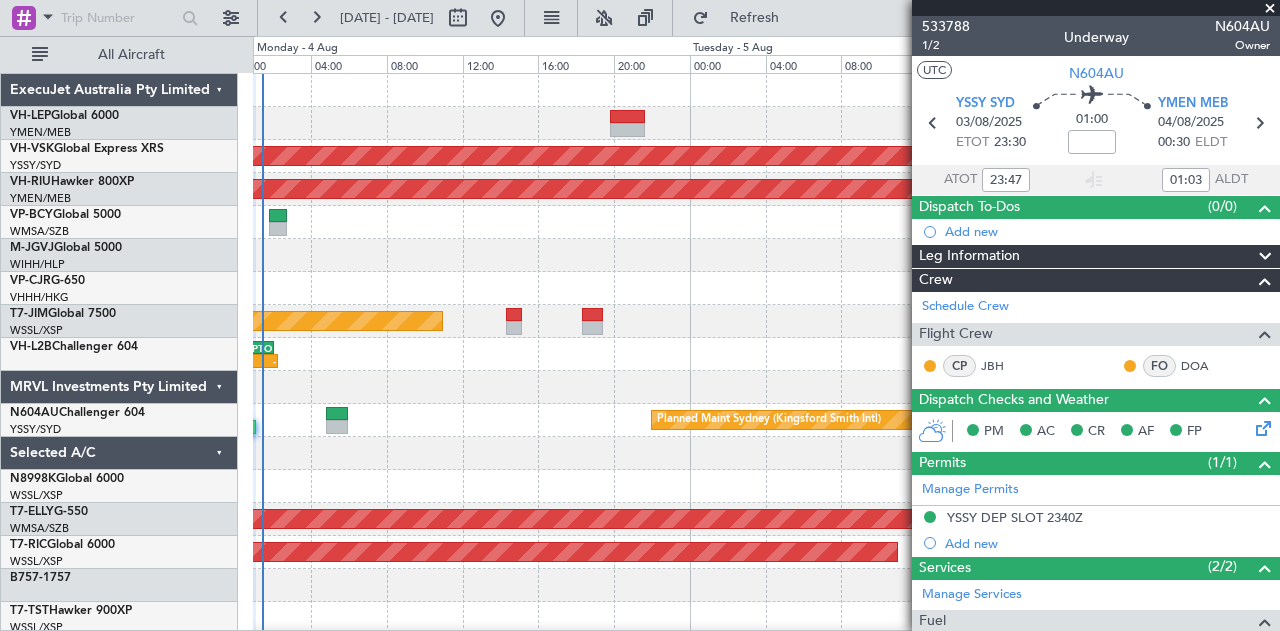 click on "[DATE] [TIME]" 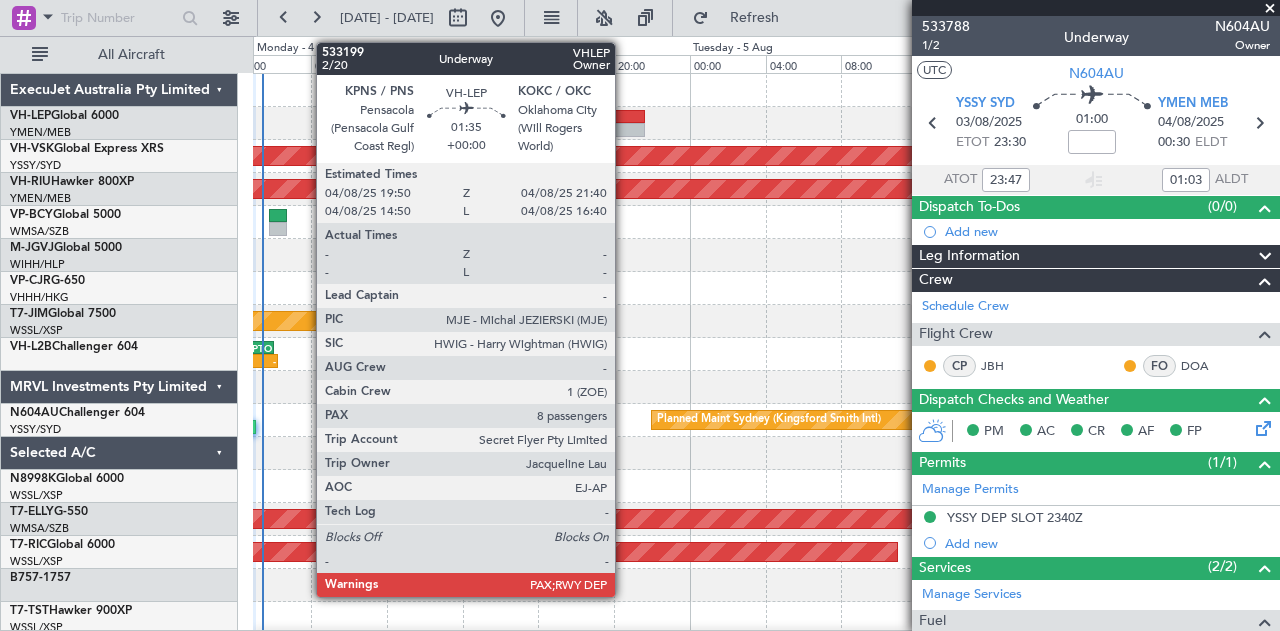 click 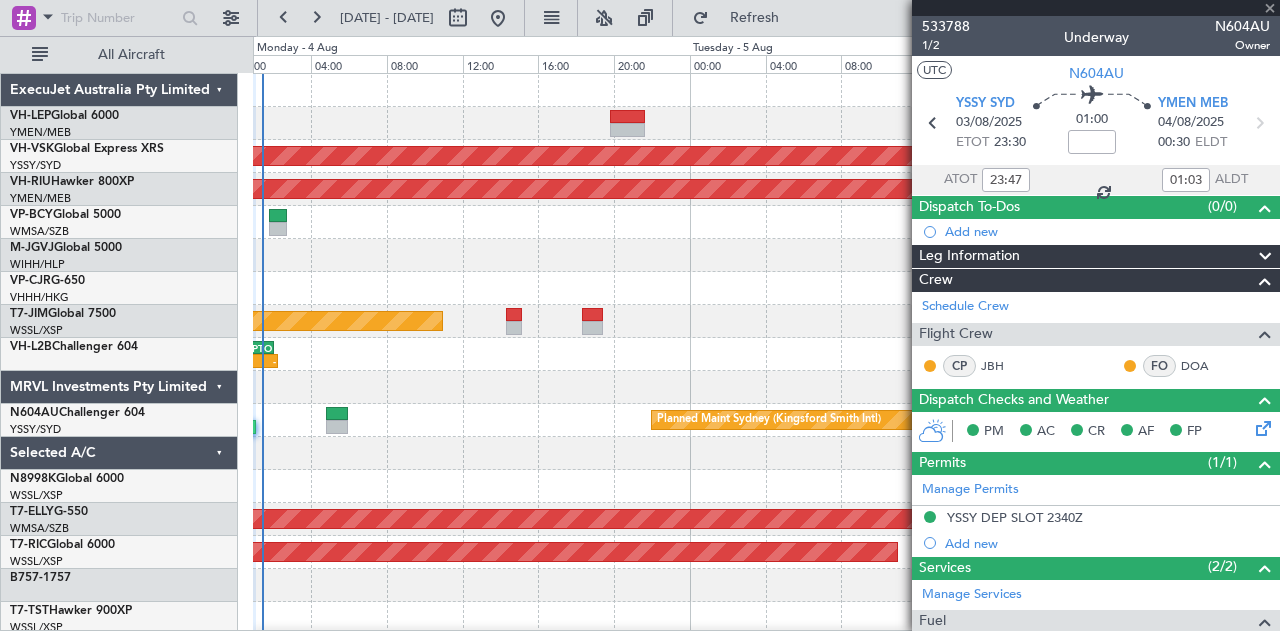 type 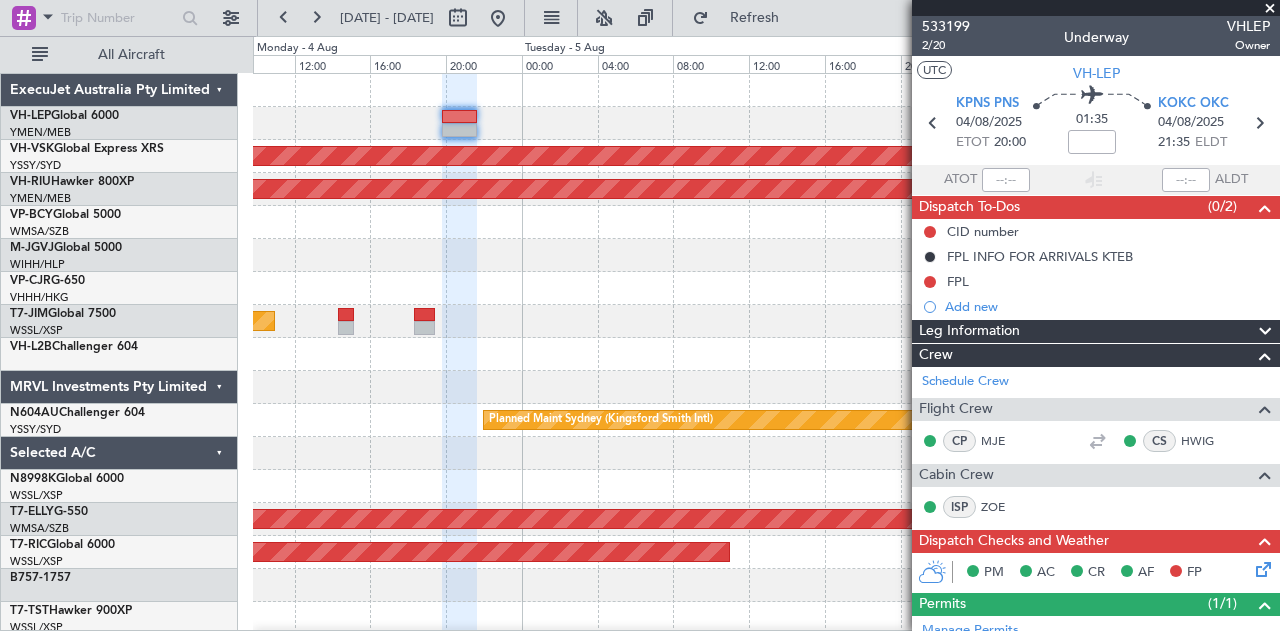 click on "Planned Maint Melbourne ([AIRPORT])
Planned Maint Melbourne ([AIRPORT])
-
-
-
-
-
-
-
-
Planned Maint Melbourne ([AIRPORT])
Planned Maint Melbourne ([AIRPORT])
Planned Maint Melbourne ([AIRPORT])
Planned Maint Melbourne ([AIRPORT])" 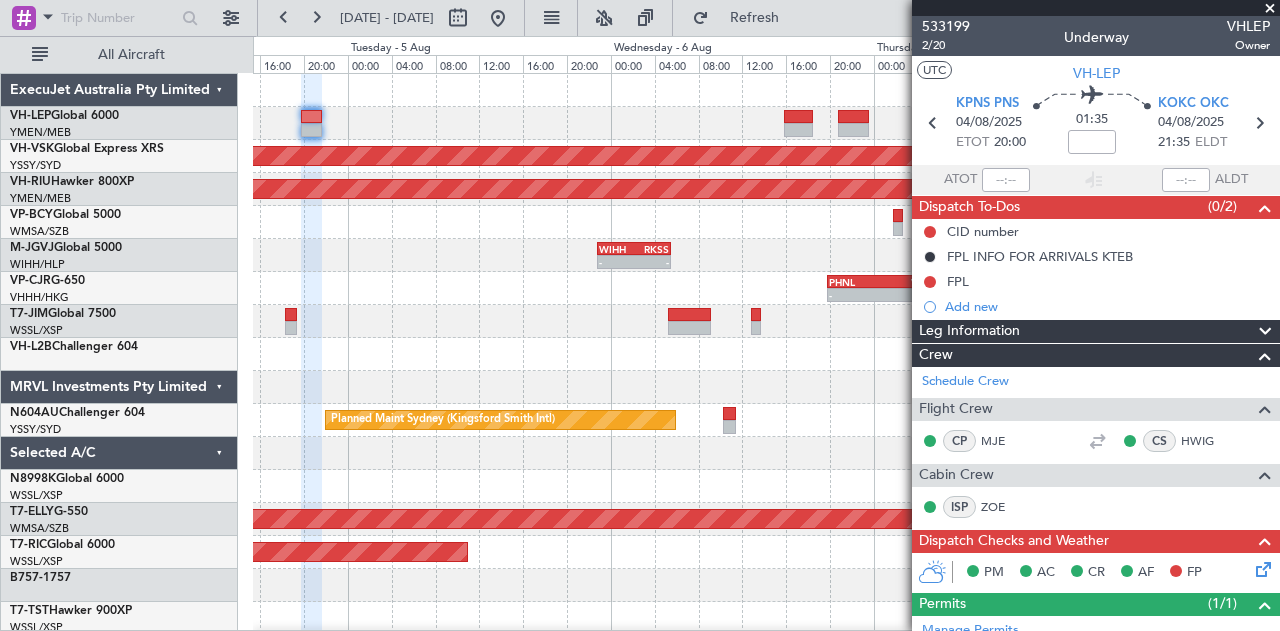 click on "Melbourne
[TIME]
VHHH
[TIME]
-
-
Planned Maint Melbourne ([AIRPORT])
-
-
WSSS
[TIME]
EGGW
[TIME]
Planned Maint Melbourne ([AIRPORT])
Planned Maint Melbourne ([AIRPORT])
-
-
HECA
[TIME]
WMSA
[TIME]
Planned Maint Melbourne ([AIRPORT])" 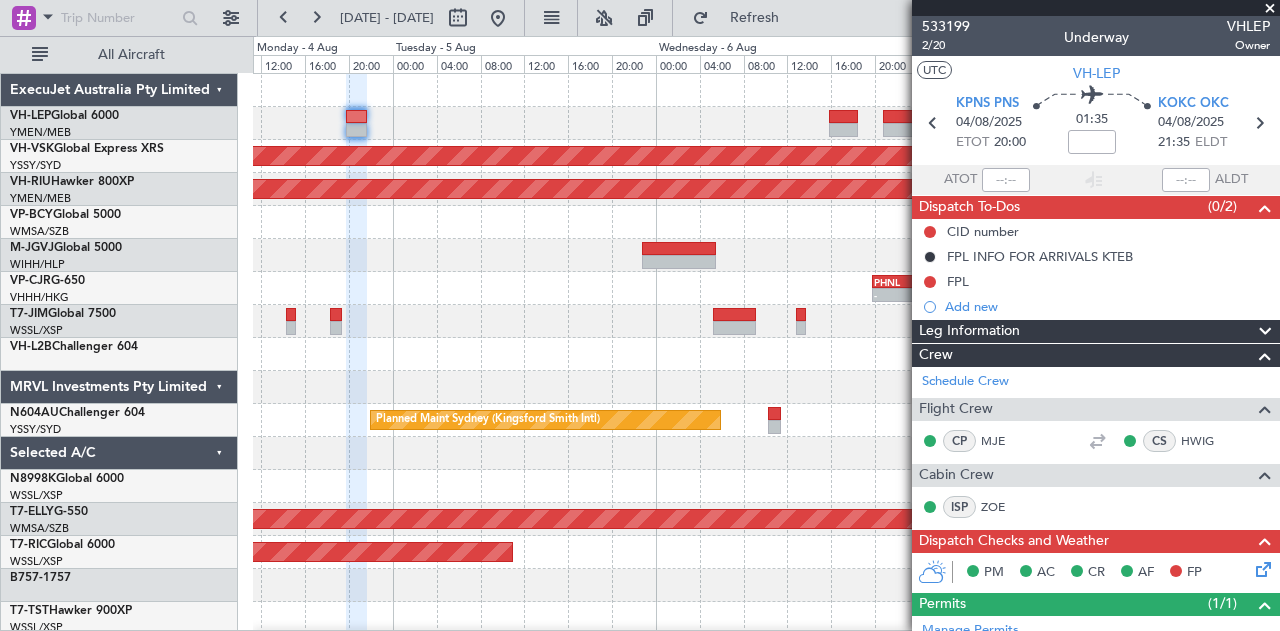 click on "[DATE] [TIME]" 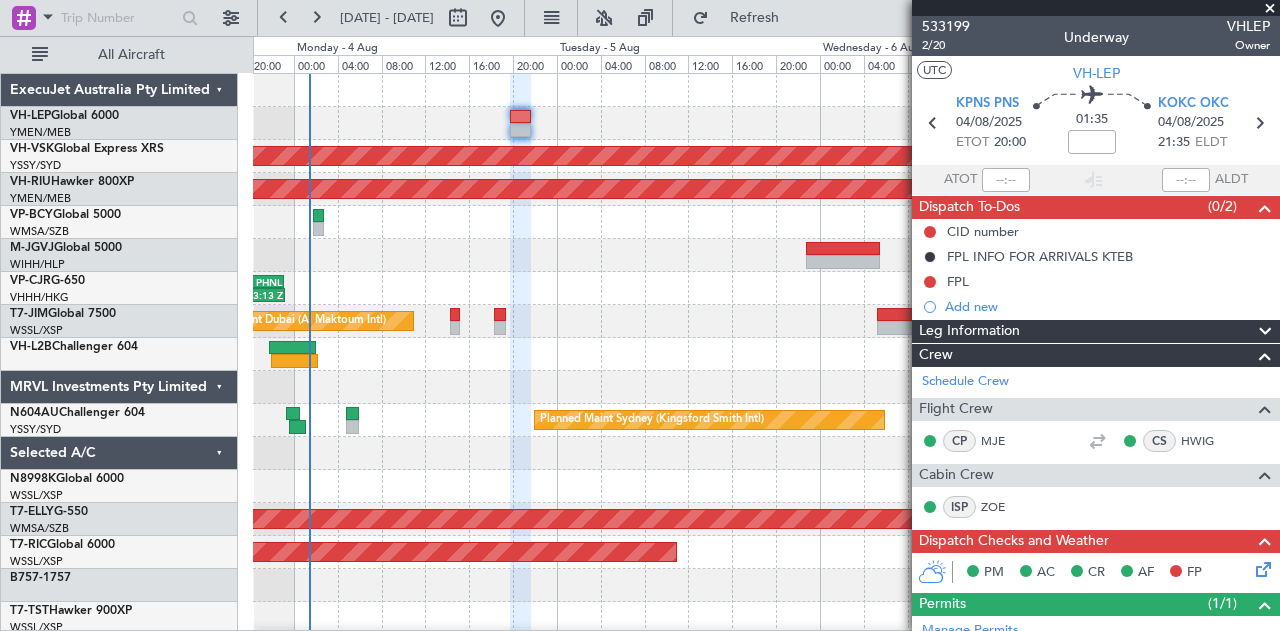 click 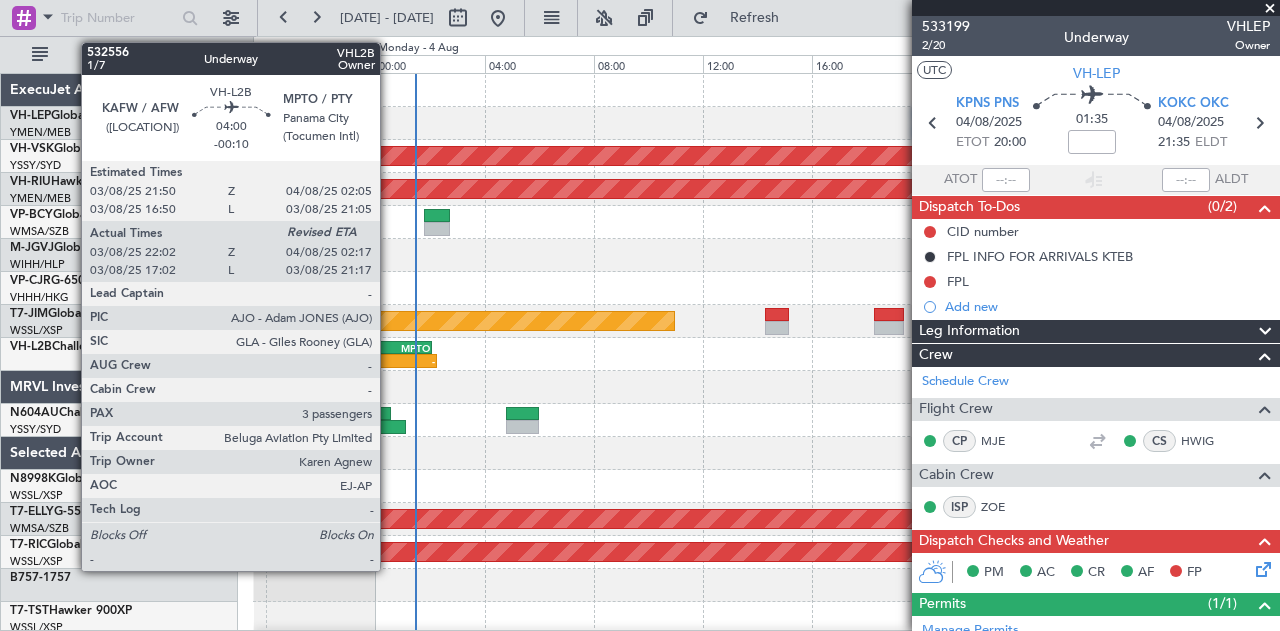 click on "MPTO" 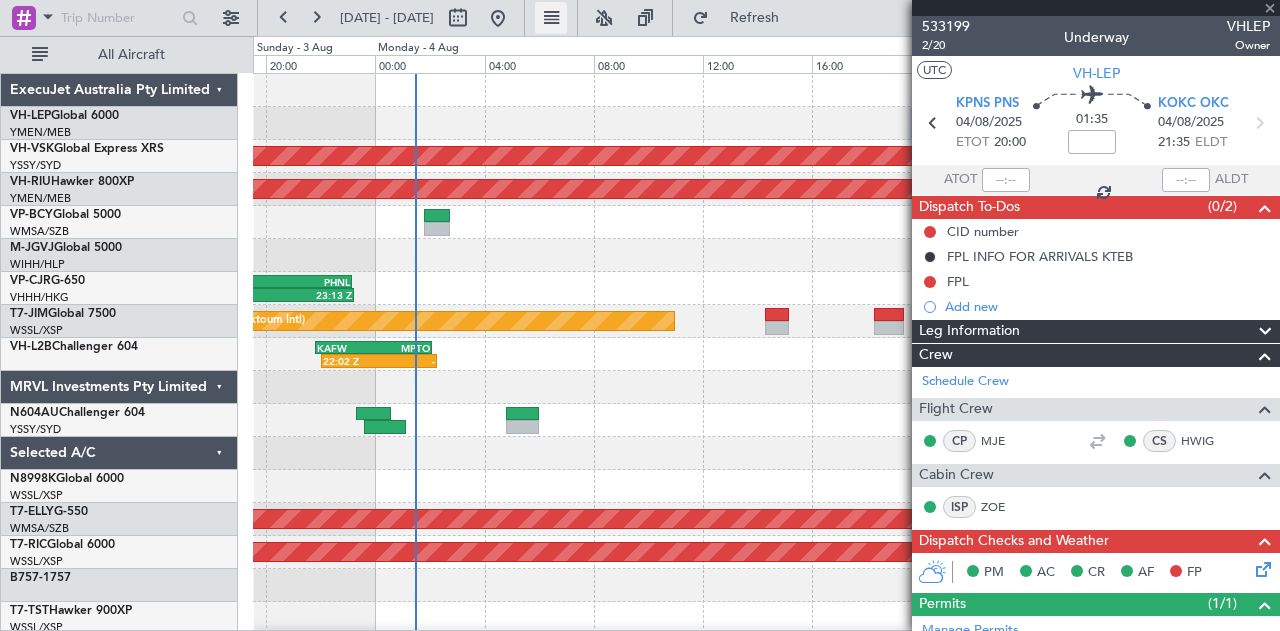 type on "-00:10" 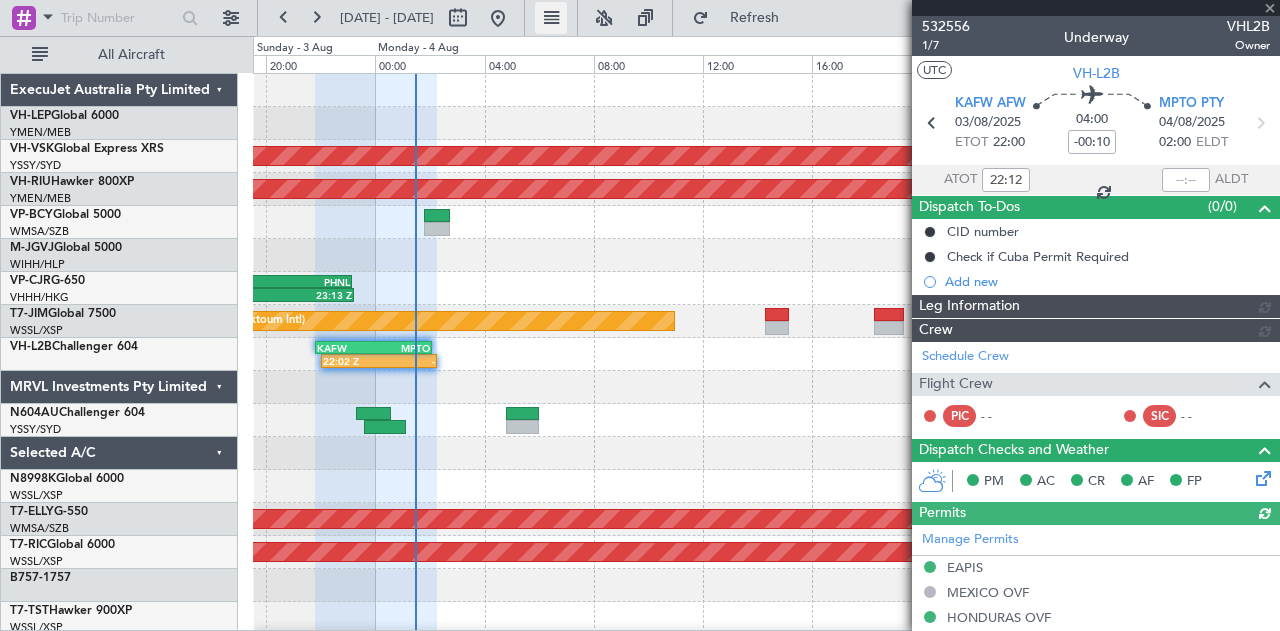 type on "[NAME] ([INITIALS])" 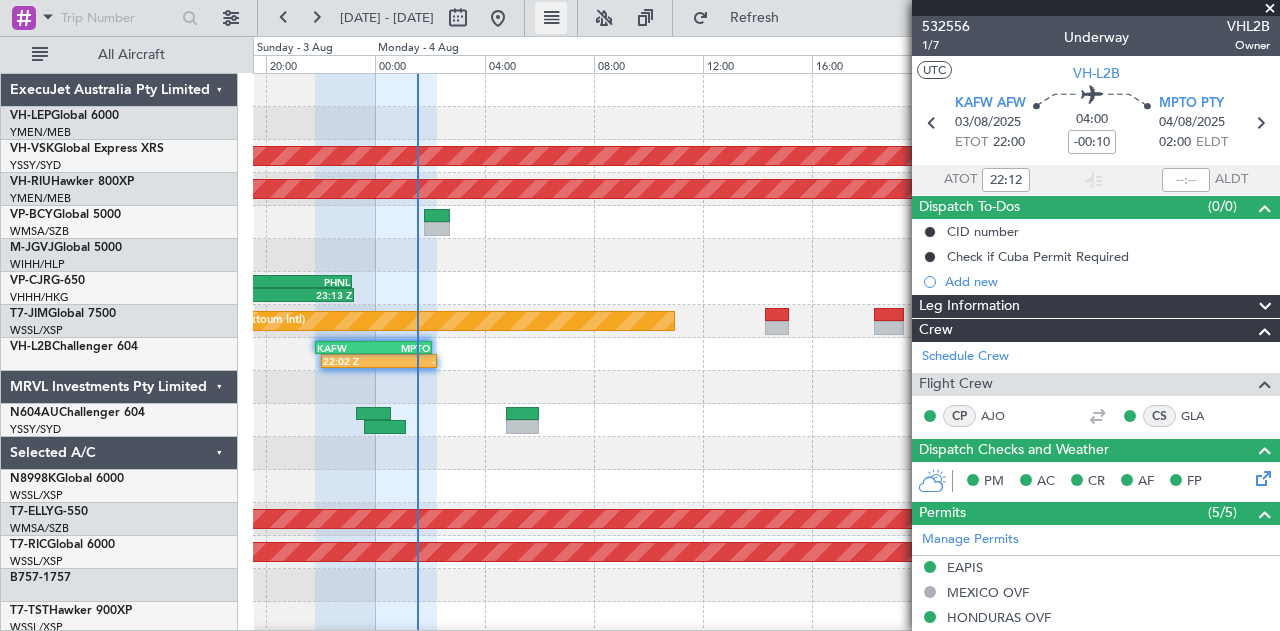 type on "[NAME] ([INITIALS])" 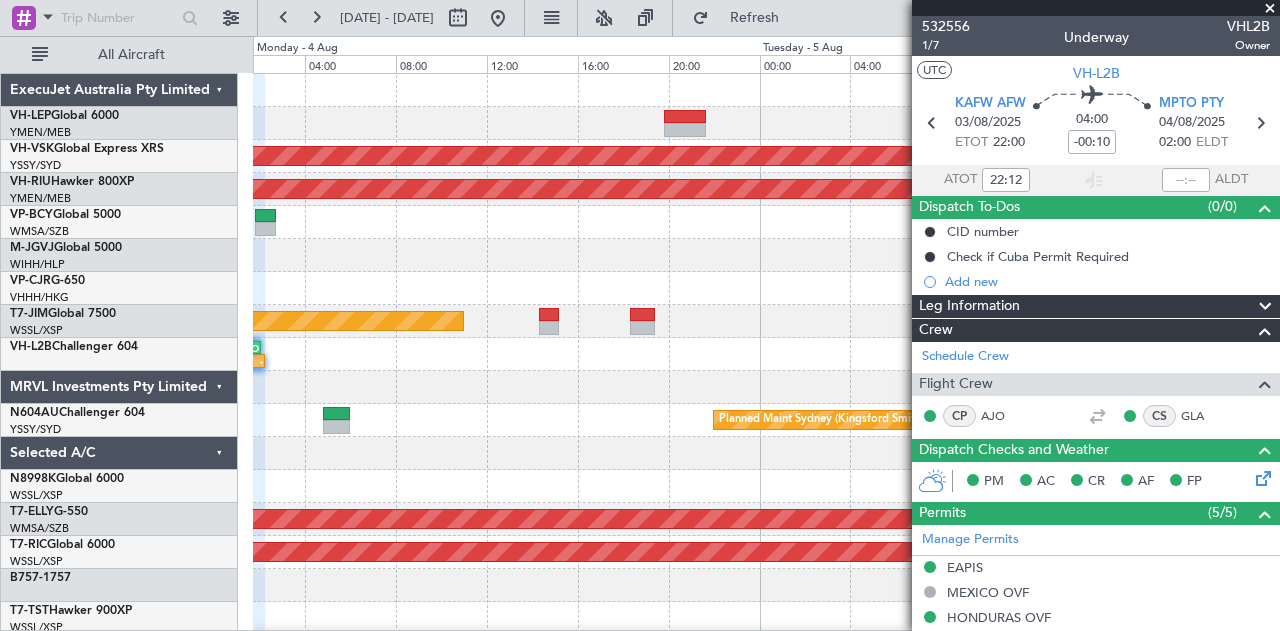 click on "Planned Maint Sydney (Kingsford Smith Intl)" 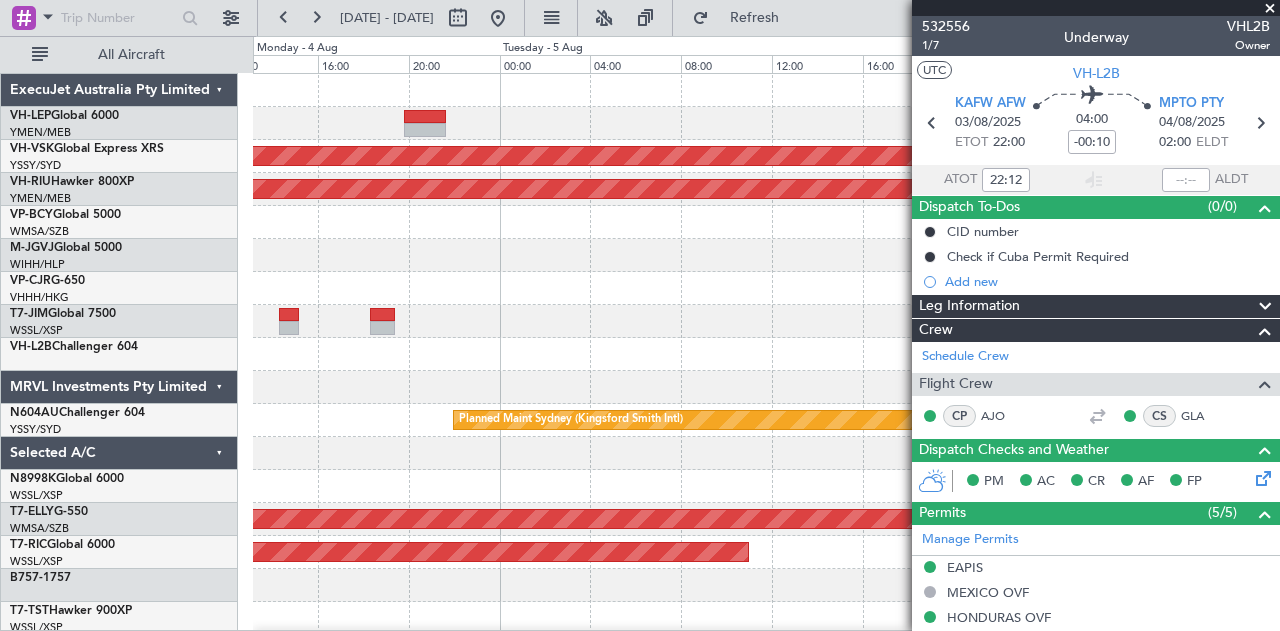 click 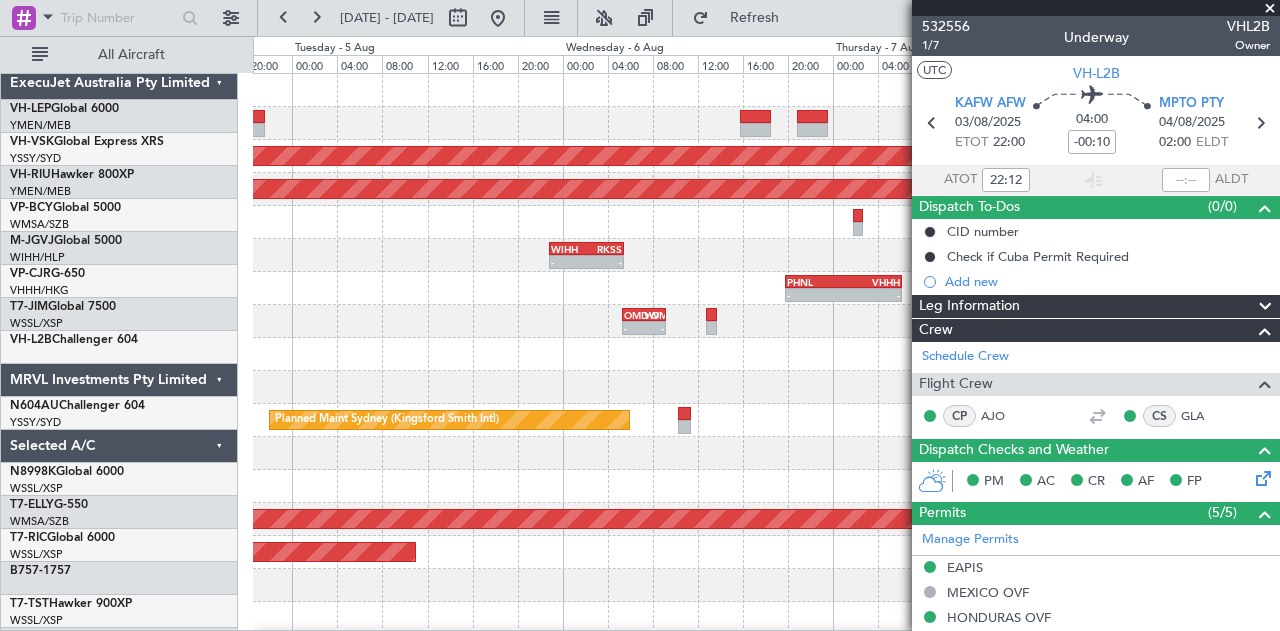 scroll, scrollTop: 0, scrollLeft: 0, axis: both 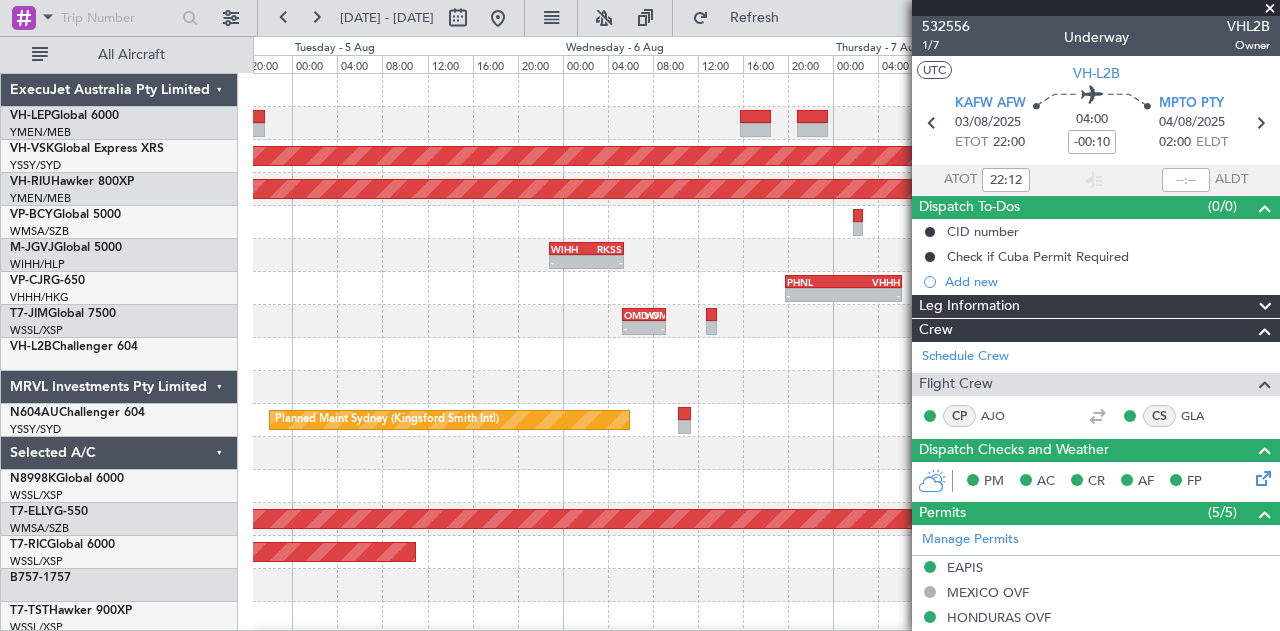 click 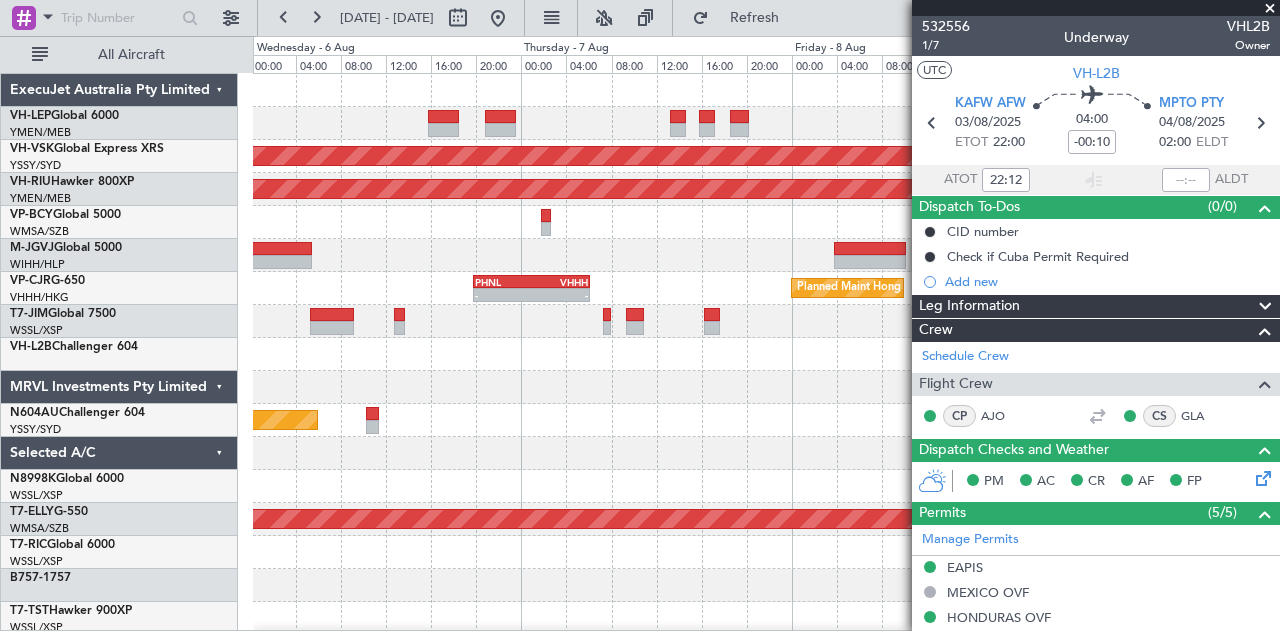 click on "Planned Maint Melbourne ([AIRPORT])
Planned Maint Melbourne ([AIRPORT])
PHNL
[TIME]
VHHH
[TIME]
-
-
Planned Maint Melbourne ([AIRPORT])
-
-
WSSS
[TIME]
EGGW
[TIME]
Planned Maint Melbourne ([AIRPORT])
Planned Maint Melbourne ([AIRPORT])
-
-
HECA
[TIME]
WMSA
[TIME]
Planned Maint Melbourne ([AIRPORT])" 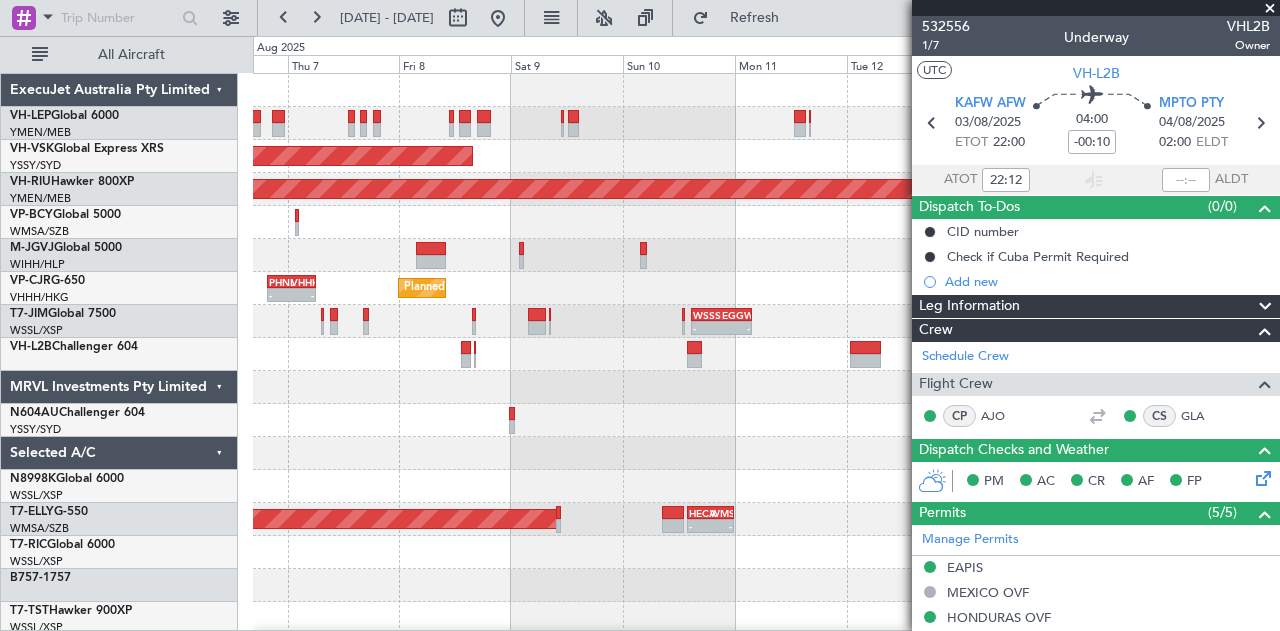 click 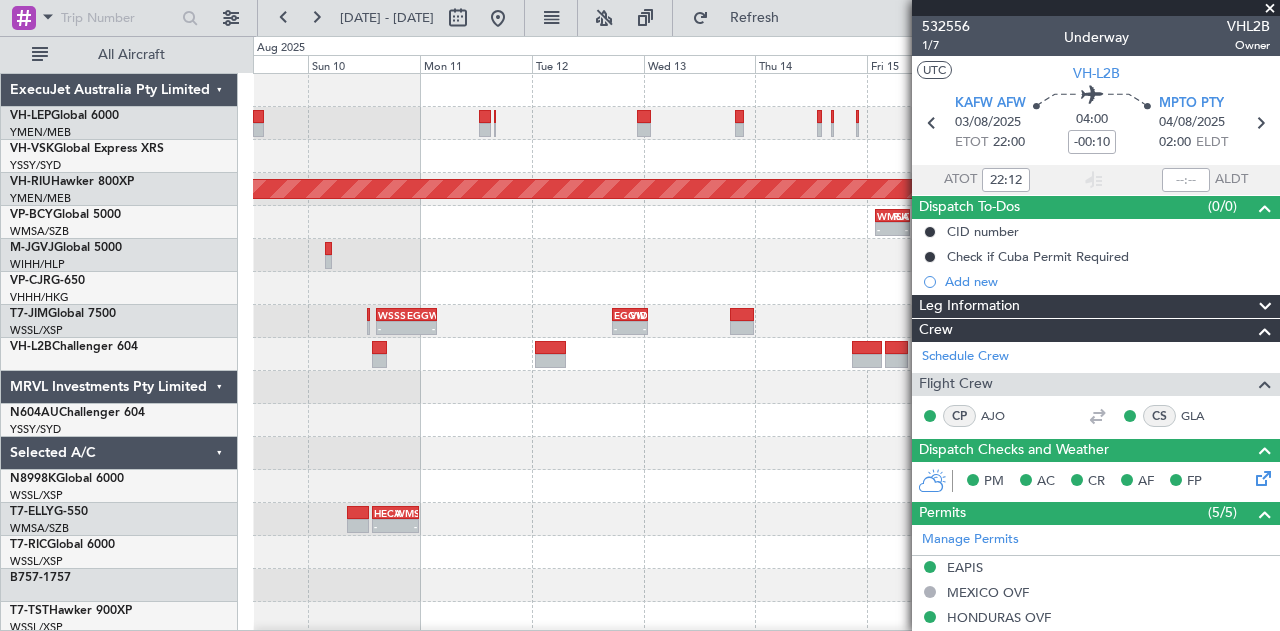 click 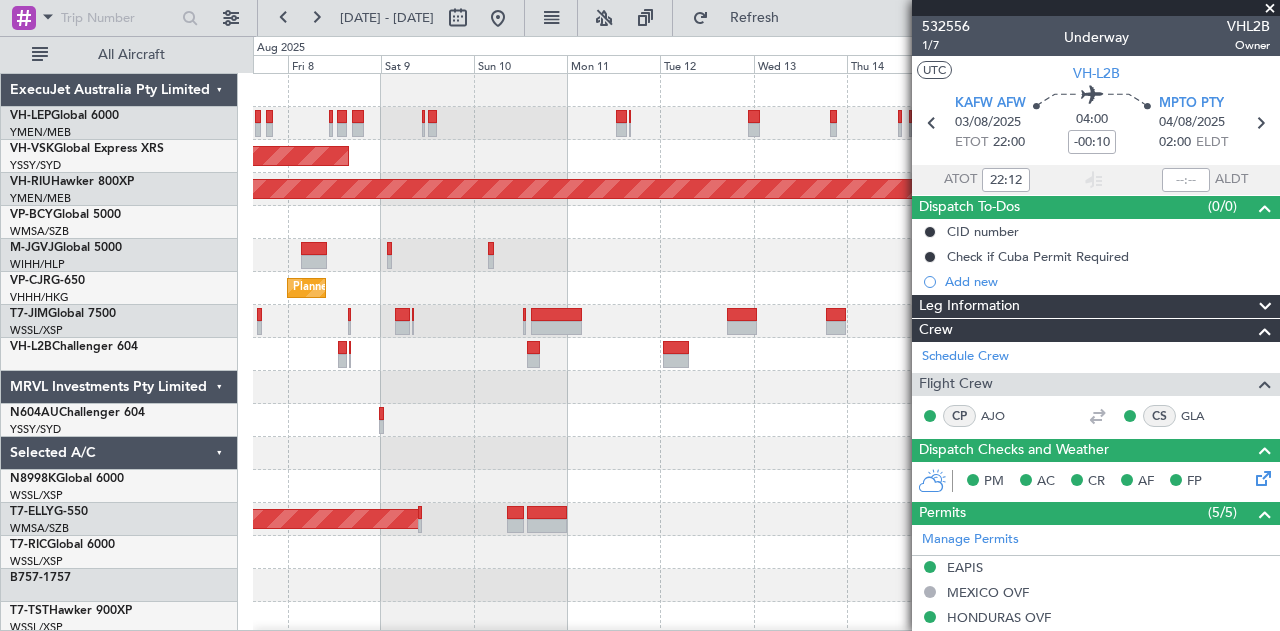 click on "Planned Maint Melbourne (Essendon)
Planned Maint Melbourne (Essendon)
Planned Maint Hong Kong (Hong Kong Intl)
Planned Maint Sydney (Kingsford Smith Intl)
AOG Maint Granada (Federico Garcia Lorca)
Planned Maint Singapore (Seletar)" 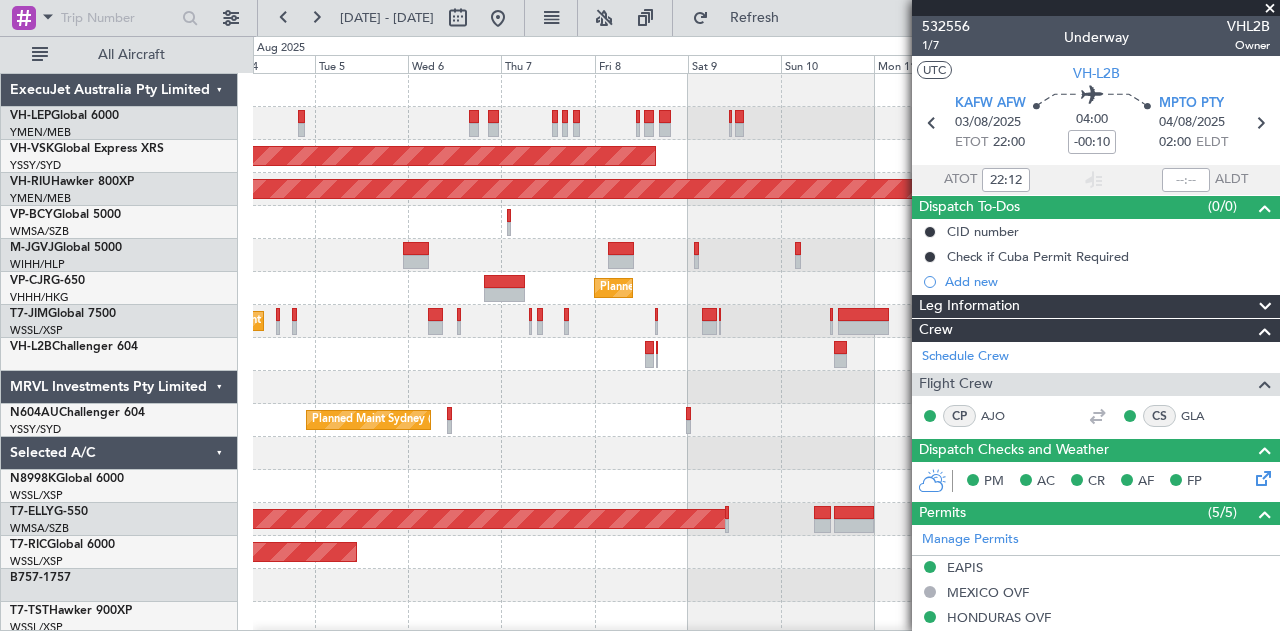 click on "Planned Maint Melbourne ([AIRPORT])
Planned Maint Melbourne ([AIRPORT])
Planned Maint Melbourne ([AIRPORT])
Planned Maint Melbourne ([AIRPORT])
Planned Maint Melbourne ([AIRPORT])
Planned Maint Melbourne ([AIRPORT])
Planned Maint Melbourne ([AIRPORT])" 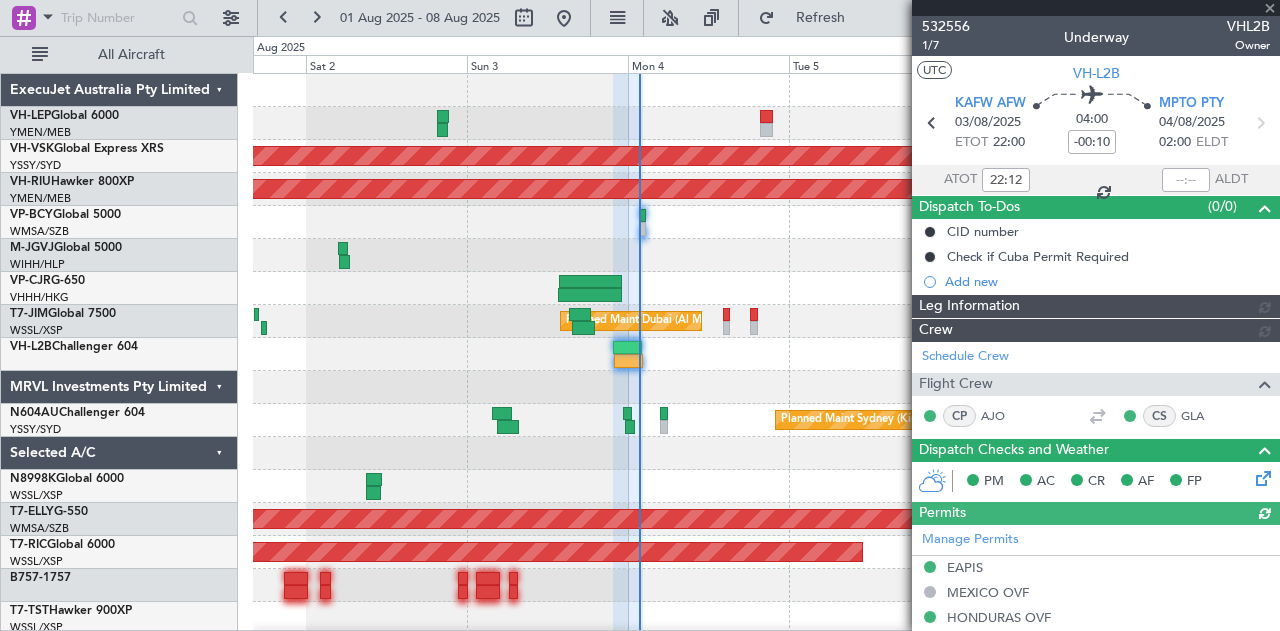 type on "[NAME] ([INITIALS])" 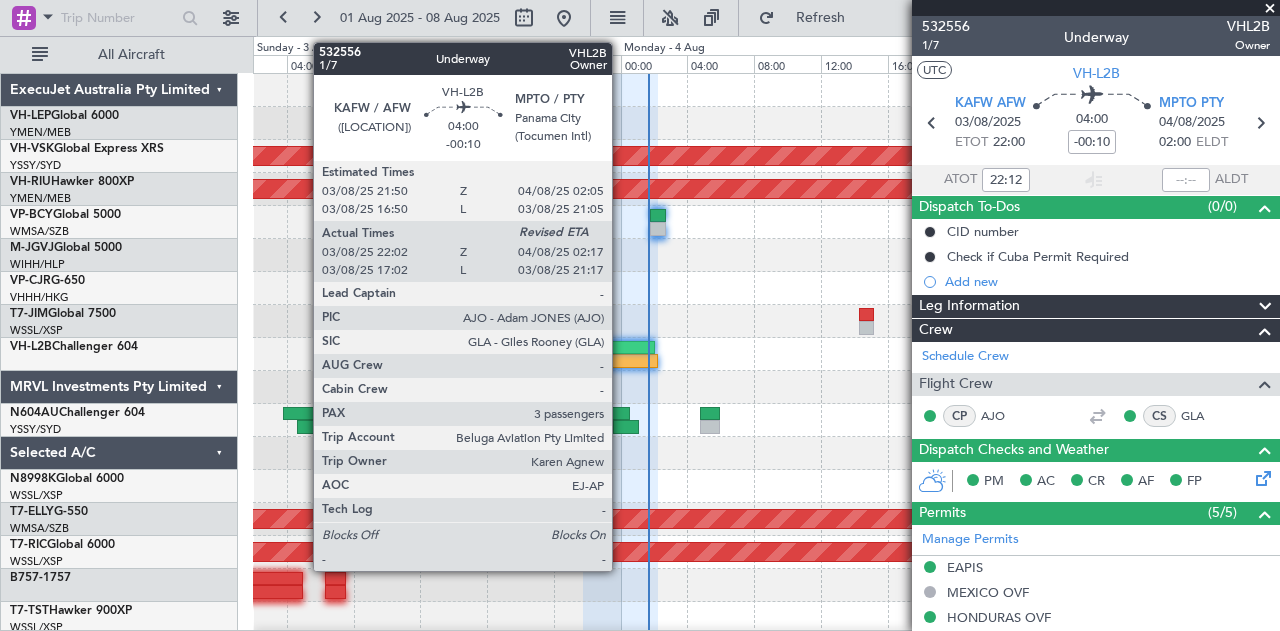 click 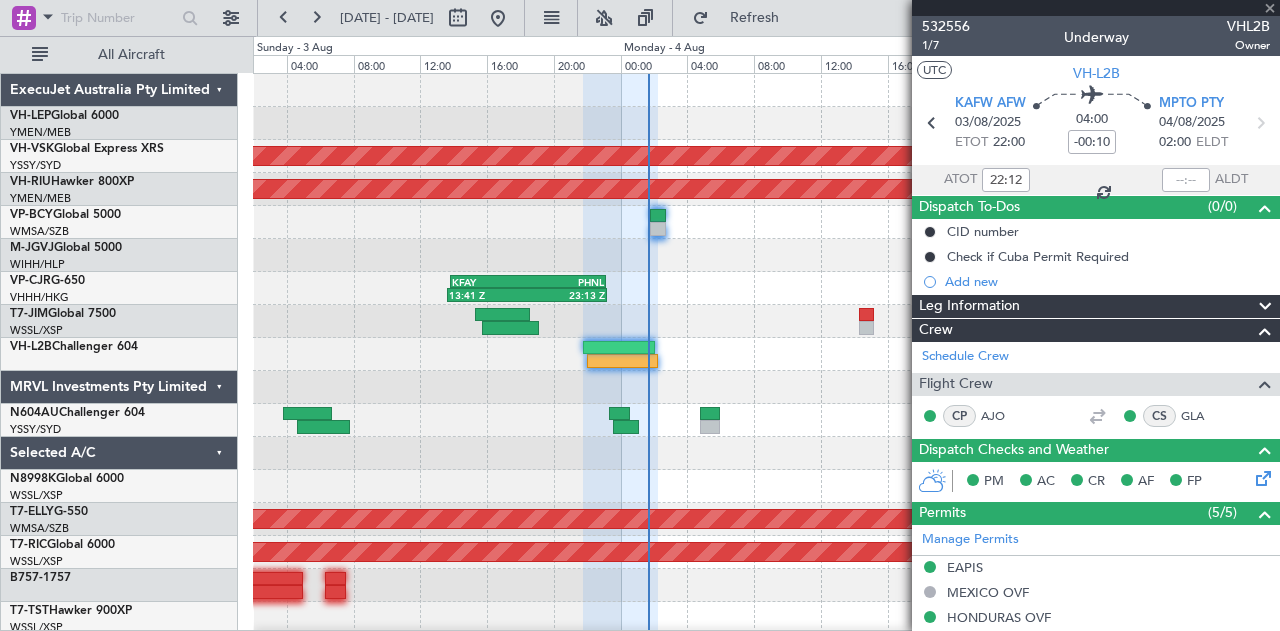 type on "17:12" 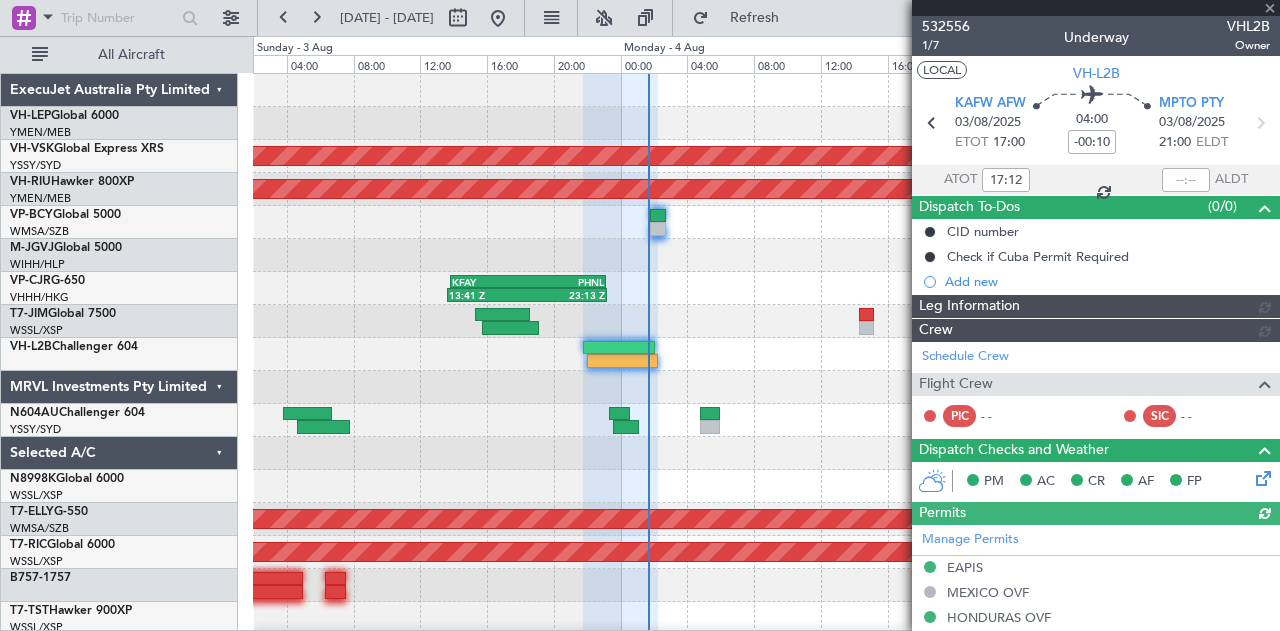 type on "[NAME] ([INITIALS])" 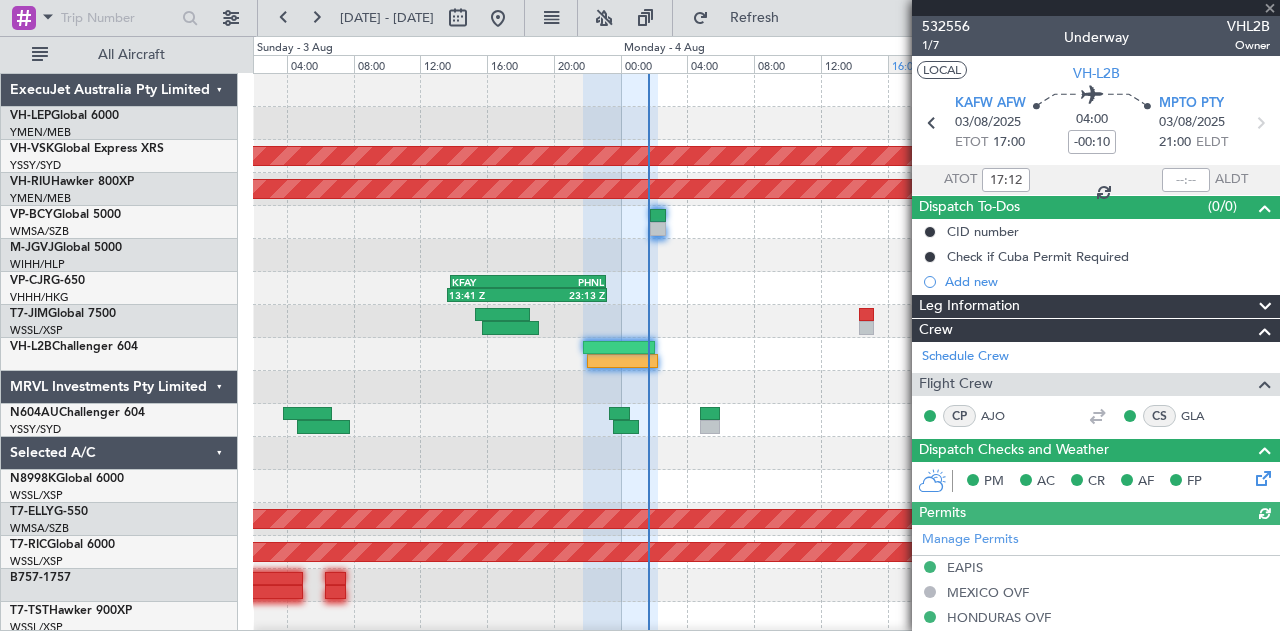 type on "22:12" 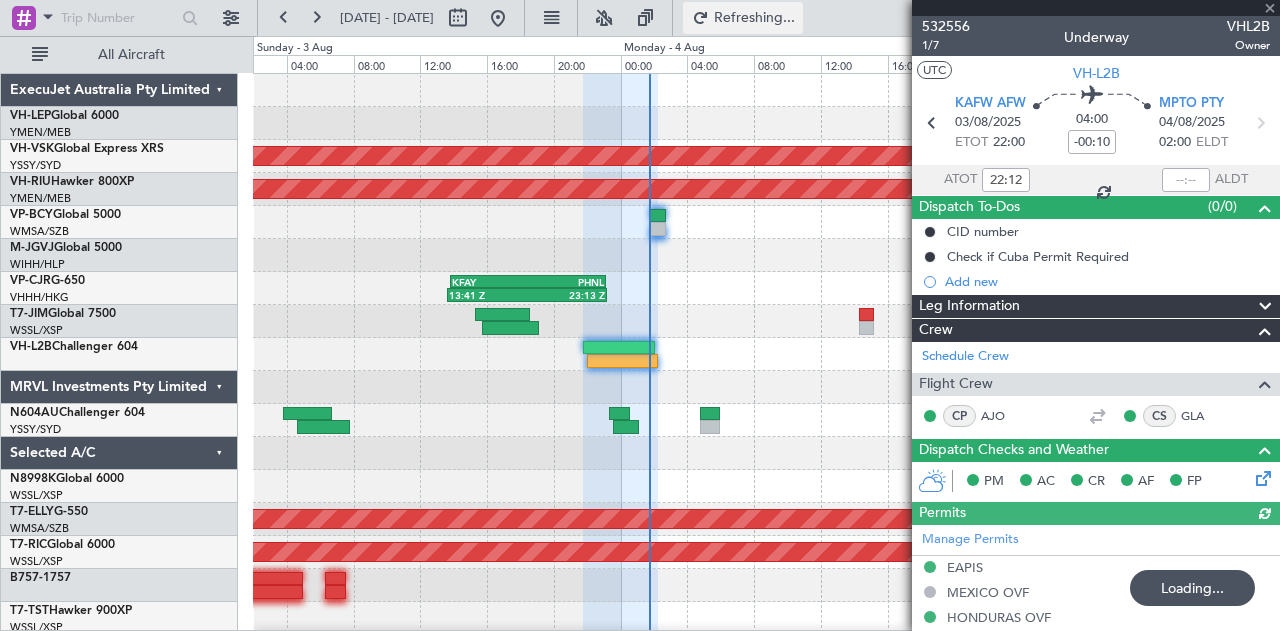 type on "[NAME] ([INITIALS])" 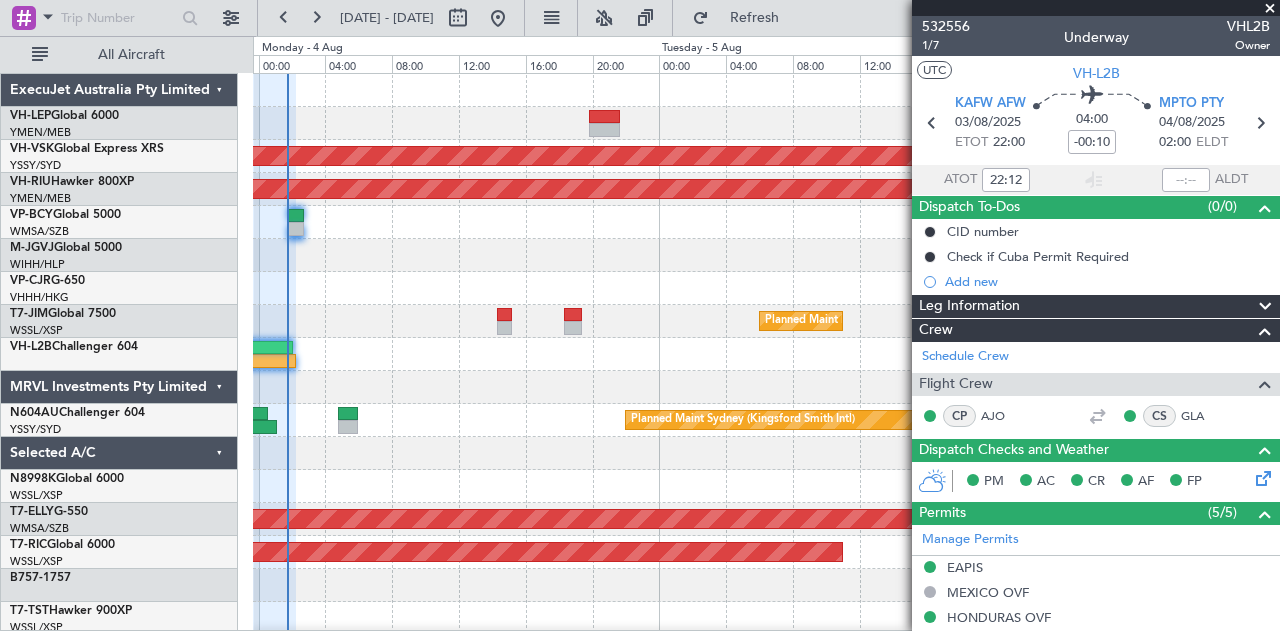 click on "Planned Maint [CITY] ([AIRPORT_CODE])
Planned Maint [CITY] ([AIRPORT_CODE])
WIHH
[TIME] Z
RKSS
[TIME] Z
-
-
KFAY
[TIME] Z
PHNL
[TIME] Z
[TIME] Z
-
-
PHNL
[TIME] Z
VHHH
[TIME] Z
Planned Maint [CITY] ([AIRPORT_CODE])
Planned Maint [CITY] ([AIRPORT_CODE])
AOG Maint [CITY] ([AIRPORT_CODE])
Planned Maint [CITY] ([AIRPORT_CODE])
-
-
NZWP
[TIME] Z
AYPY
[TIME] Z
-
-
0" 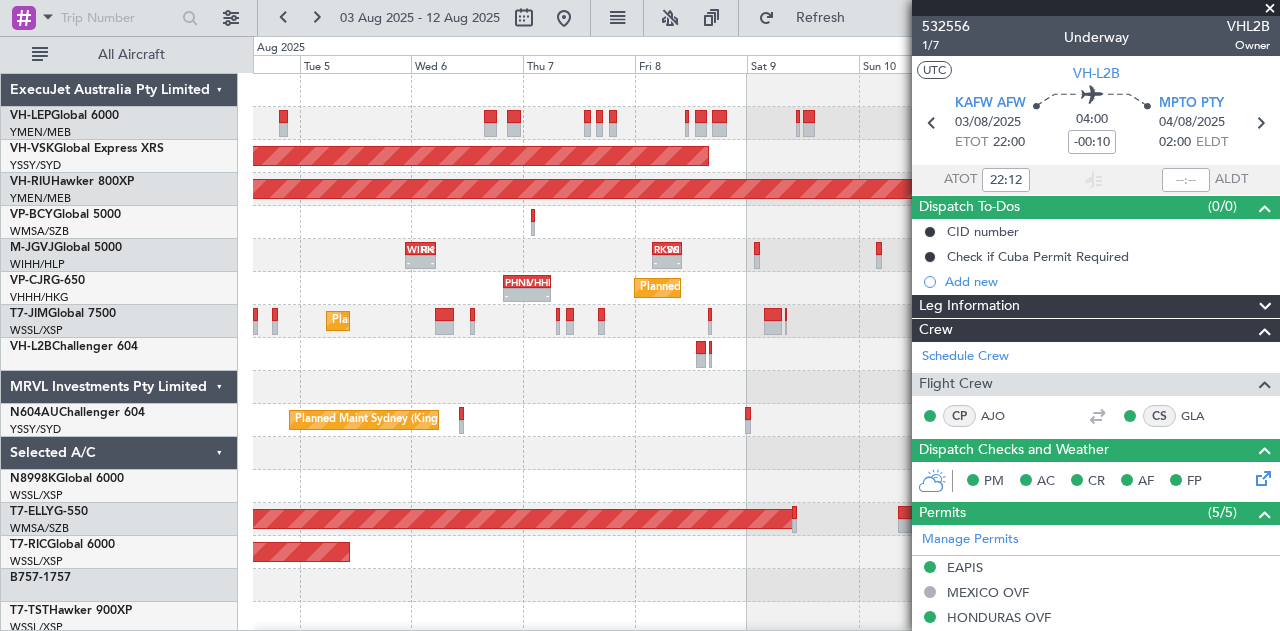 click on "-
-
[AIRPORT_CODE]
[TIME]
[AIRPORT_CODE]
[TIME]" 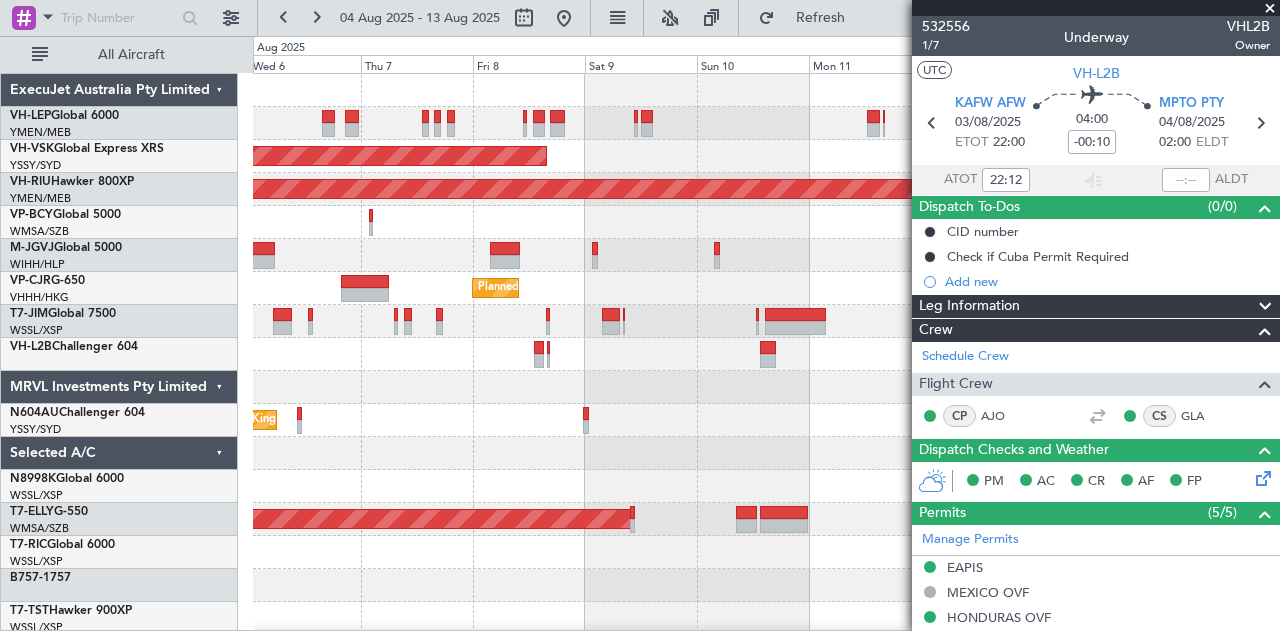 click on "Planned Maint Melbourne (Essendon)" 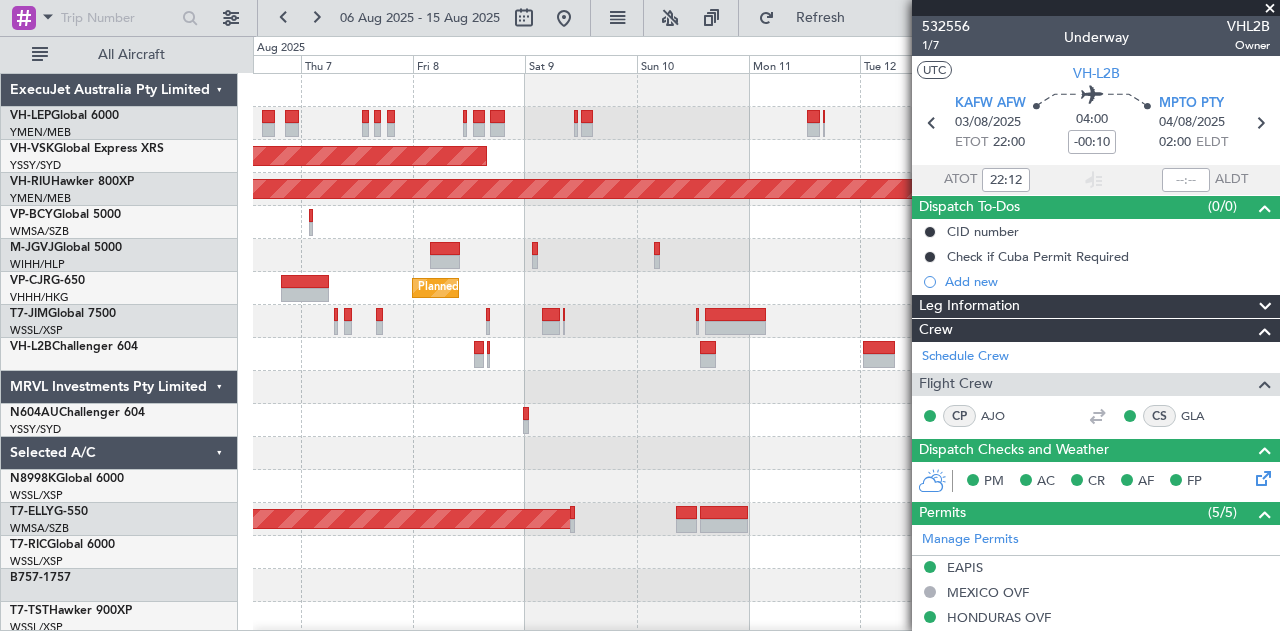 click 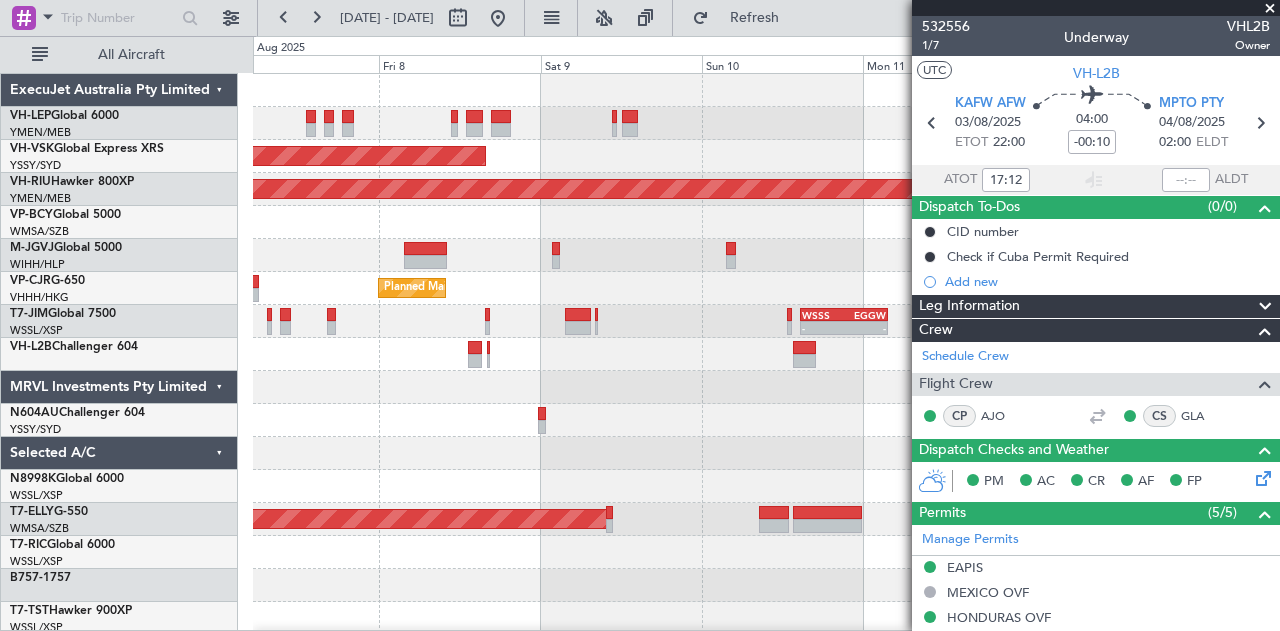 type on "22:12" 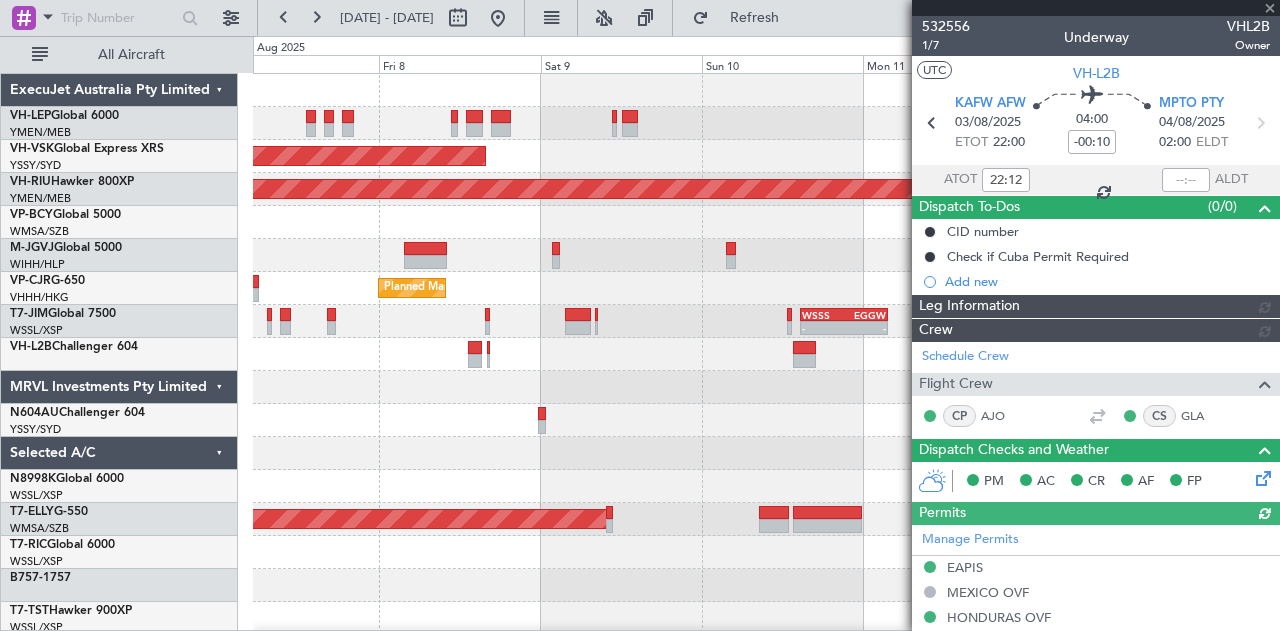 type on "[NAME] ([INITIALS])" 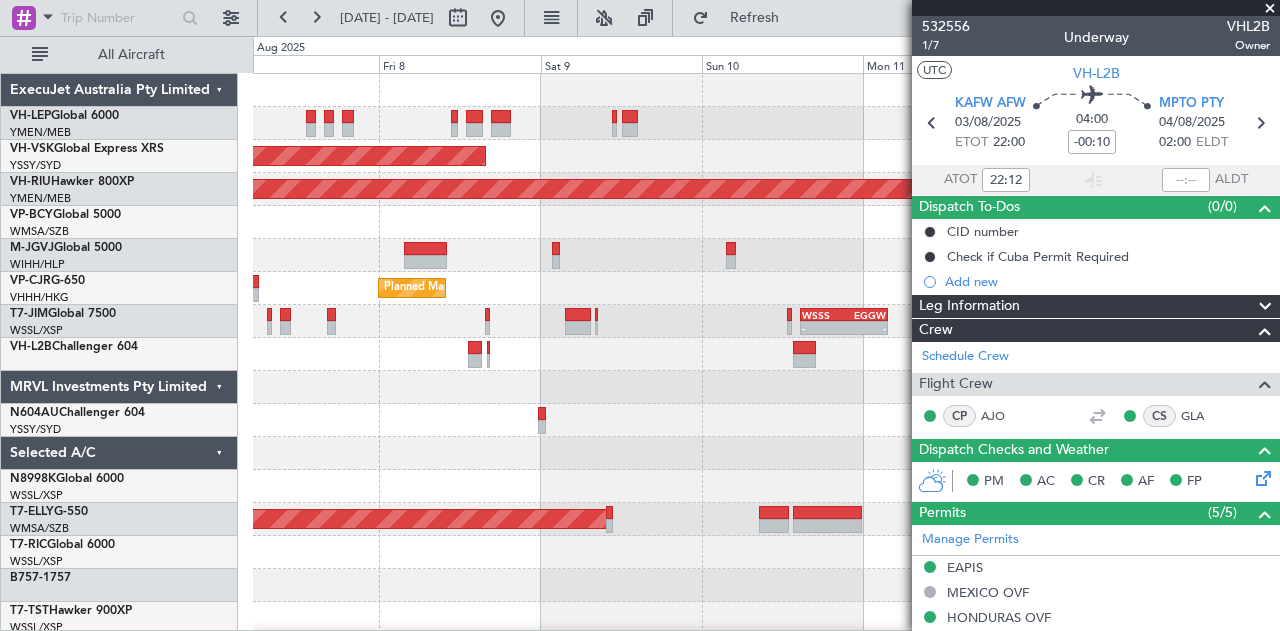 click on "[AIRCRAFT_REG] [AIRCRAFT_MODEL]
YMEN/MEB
Melbourne ([AIRPORT])
VH-VSK  Global Express XRS
YSSY/SYD
Sydney ([AIRPORT])
VH-RIU  Hawker 800XP
YMEN/MEB
Melbourne ([AIRPORT])
VP-BCY  Global 5000" at bounding box center (640, 323) 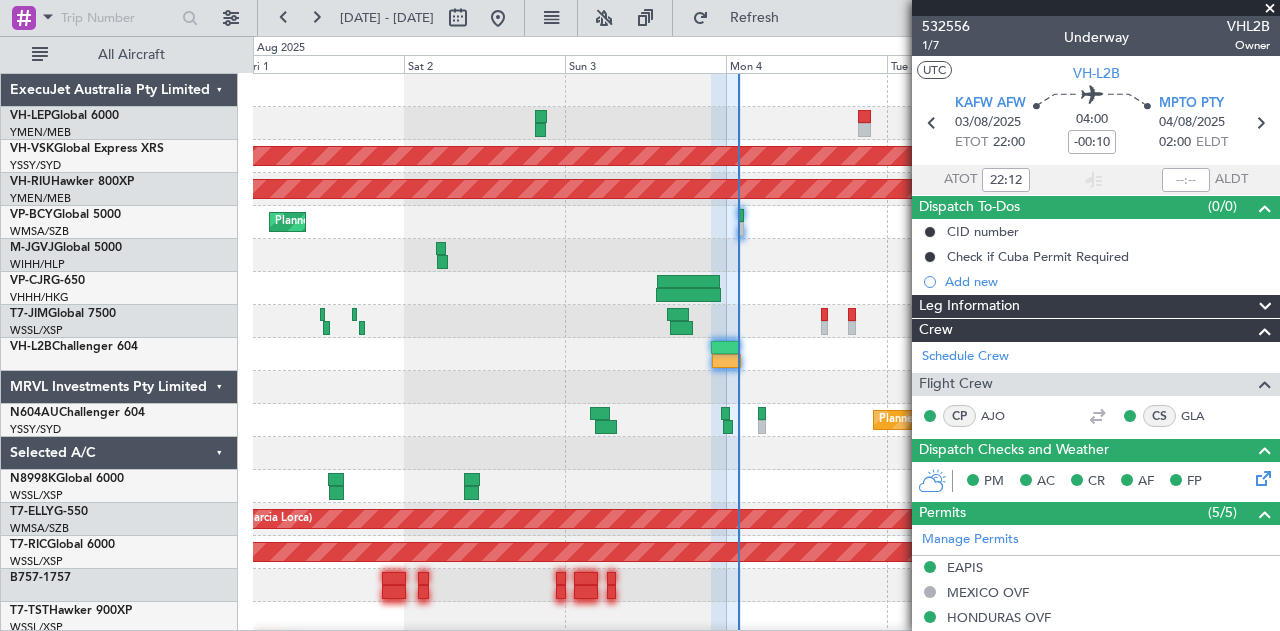 click on "Planned Maint Melbourne ([AIRPORT])
Planned Maint Melbourne ([AIRPORT])
Planned Maint Melbourne ([AIRPORT])
Planned Maint Melbourne ([AIRPORT])
Planned Maint Melbourne ([AIRPORT])
Planned Maint Melbourne ([AIRPORT])
Planned Maint Melbourne ([AIRPORT])" 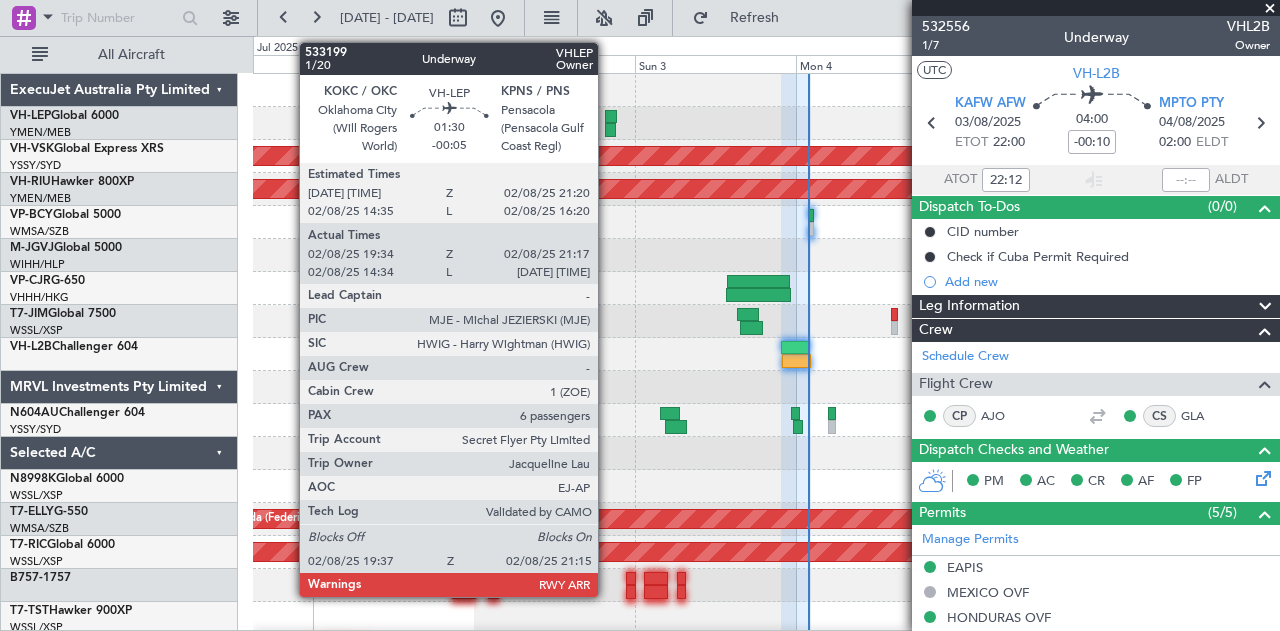 click 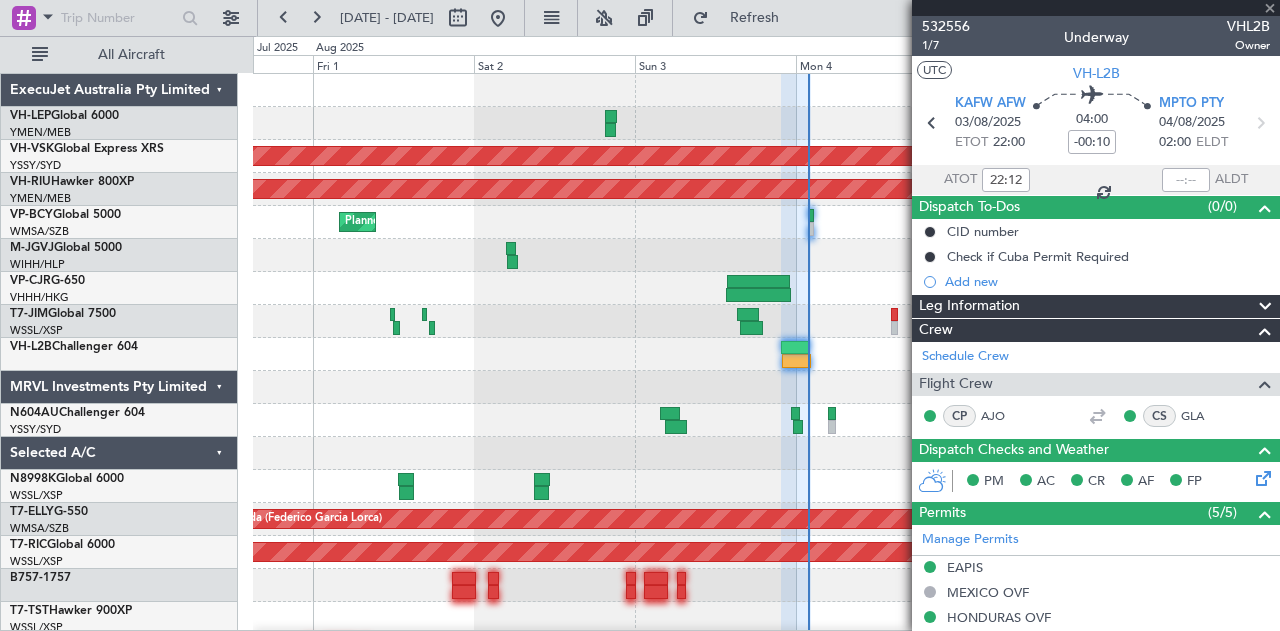 type on "-00:05" 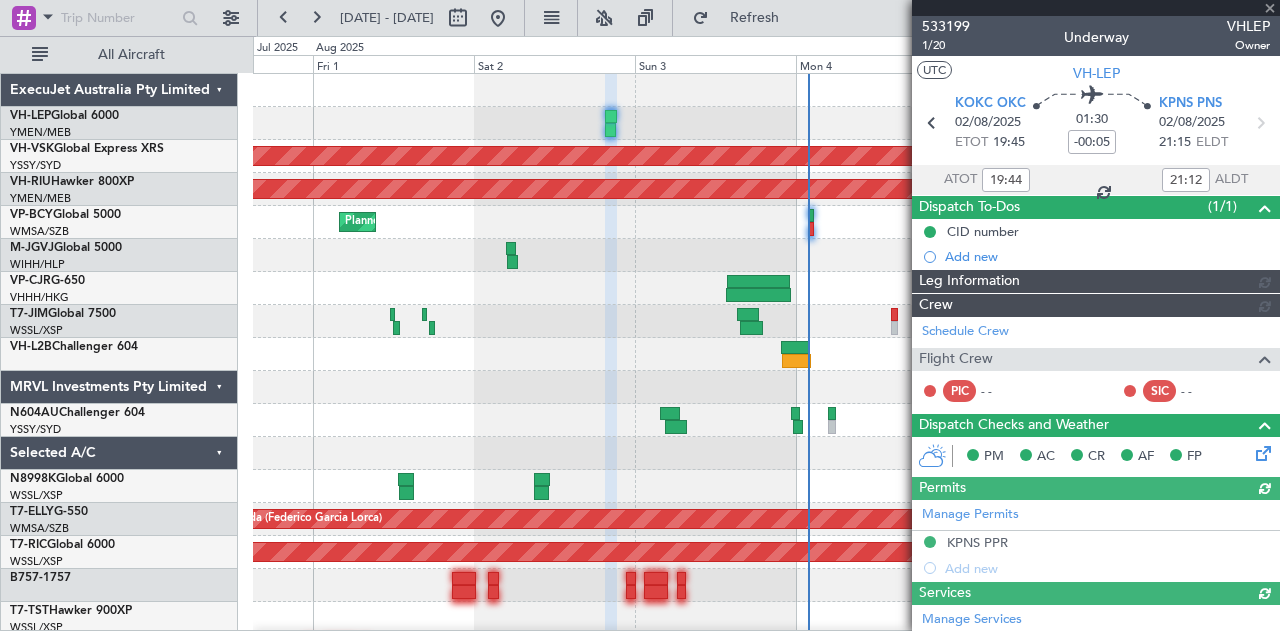 type on "[PERSON] [LAST] ([PERSON_INITIALS])" 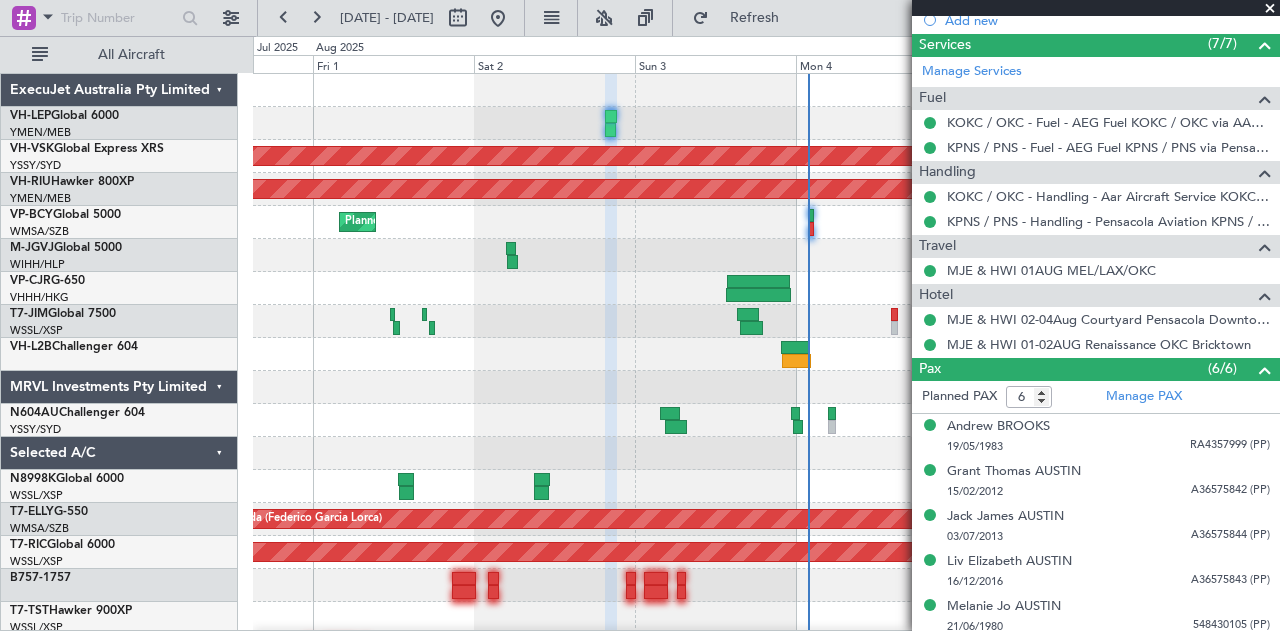 scroll, scrollTop: 623, scrollLeft: 0, axis: vertical 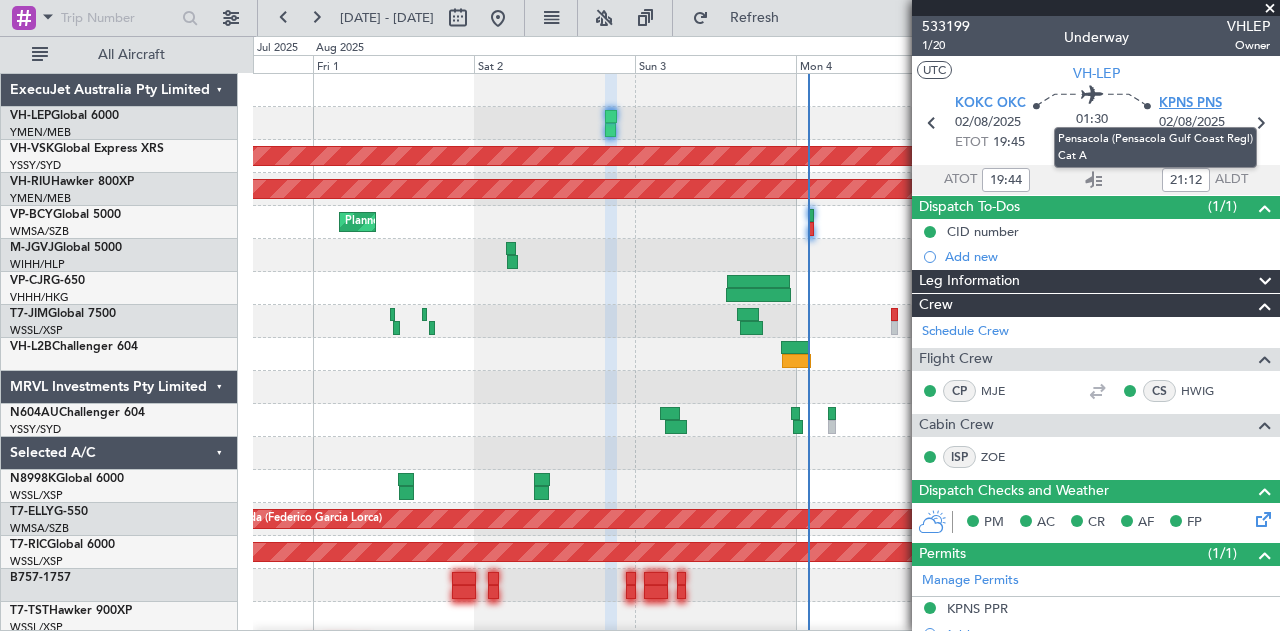 click on "KPNS  PNS" at bounding box center [1190, 104] 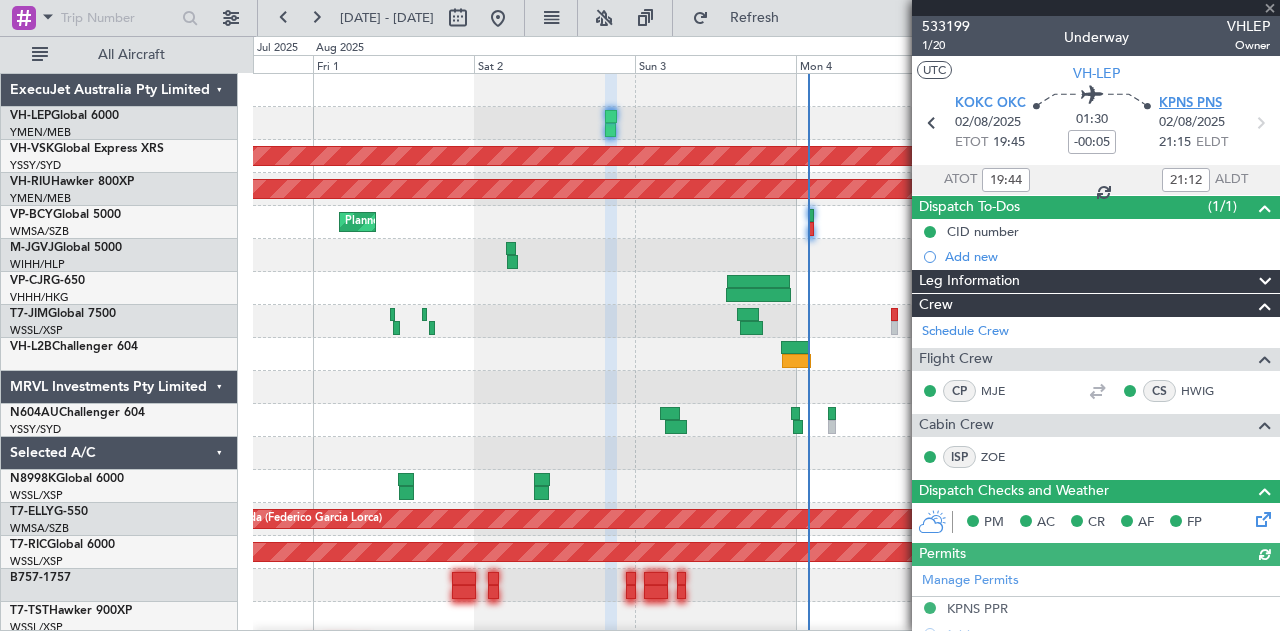 type on "[PERSON] [LAST] ([PERSON_INITIALS])" 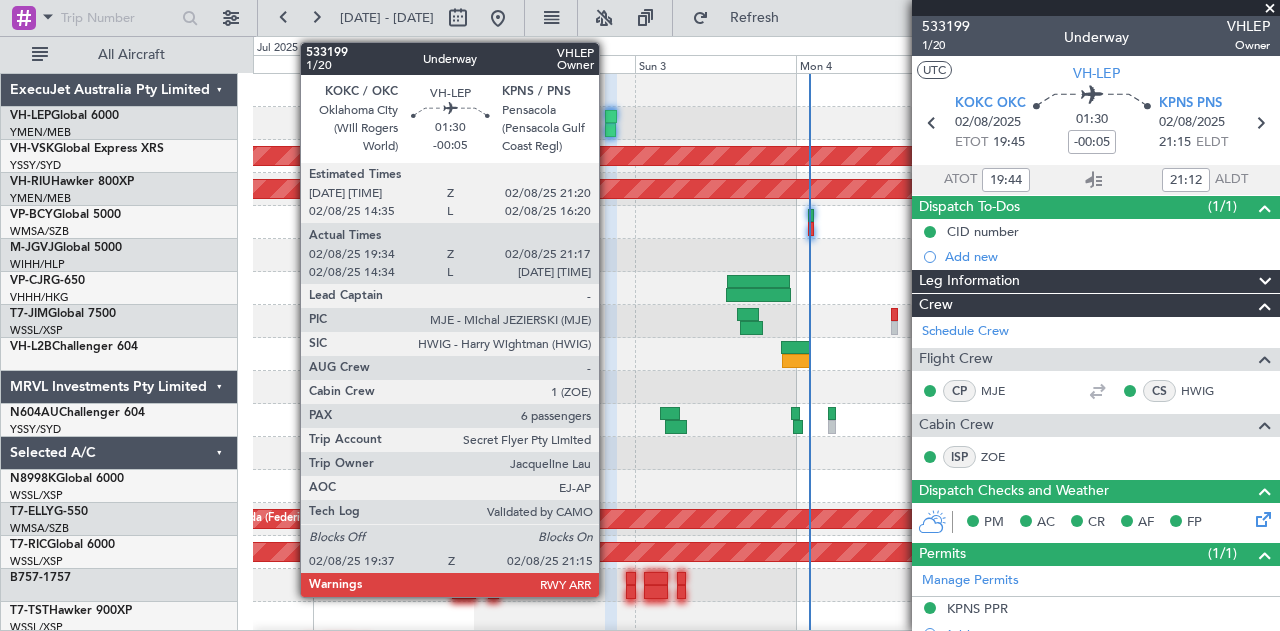click 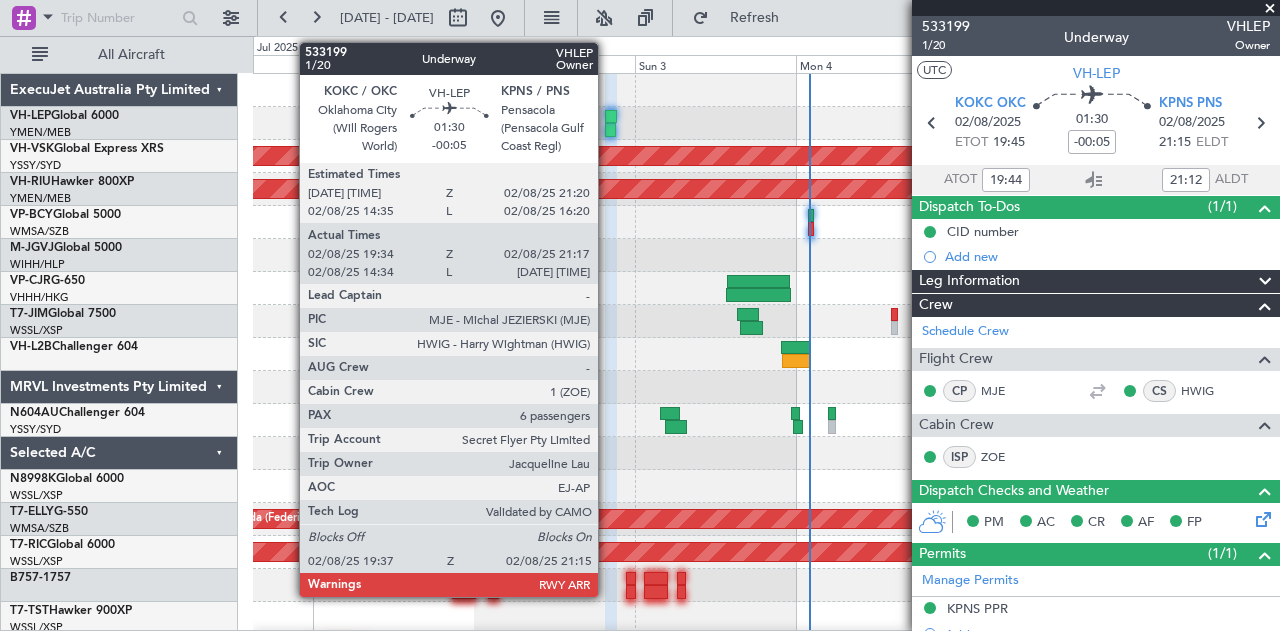 click 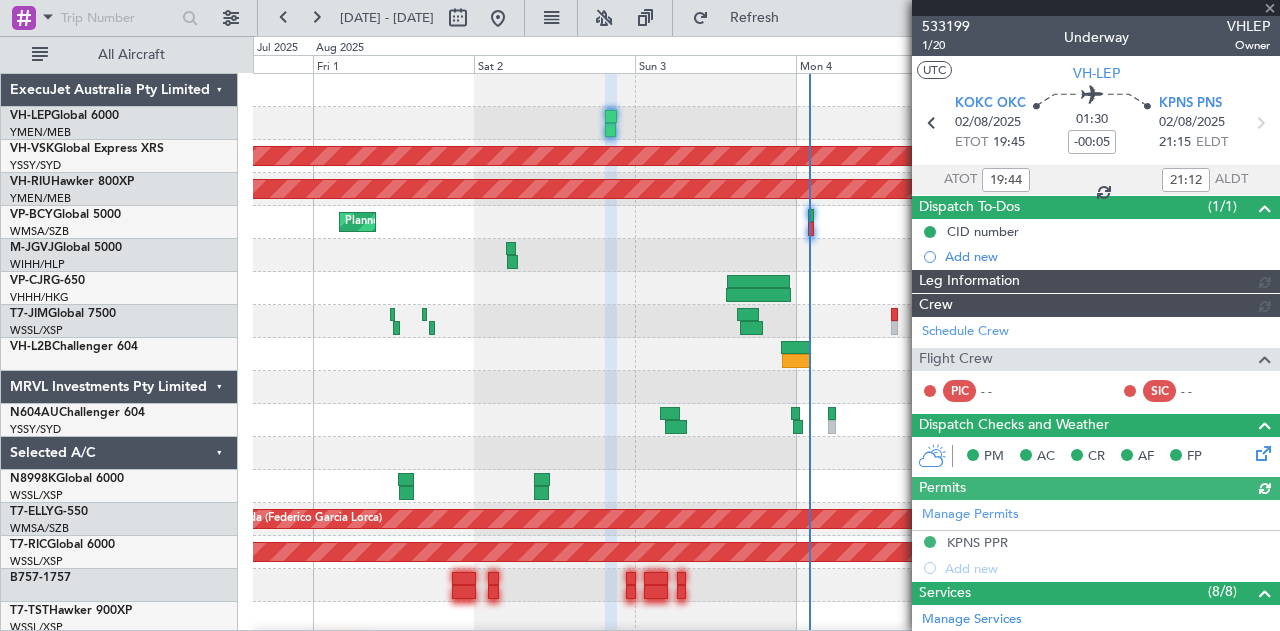 type on "[PERSON] [LAST] ([PERSON_INITIALS])" 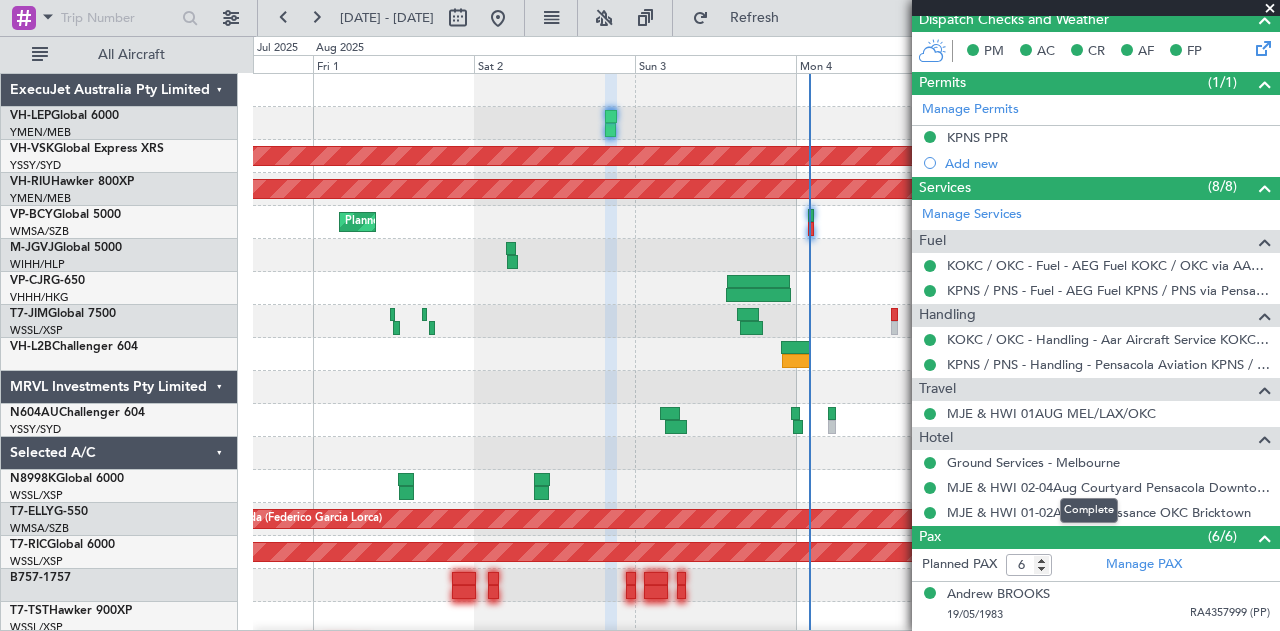 scroll, scrollTop: 500, scrollLeft: 0, axis: vertical 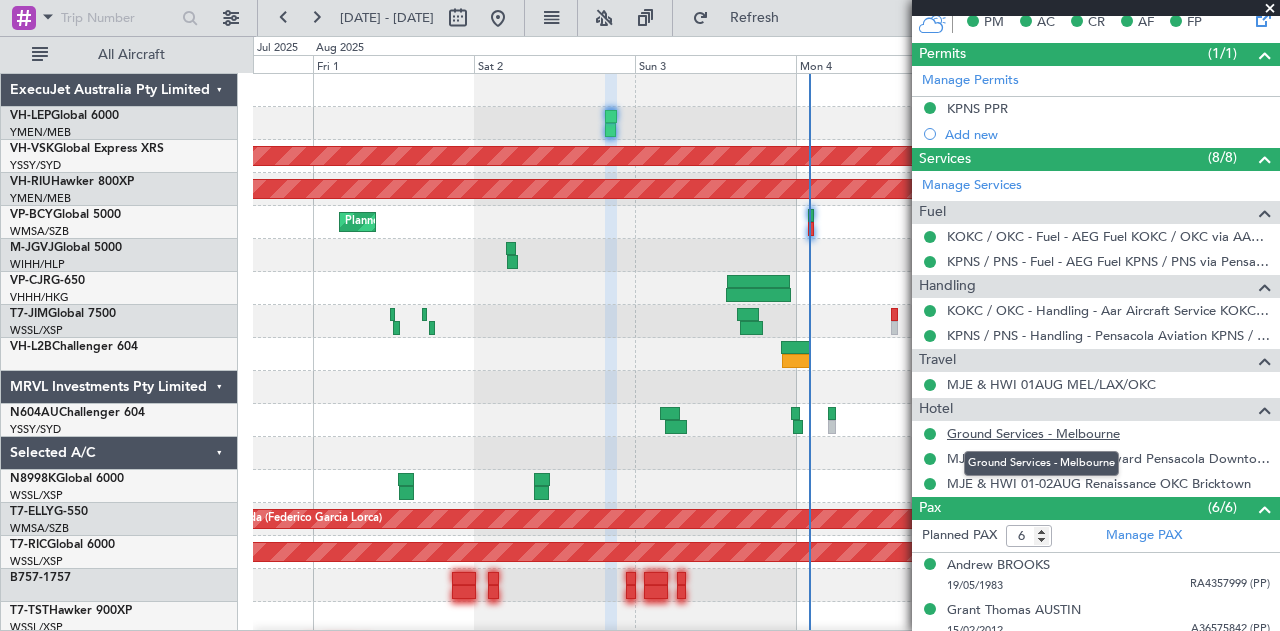 click on "Ground Services - Melbourne" at bounding box center (1033, 433) 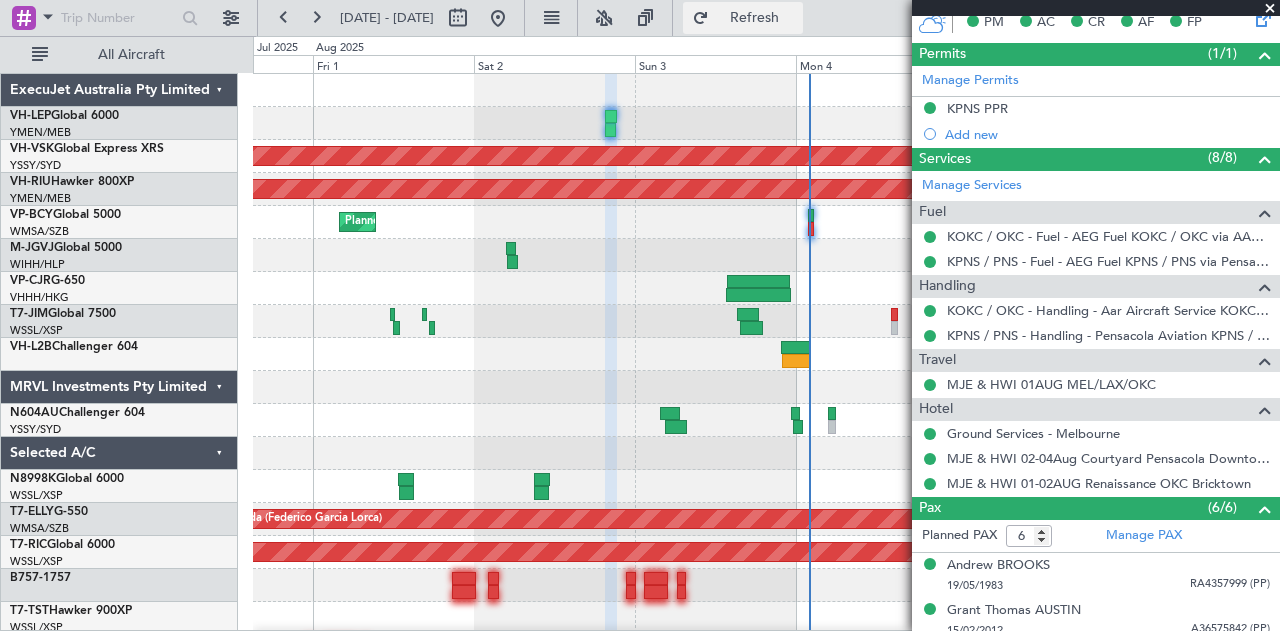 click on "Refresh" 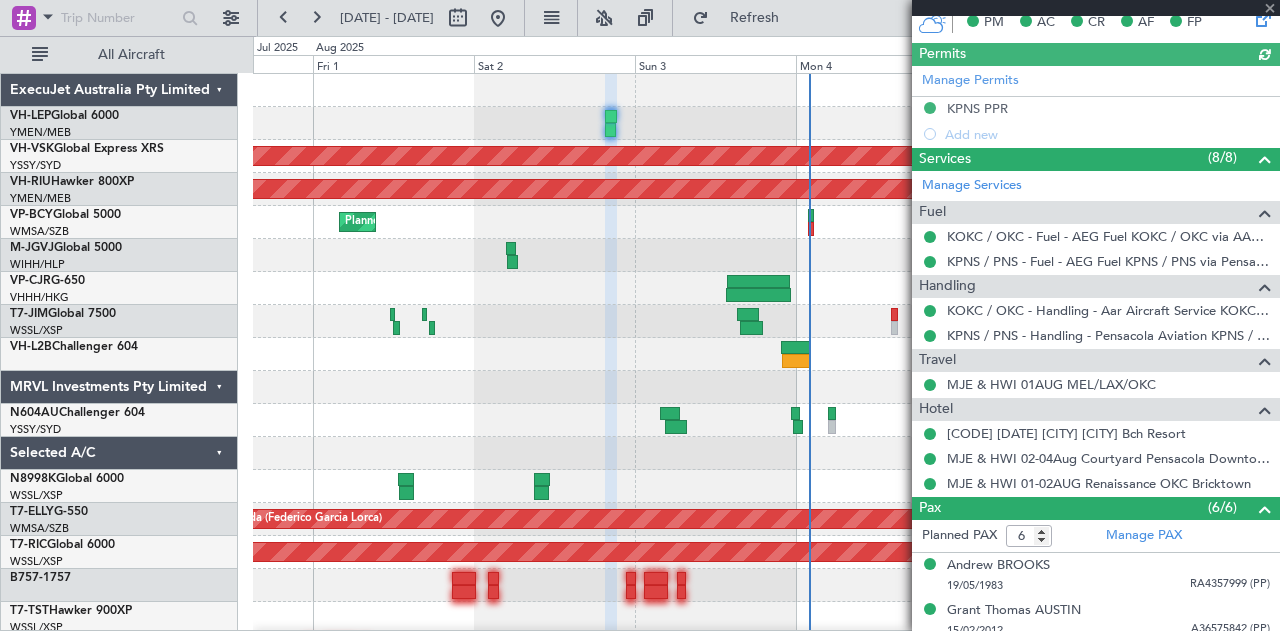 type on "[PERSON] [LAST] ([PERSON_INITIALS])" 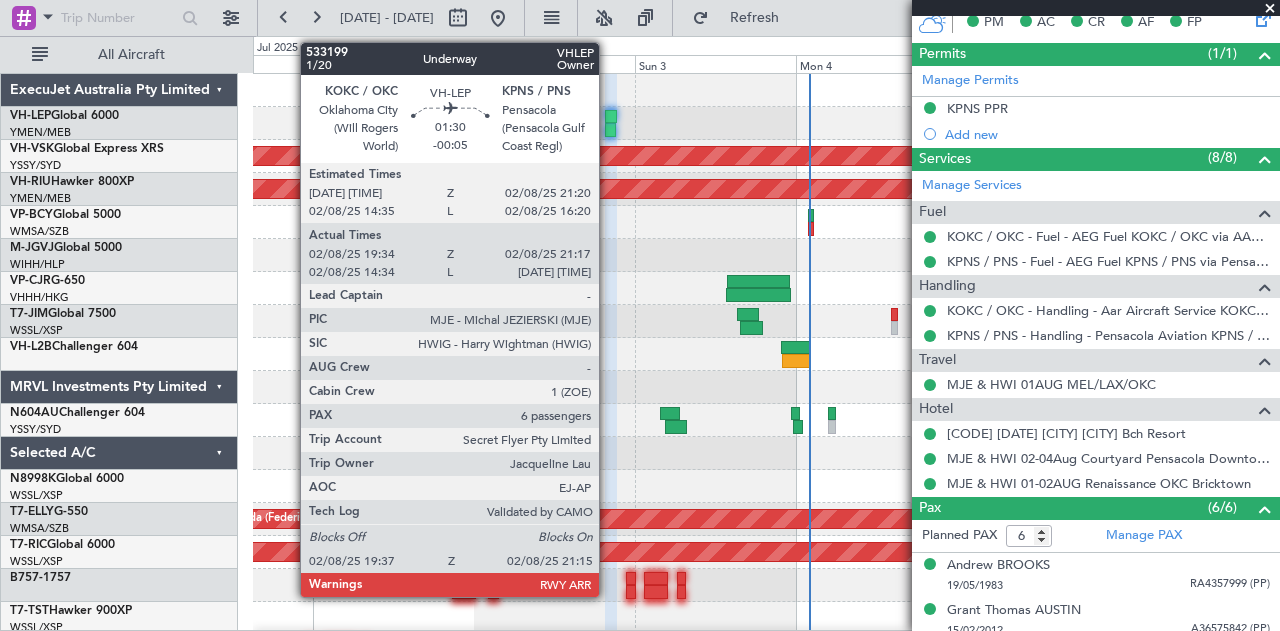 click 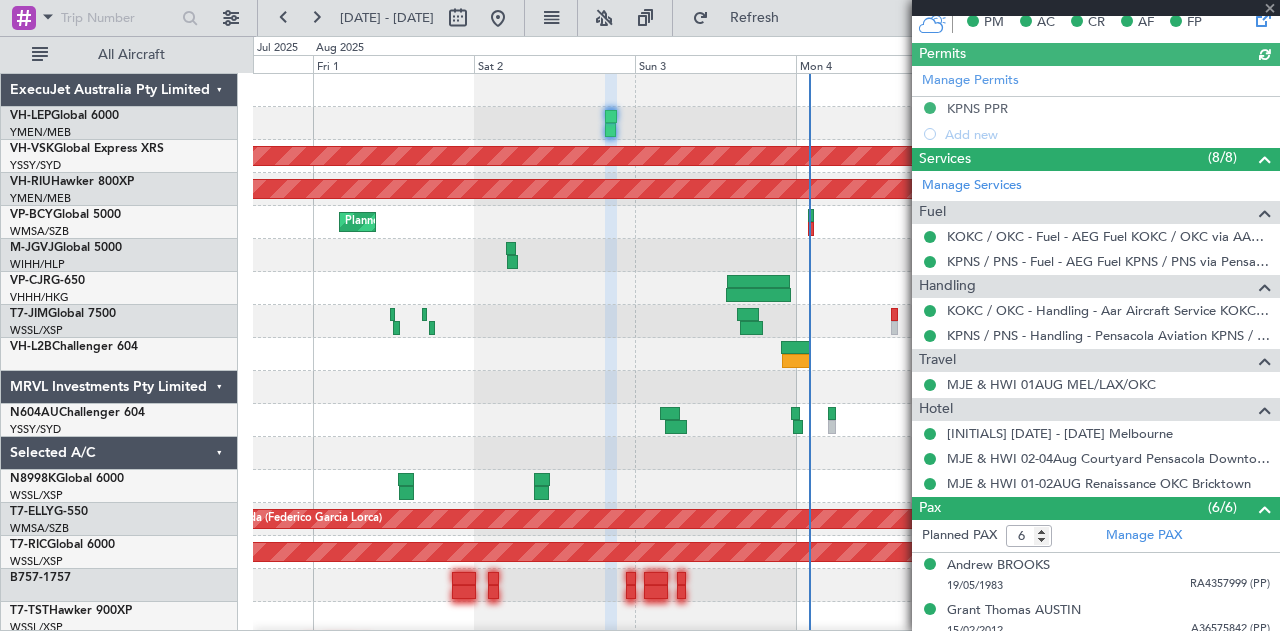 type on "[PERSON] [LAST] ([PERSON_INITIALS])" 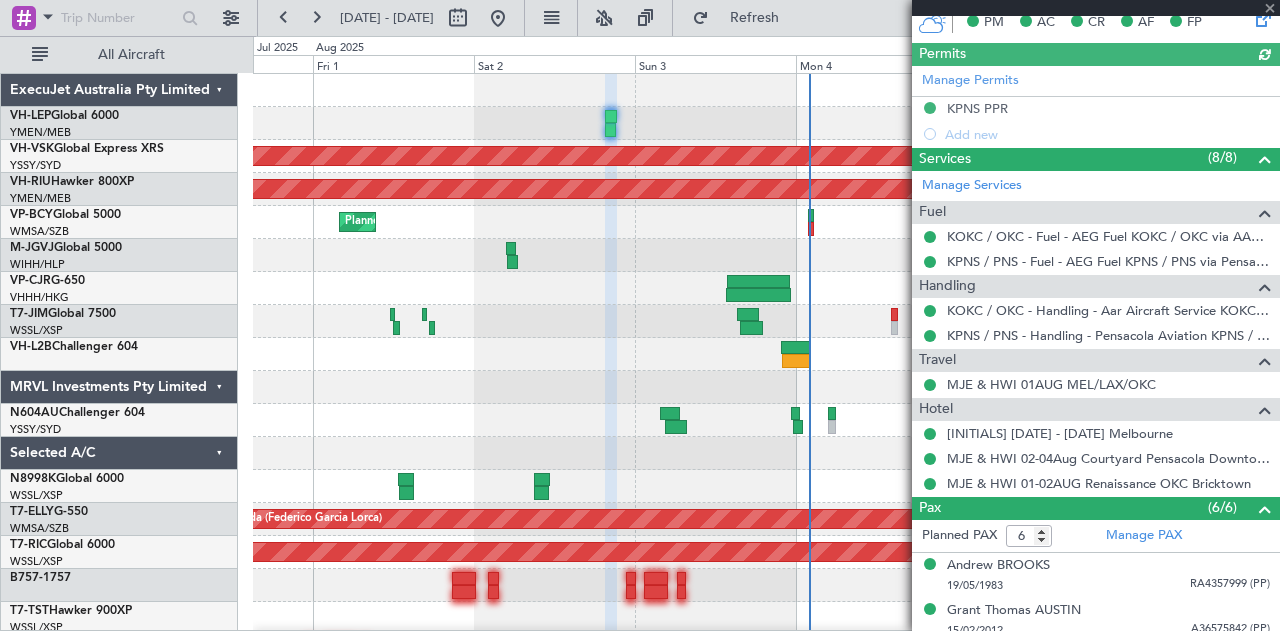 scroll, scrollTop: 500, scrollLeft: 0, axis: vertical 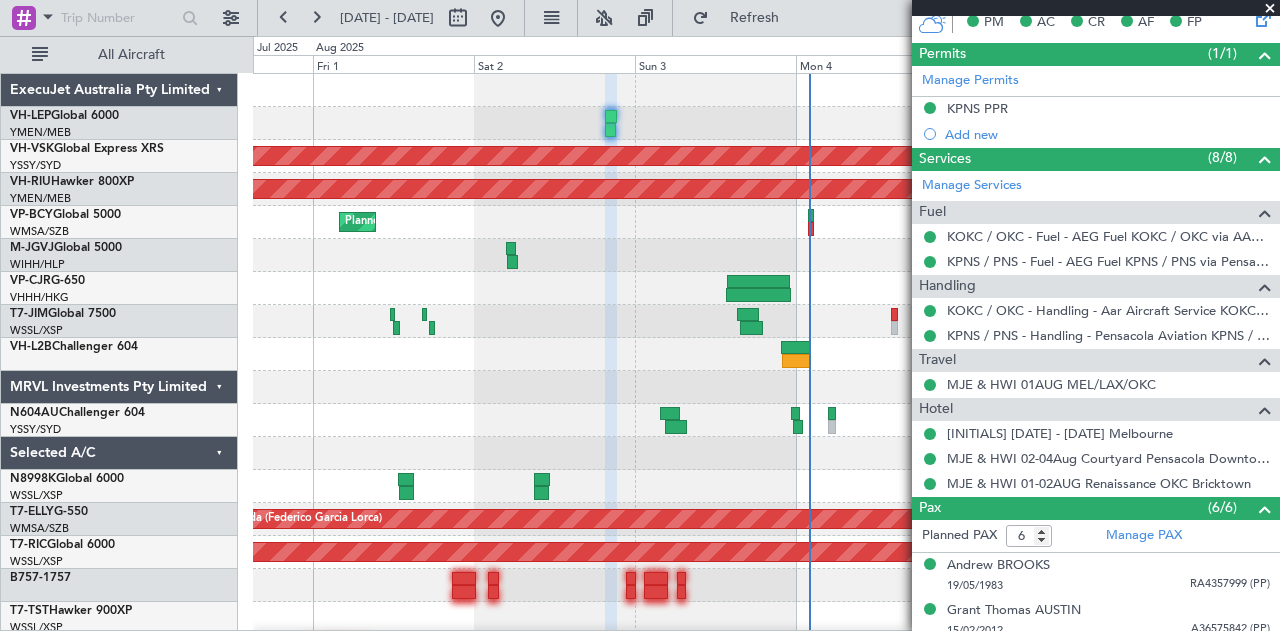 click on "Planned Maint Melbourne ([AIRPORT])
Planned Maint Melbourne ([AIRPORT])
Planned Maint Melbourne ([AIRPORT])
Planned Maint Melbourne ([AIRPORT])
Planned Maint Melbourne ([AIRPORT])
Planned Maint Melbourne ([AIRPORT])
Planned Maint Melbourne ([AIRPORT])" 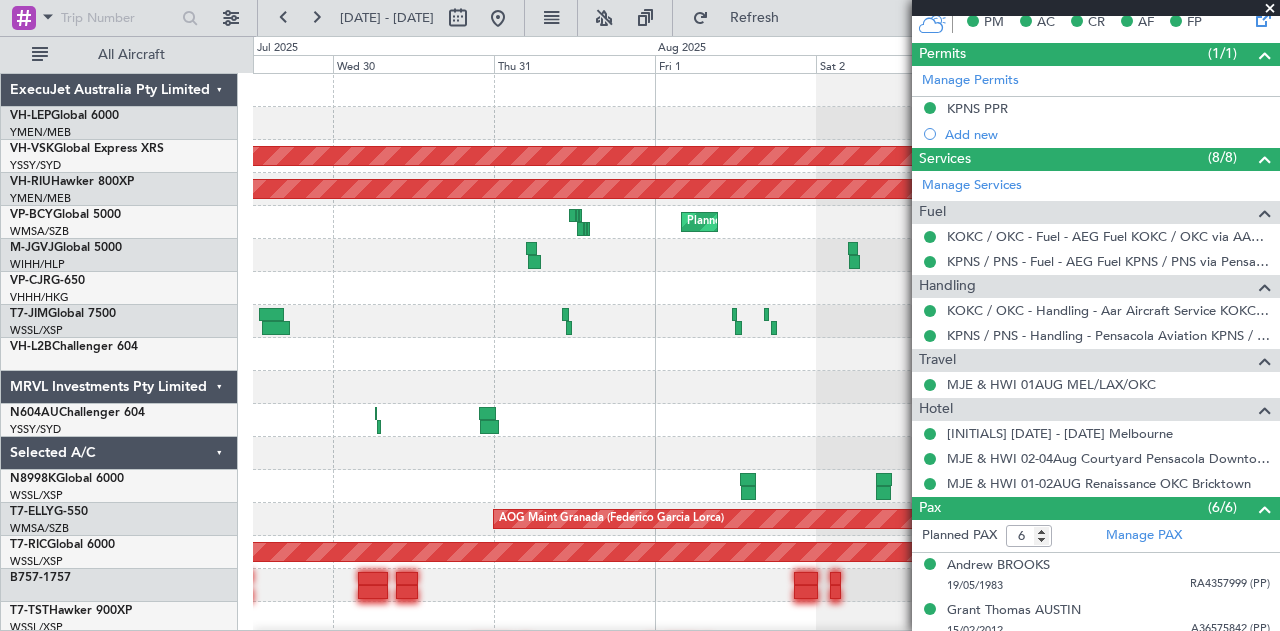 click on "[DATE] [TIME]" 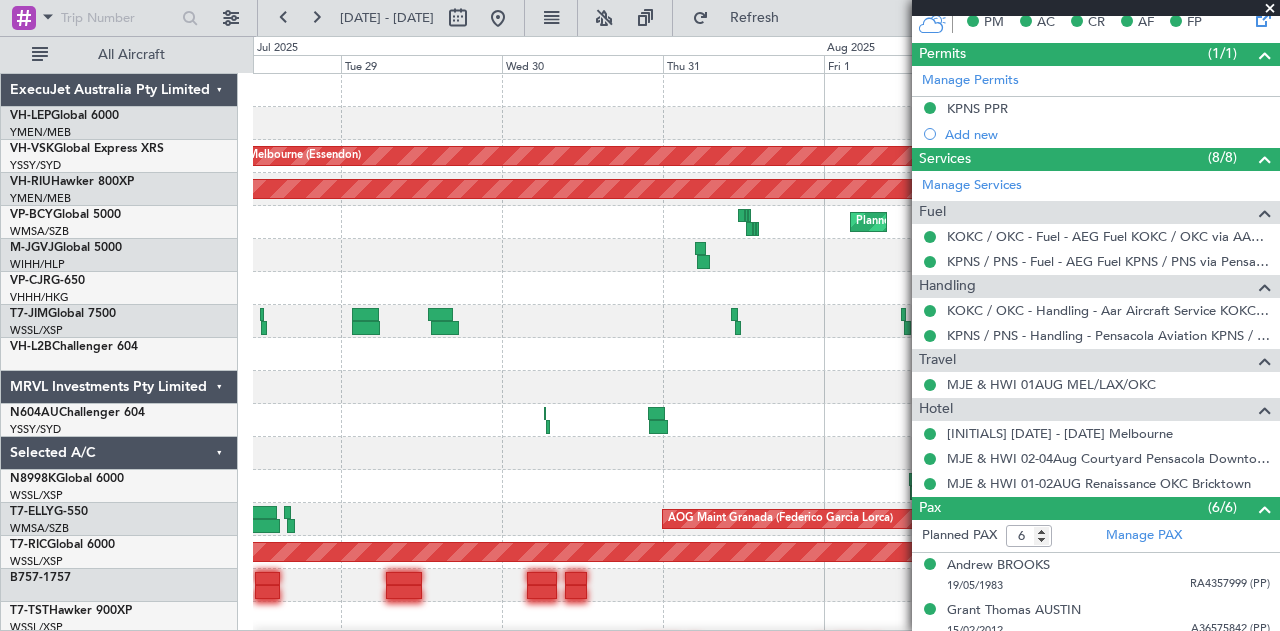 click on "[DATE] [TIME]" 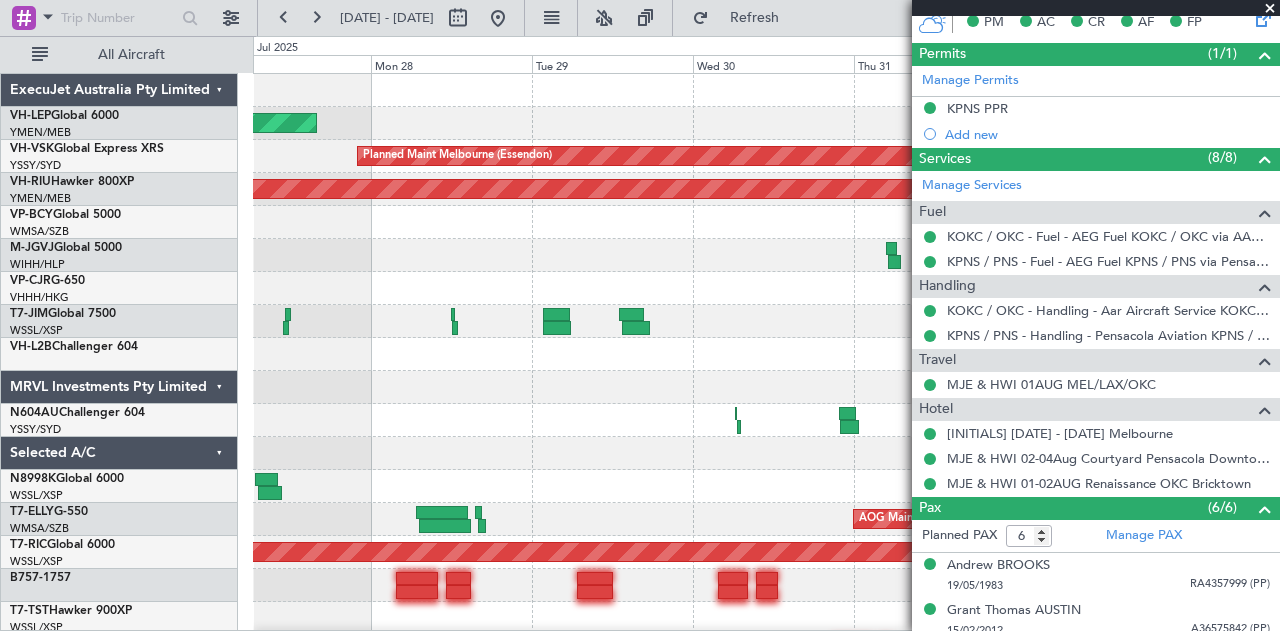 click on "Planned Maint Melbourne ([AIRPORT])
Planned Maint Melbourne ([AIRPORT])
Planned Maint Melbourne ([AIRPORT])
Planned Maint Melbourne ([AIRPORT])
Planned Maint Melbourne ([AIRPORT])
Planned Maint Melbourne ([AIRPORT])
Planned Maint Melbourne ([AIRPORT])
Planned Maint Melbourne ([AIRPORT])
Planned Maint Melbourne ([AIRPORT])
Planned Maint Melbourne ([AIRPORT])
Planned Maint Melbourne ([AIRPORT])
Planned Maint Melbourne ([AIRPORT])
Planned Maint Melbourne ([AIRPORT])" 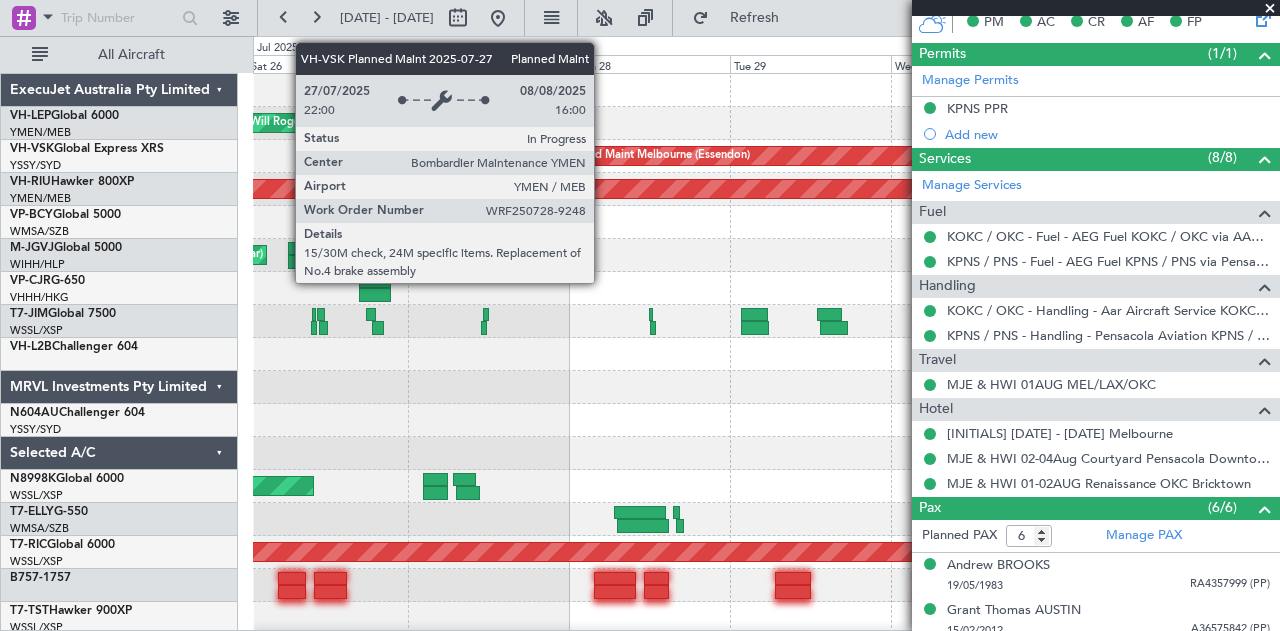 click on "Planned Maint [CITY] ([AIRPORT_CODE])
Planned Maint [CITY] ([AIRPORT_CODE])
Planned Maint [CITY] ([AIRPORT_CODE])
Planned Maint [CITY] ([AIRPORT_CODE])
Planned Maint [CITY] ([AIRPORT_CODE])
Planned Maint [CITY] ([AIRPORT_CODE])
Planned Maint [CITY] ([AIRPORT_CODE])
Planned Maint [CITY] ([AIRPORT_CODE])
AOG Maint [CITY] ([AIRPORT_CODE])
Planned Maint [CITY] ([AIRPORT_CODE])
Planned Maint [CITY] ([AIRPORT_CODE])" 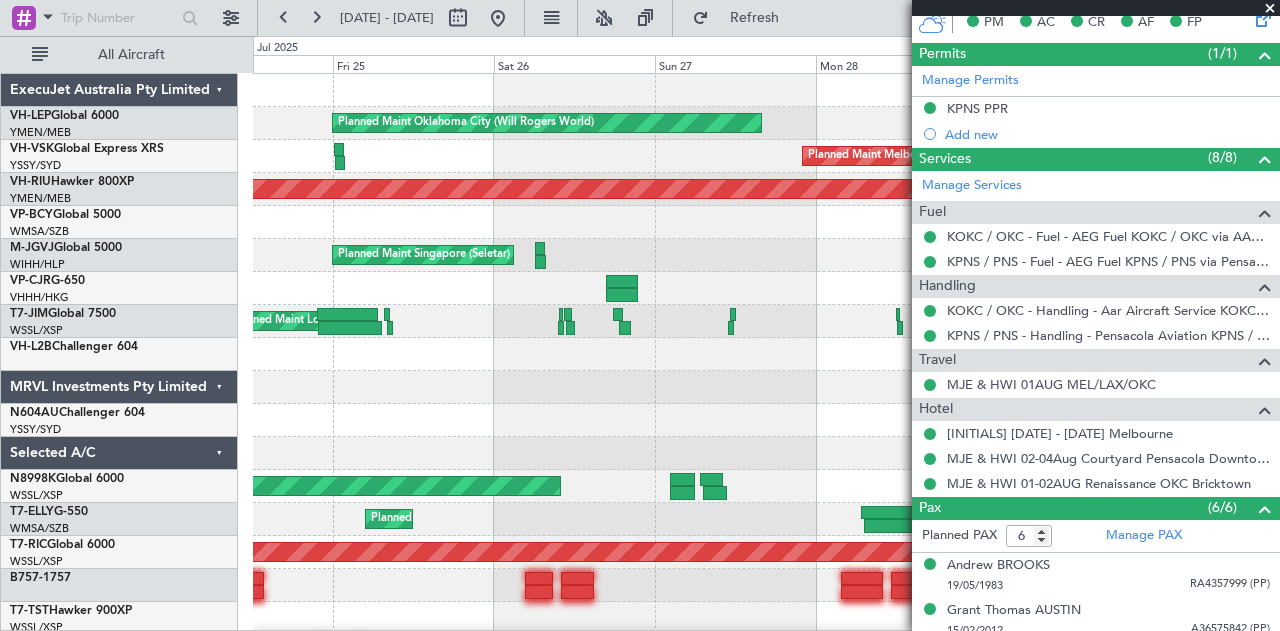 click on "[DATE] [TIME]" 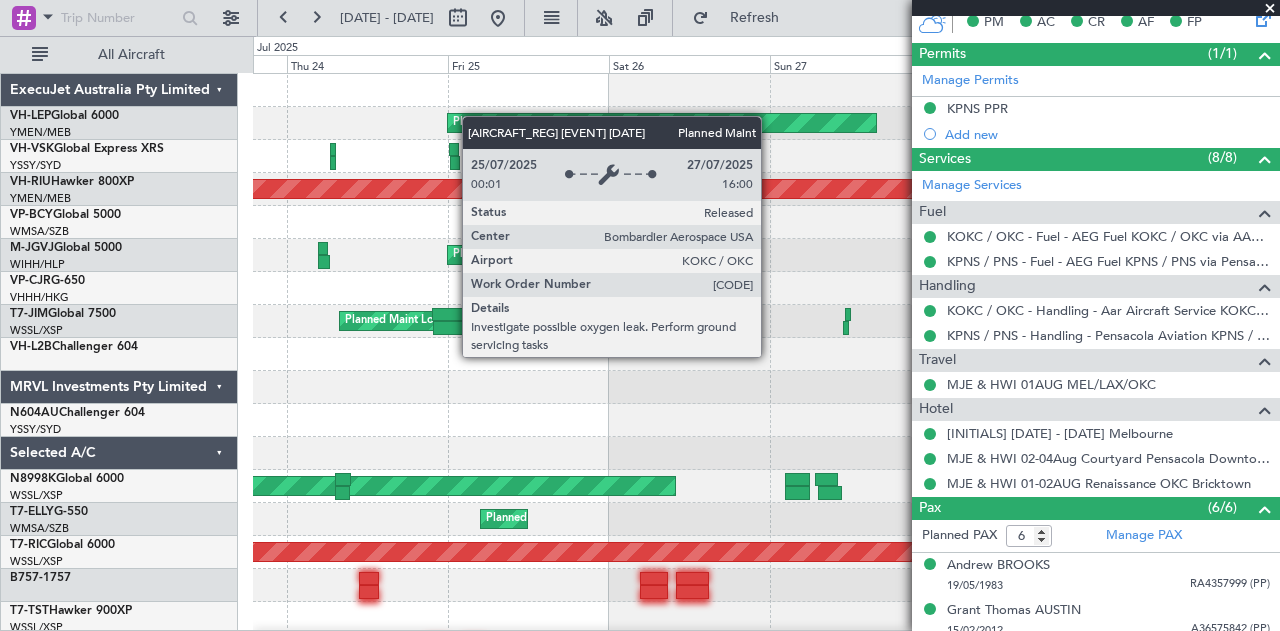 click on "[DATE] [TIME]" 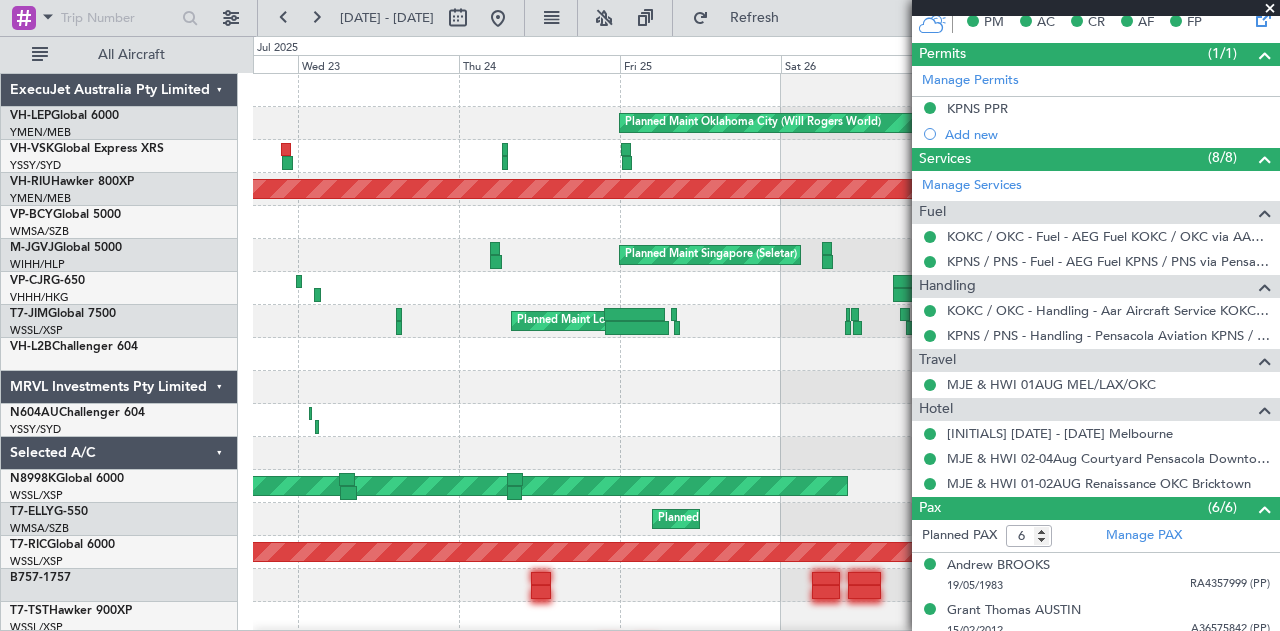 click on "[DATE] [TIME]" 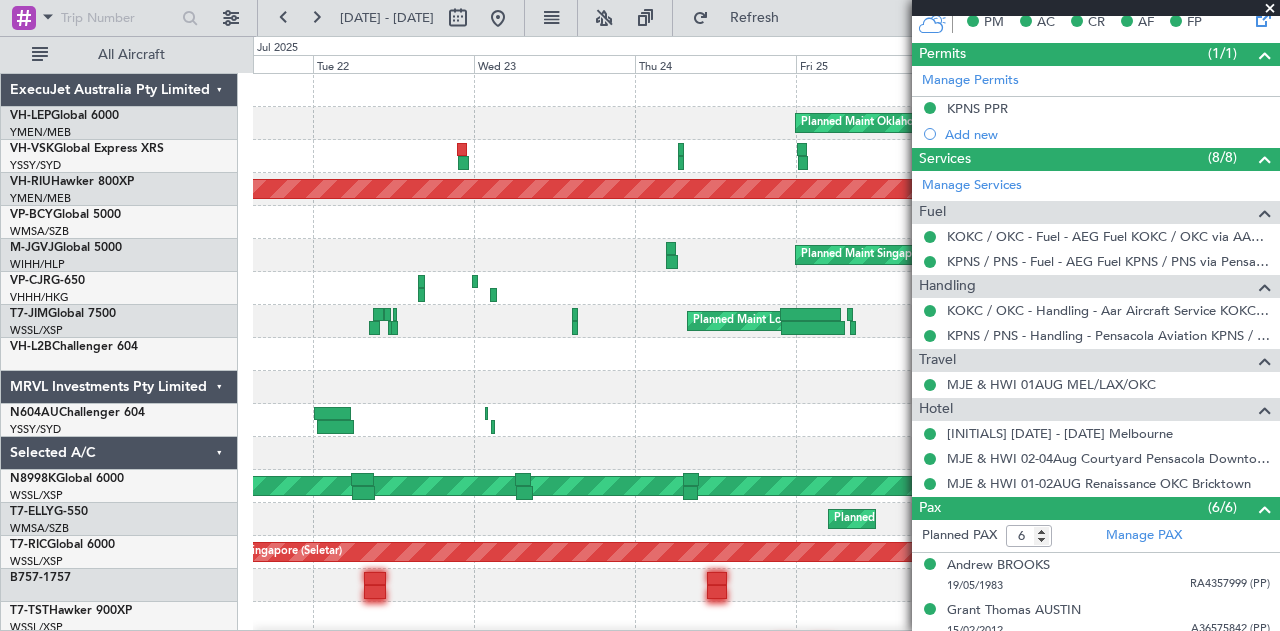 click on "[DATE] [TIME]" 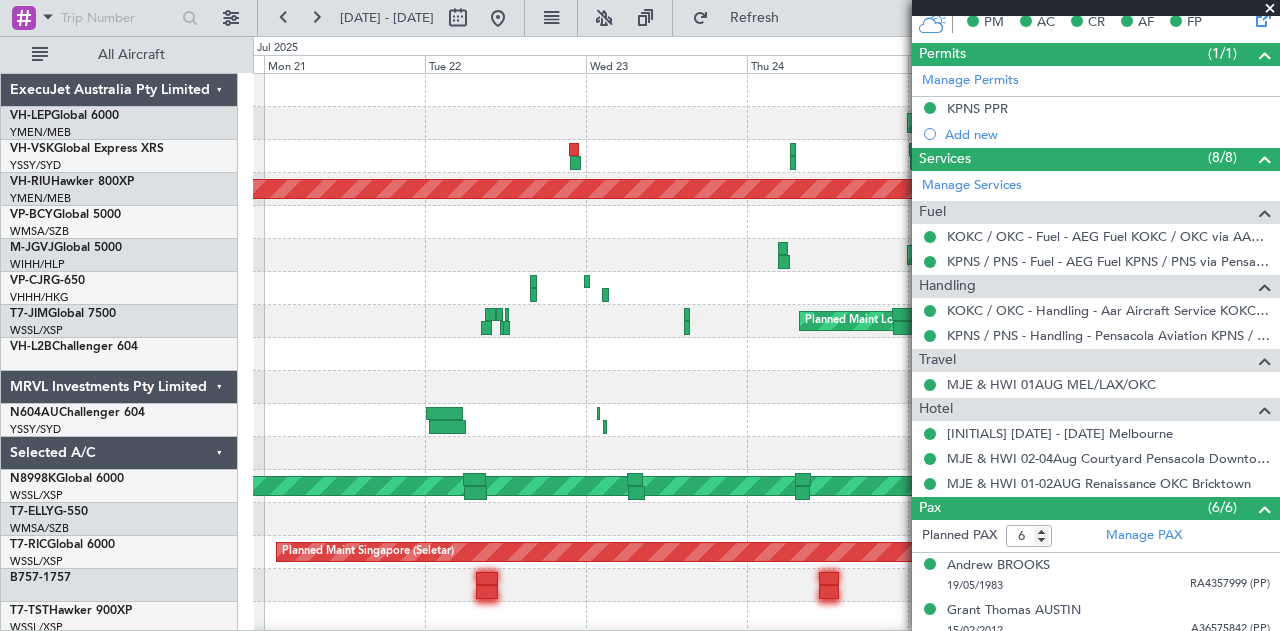 click on "[DATE] [TIME]" 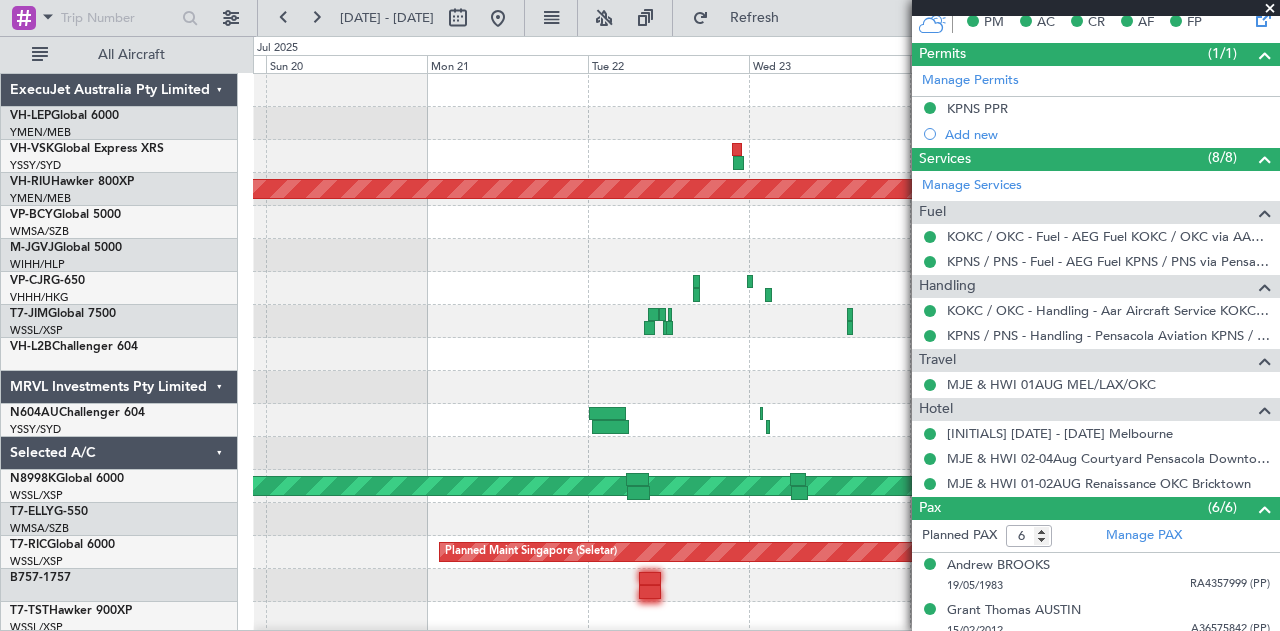 click on "[DATE] [TIME]" 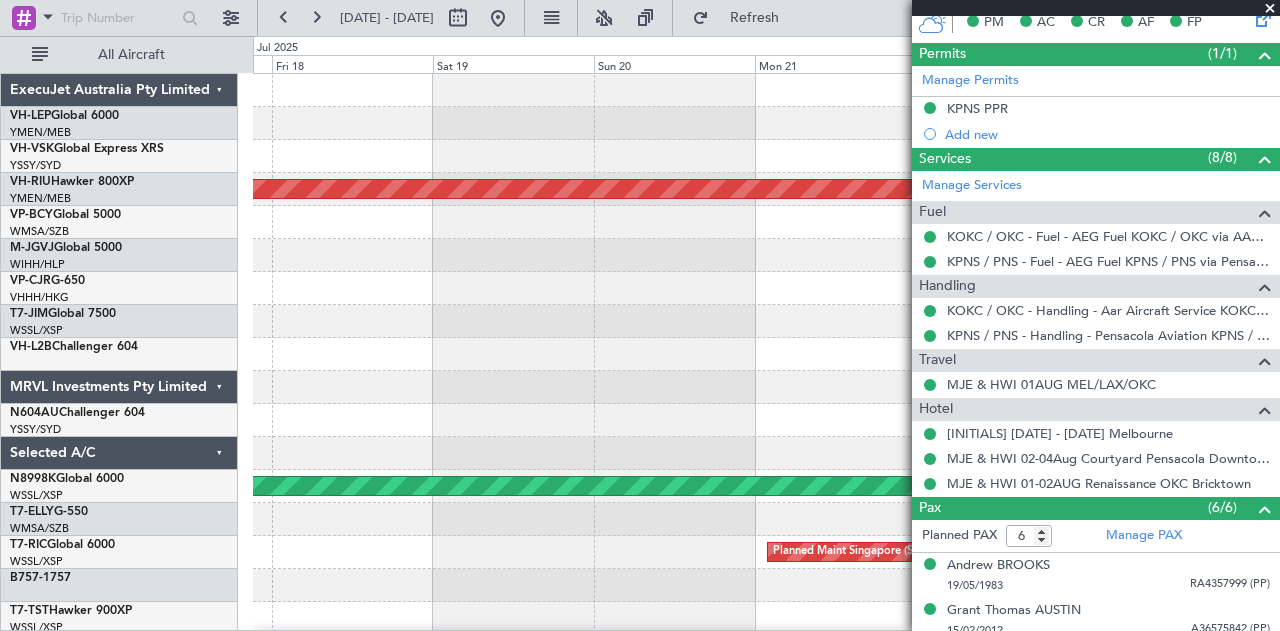 click on "[DATE] [TIME]" 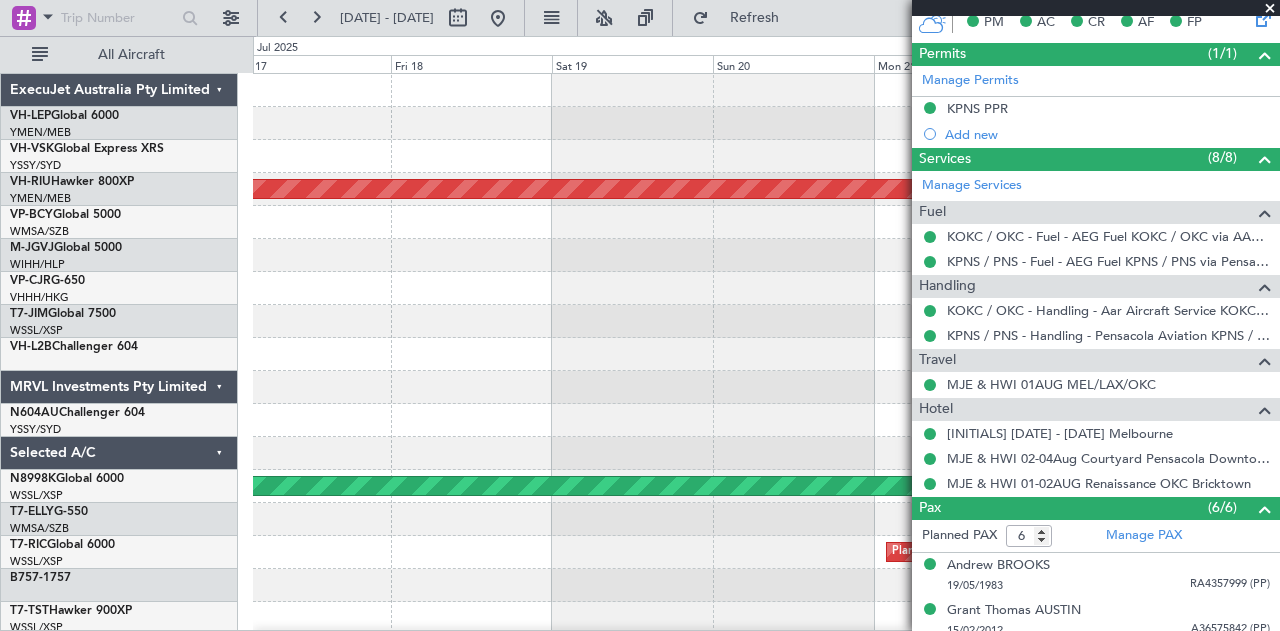 click on "Planned Maint [CITY] ([AIRPORT_CODE])
Planned Maint [CITY] ([AIRPORT_CODE])
Planned Maint [CITY] ([AIRPORT_CODE])
MEL [CITY] ([AIRPORT_CODE])
Planned Maint [CITY] ([AIRPORT_CODE])
MEL [CITY] ([AIRPORT_CODE])
Planned Maint [CITY] ([AIRPORT_CODE])
Planned Maint [CITY] ([AIRPORT_CODE])" 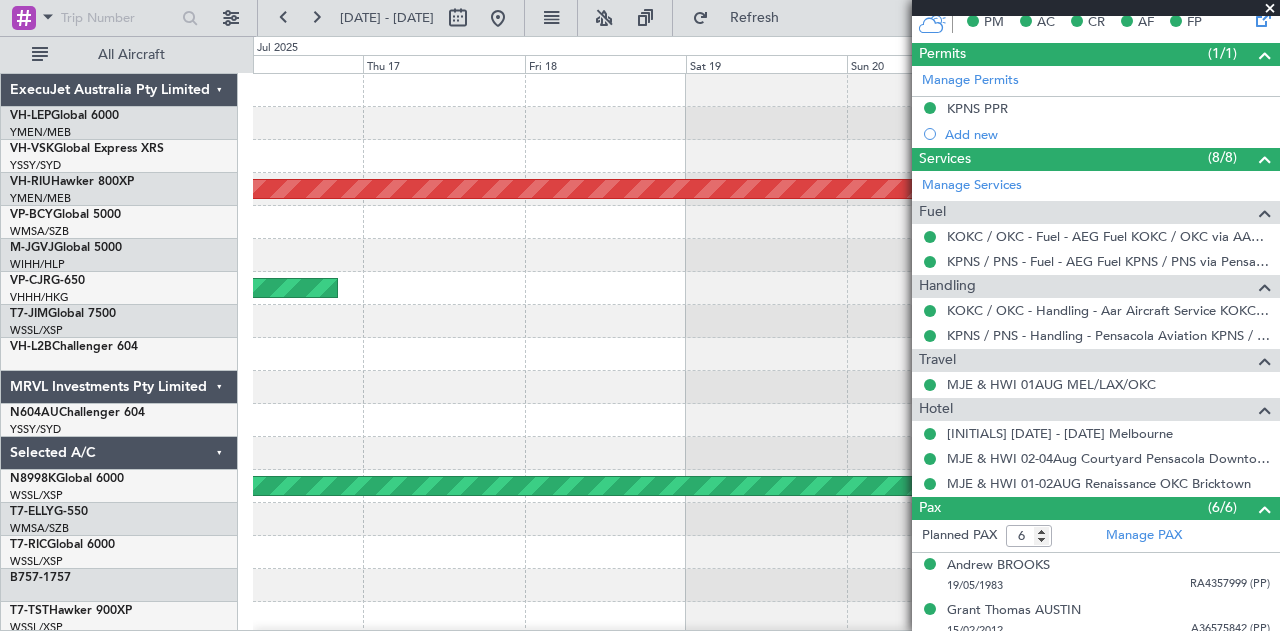 click on "Planned Maint Melbourne (Essendon)
Planned Maint Singapore (Seletar)
MEL San Jose (Mineta San Jose Intl)
MEL Singapore (Seletar)
Planned Maint Singapore (Seletar)" 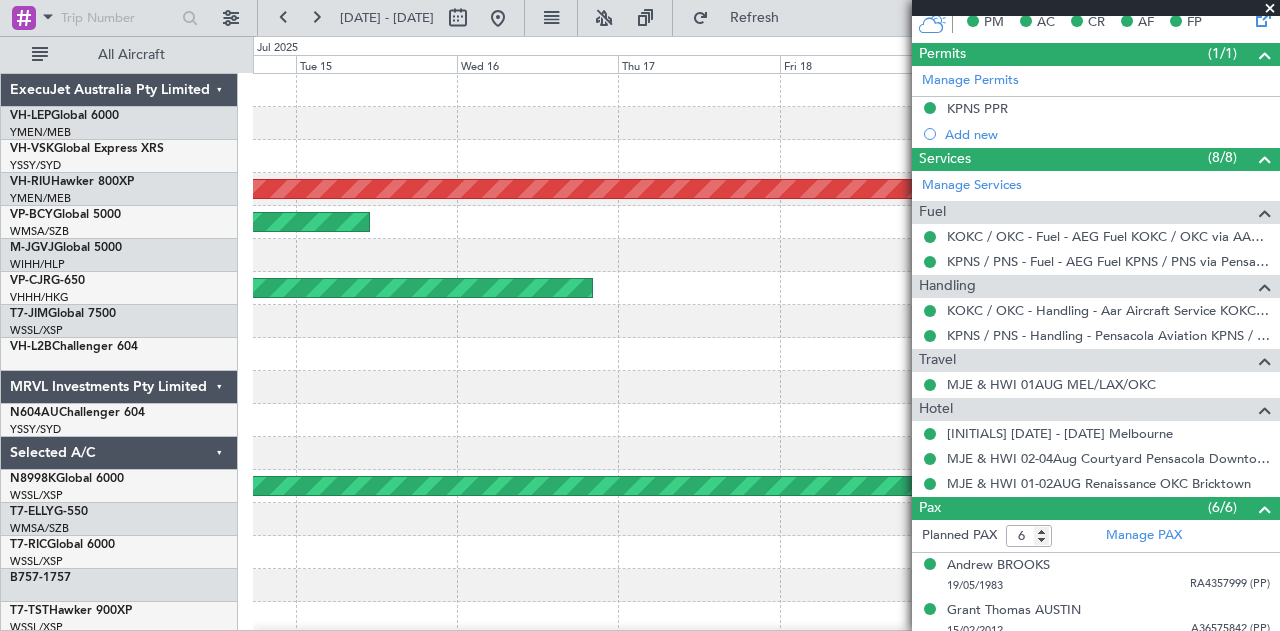 click on "Planned Maint Melbourne (Essendon)
Planned Maint Singapore (Seletar)
MEL San Jose (Mineta San Jose Intl)
MEL Singapore (Seletar)
Planned Maint Singapore (Seletar)" 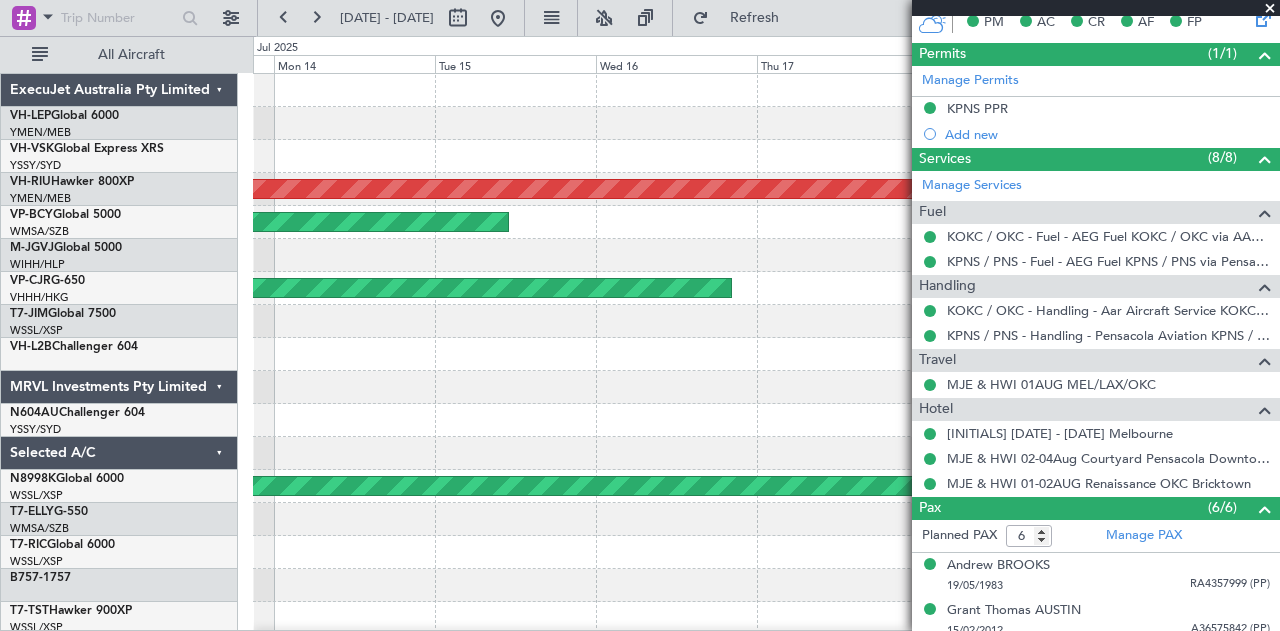 click on "Planned Maint Melbourne (Essendon)
Planned Maint Singapore (Seletar)
MEL San Jose (Mineta San Jose Intl)
MEL Singapore (Seletar)
Planned Maint Singapore (Seletar)" 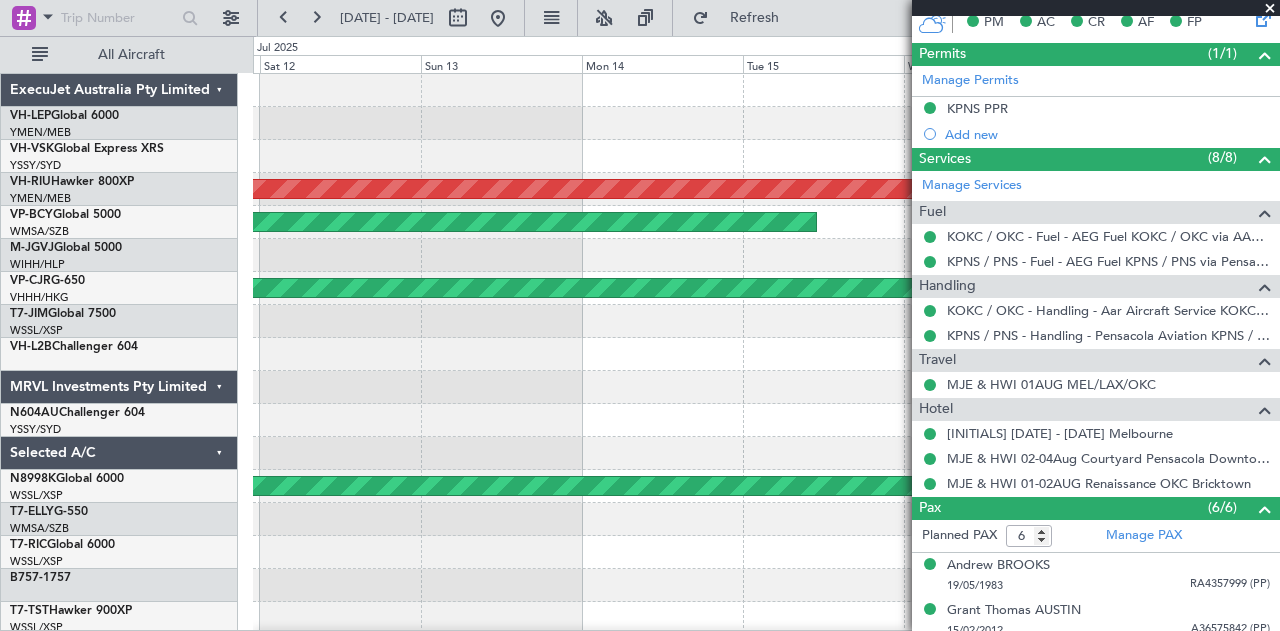 click 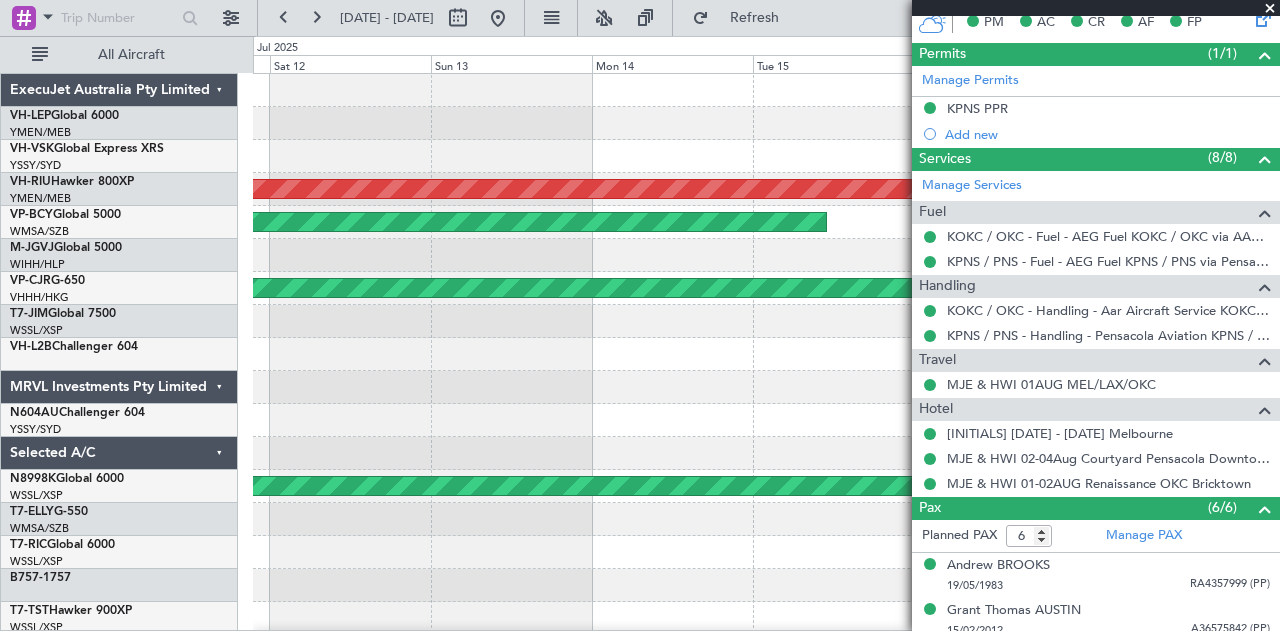 click on "[DATE] [TIME]" 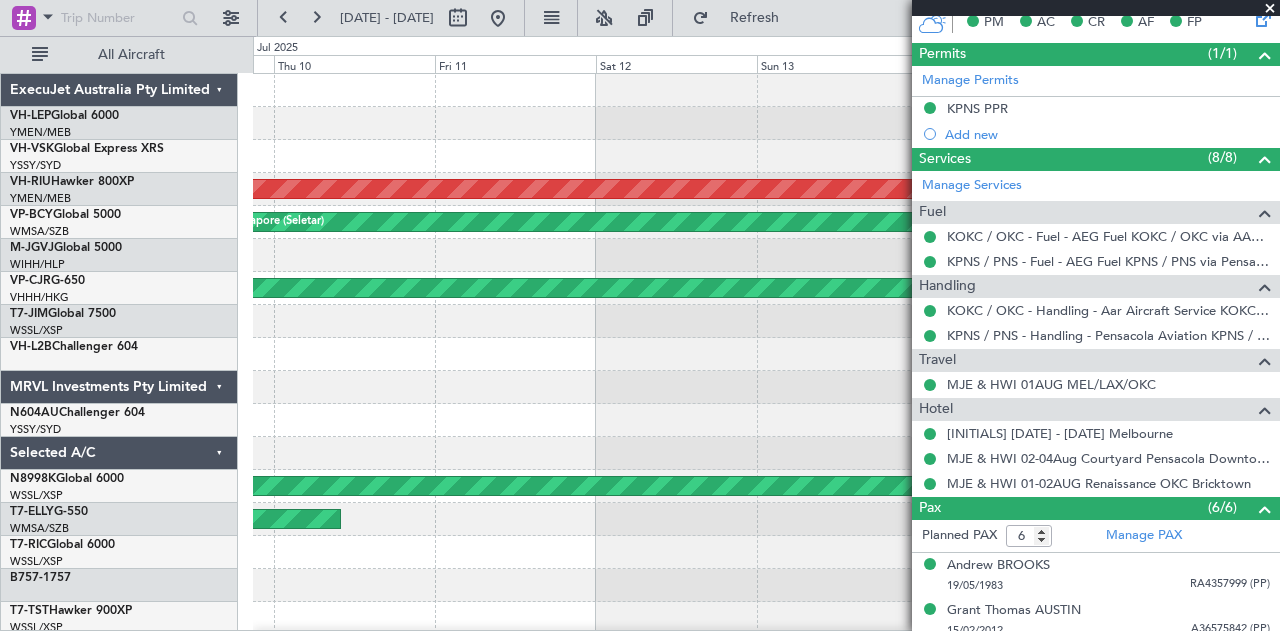 click 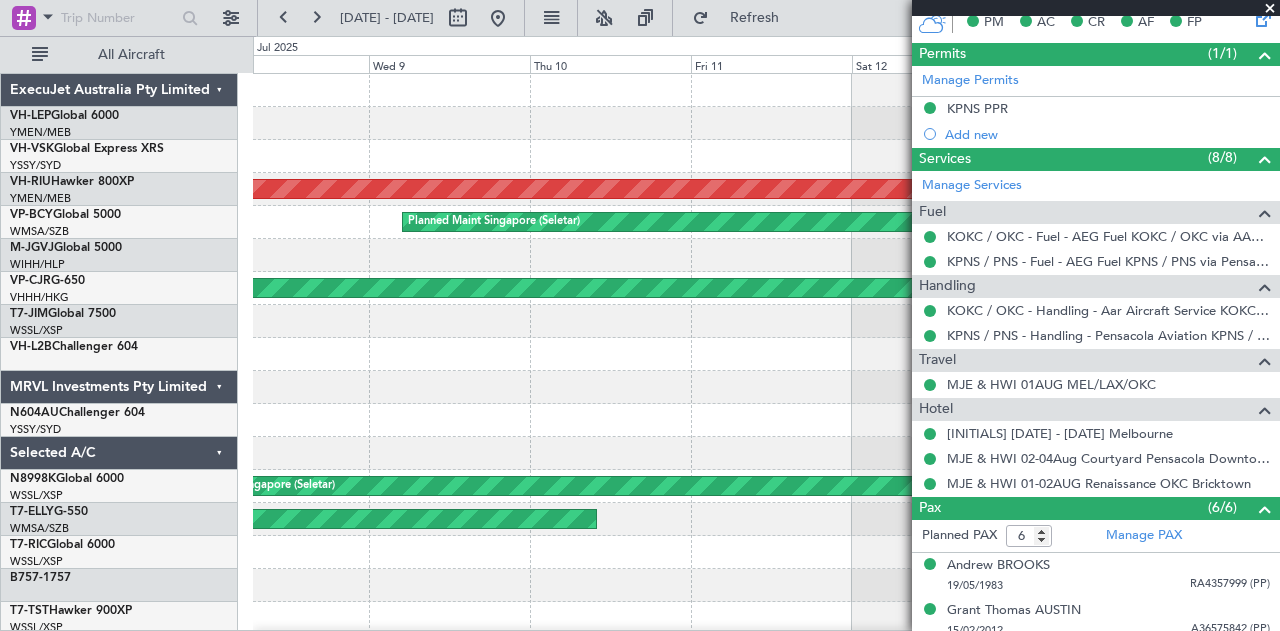 click on "[DATE] [TIME]" 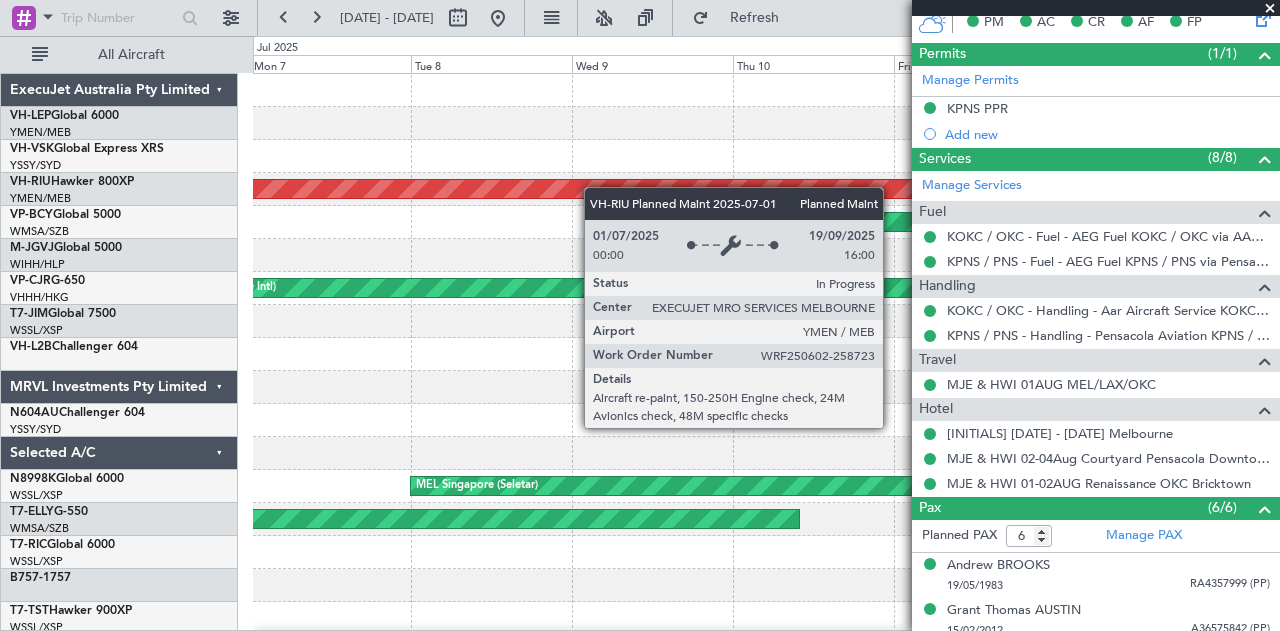 click on "[DATE] [TIME]" 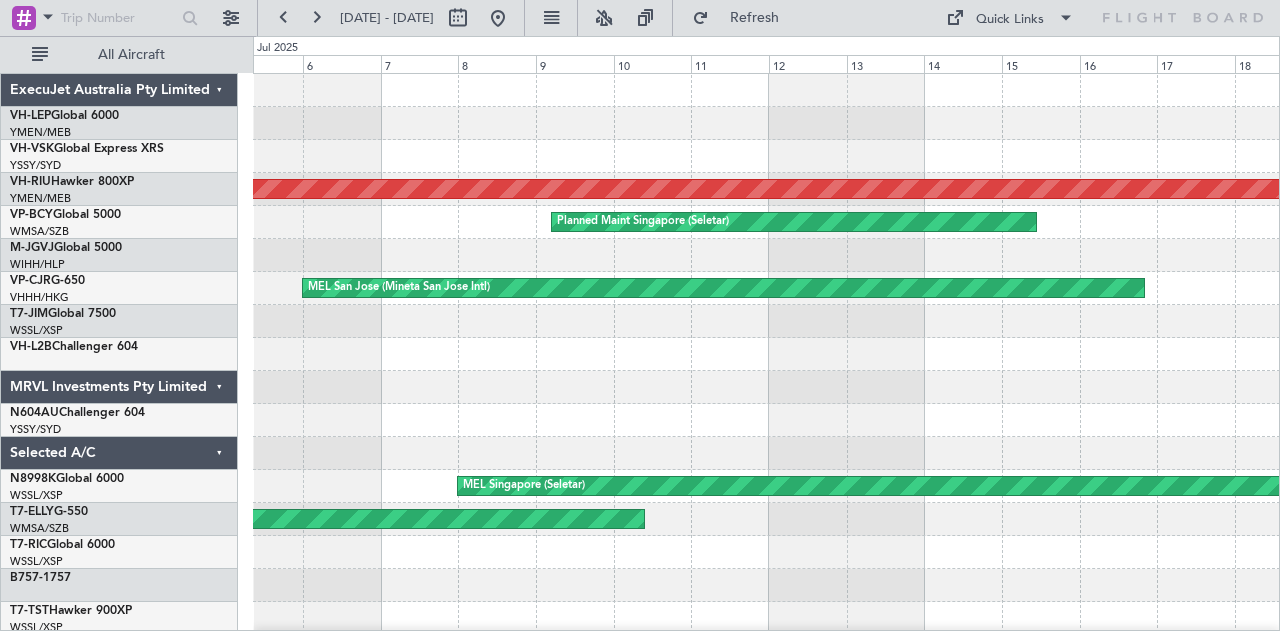 scroll, scrollTop: 0, scrollLeft: 0, axis: both 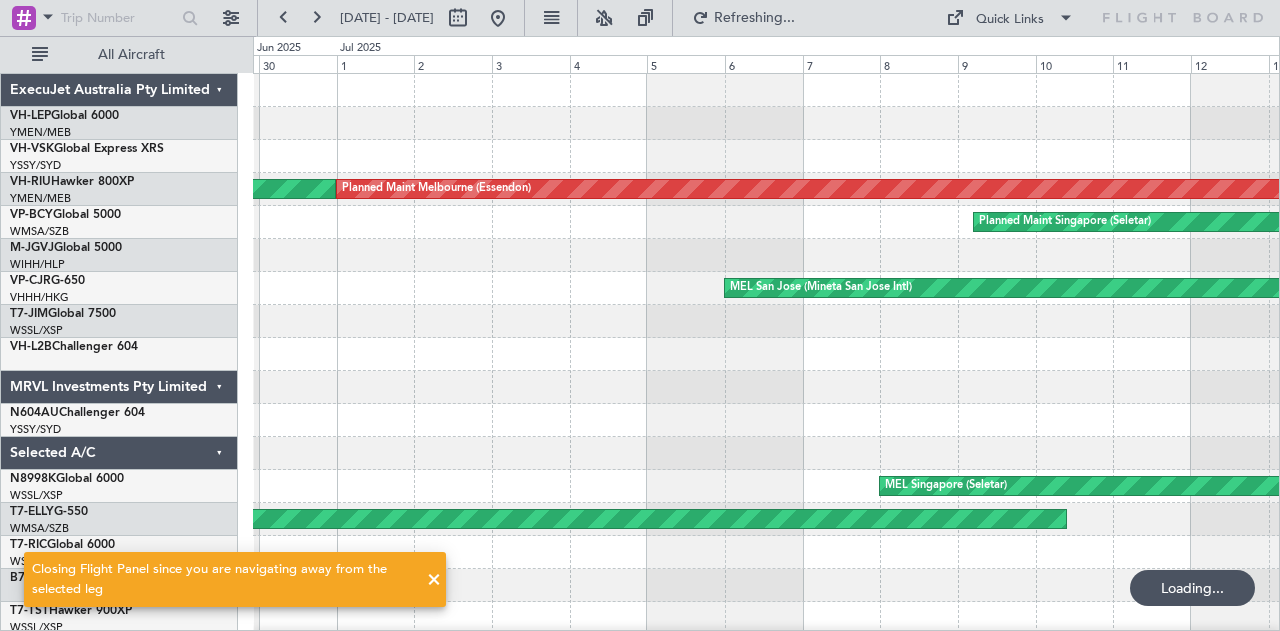 click on "Planned Maint Melbourne (Essendon)
Planned Maint Melbourne (Essendon)
Planned Maint Singapore (Seletar)
MEL San Jose (Mineta San Jose Intl)
MEL Singapore (Seletar)
Planned Maint Kuala Lumpur (Sultan Abdul Aziz Shah - Subang)" 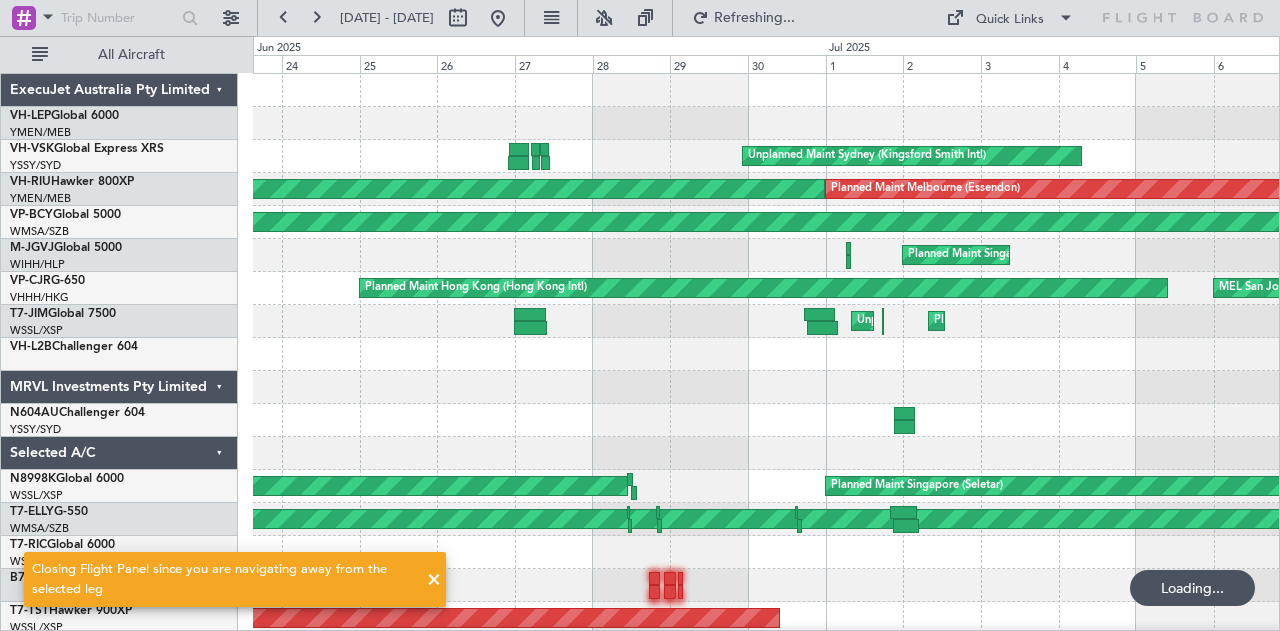 click on "Unplanned Maint [CITY] ([AIRPORT_CODE])
Planned Maint [CITY] ([AIRPORT_CODE])
Planned Maint [CITY] ([AIRPORT_CODE])
Planned Maint [CITY] ([AIRPORT_CODE])
Planned Maint [CITY] ([AIRPORT_CODE])
Planned Maint [CITY] ([AIRPORT_CODE])
Planned Maint [CITY] ([AIRPORT_CODE])
Planned Maint [CITY] ([AIRPORT_CODE])
Planned Maint [CITY] ([AIRPORT_CODE])
Planned Maint [CITY] ([AIRPORT_CODE])
MEL [CITY] ([AIRPORT_CODE])
Planned Maint [CITY] ([AIRPORT_CODE])
Planned Maint [CITY] ([AIRPORT_CODE])
Planned Maint [CITY] ([AIRPORT_CODE])
Planned Maint [CITY] ([AIRPORT_CODE])
Planned Maint [CITY] ([AIRPORT_CODE])" 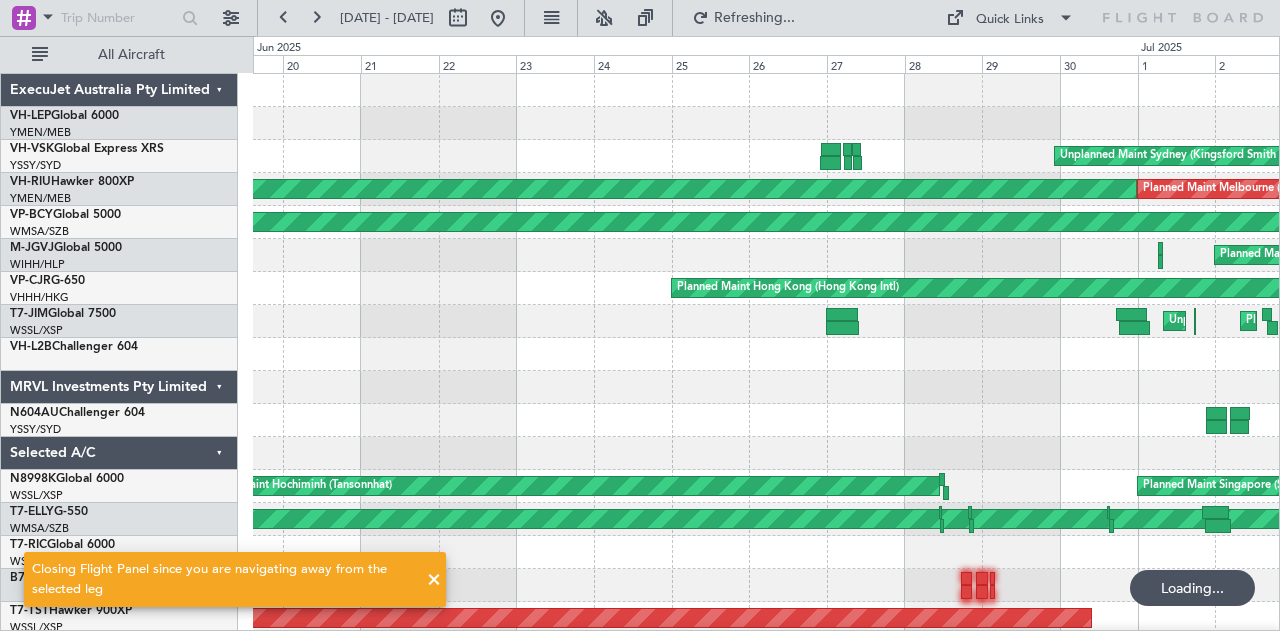 click 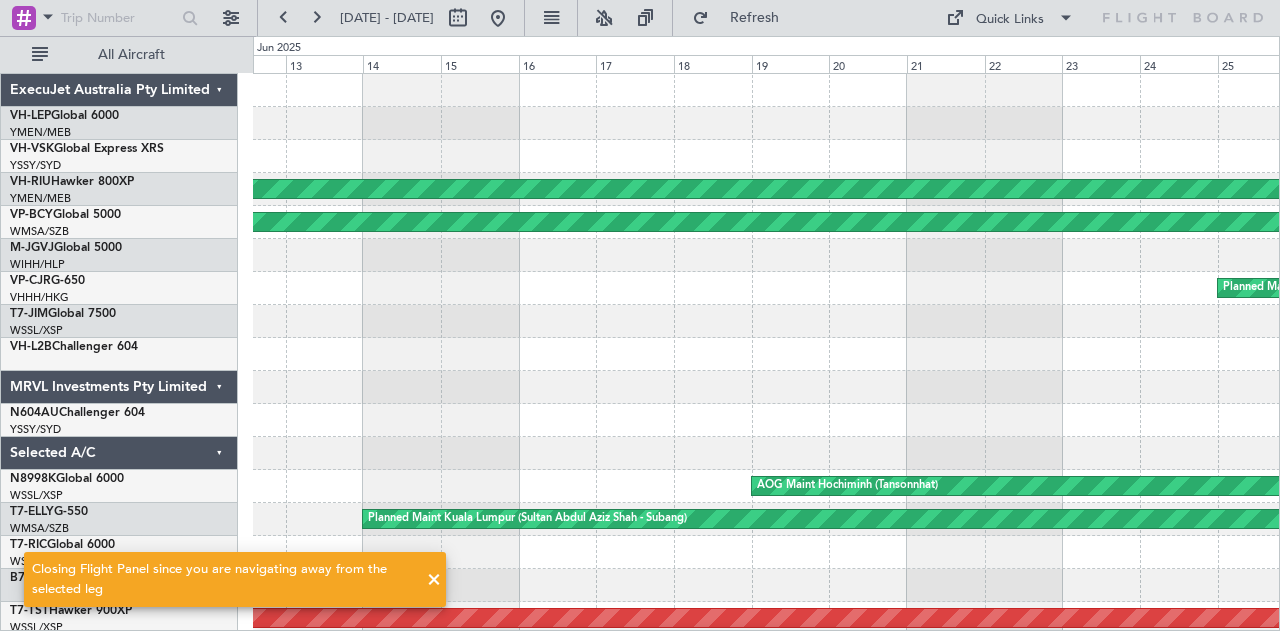 click on "Planned Maint Melbourne (Essendon)
Planned Maint Singapore (Seletar)
Planned Maint Hong Kong (Hong Kong Intl)
AOG Maint Hochiminh (Tansonnhat)
Planned Maint Kuala Lumpur (Sultan Abdul Aziz Shah - Subang)
Planned Maint Singapore (Seletar)" 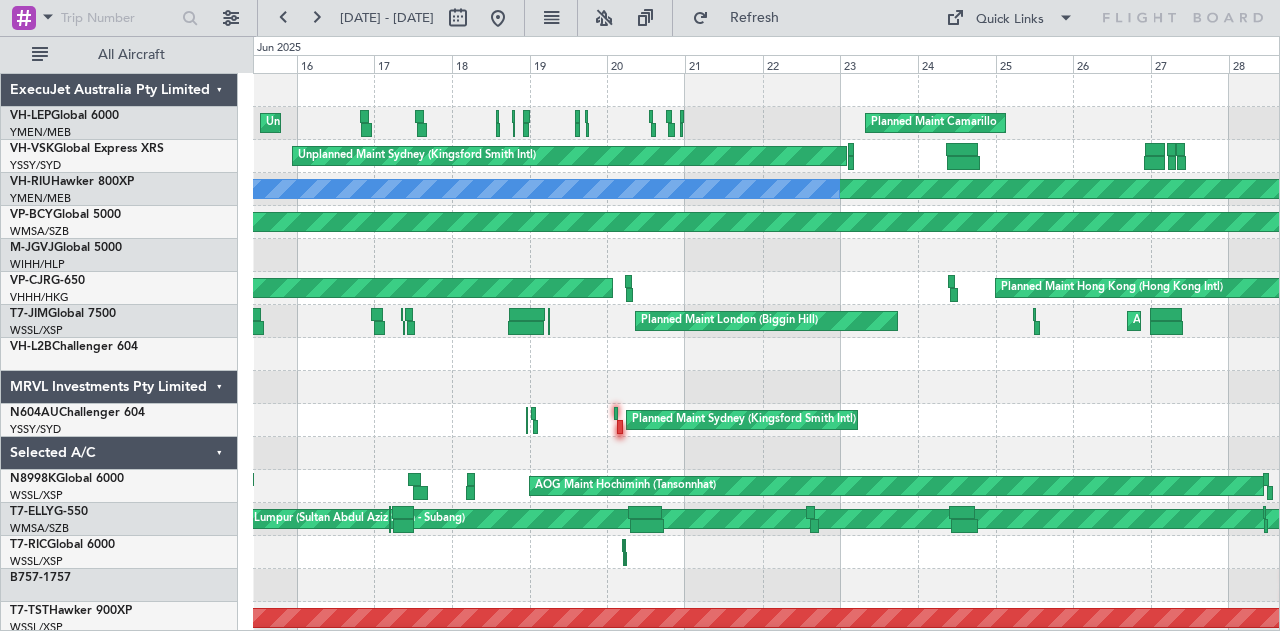 click on "Planned Maint Camarillo
Unplanned Maint New York (Teterboro)" 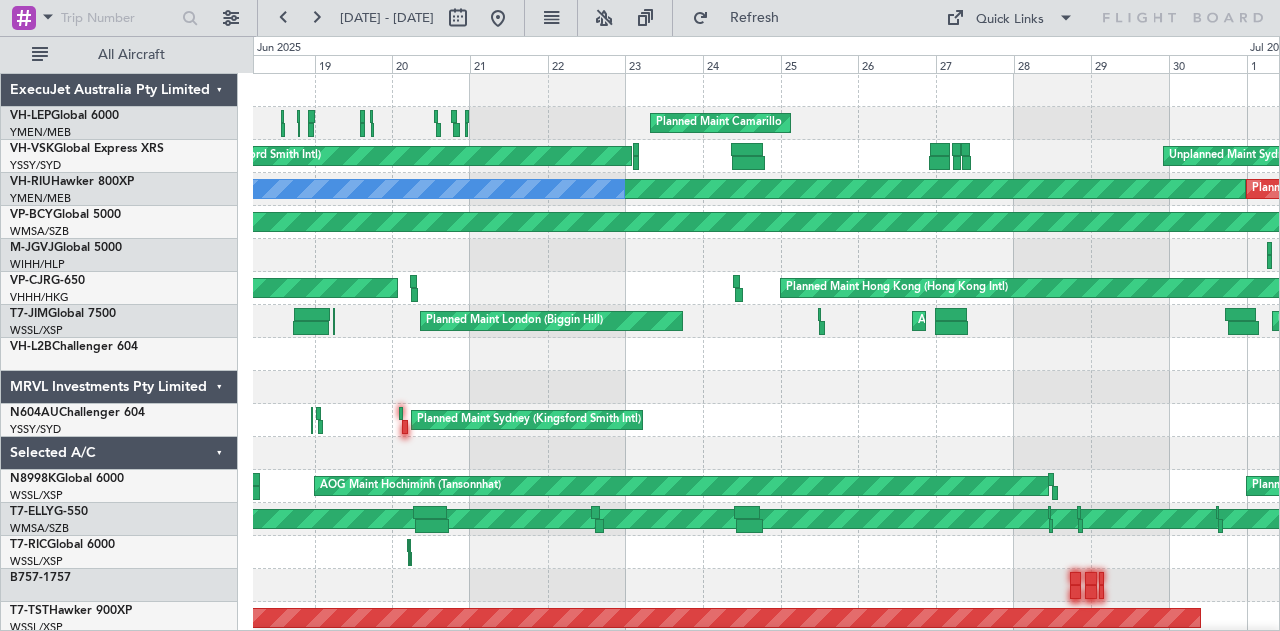 scroll, scrollTop: 3, scrollLeft: 0, axis: vertical 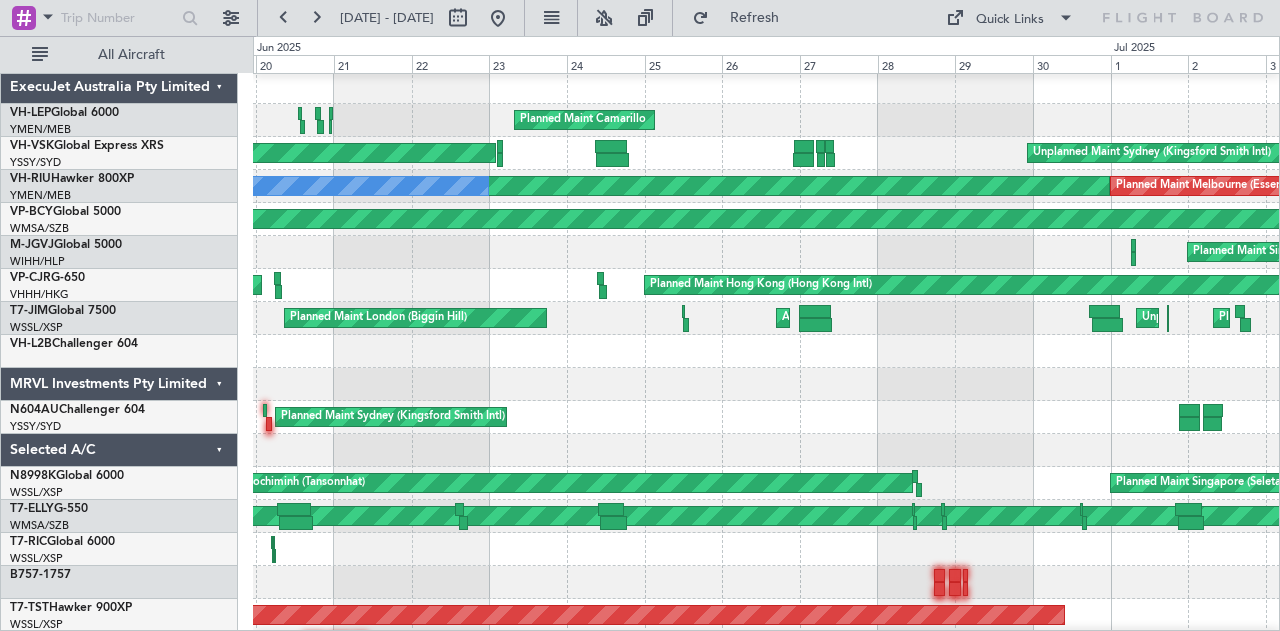 click on "Planned Maint Camarillo" 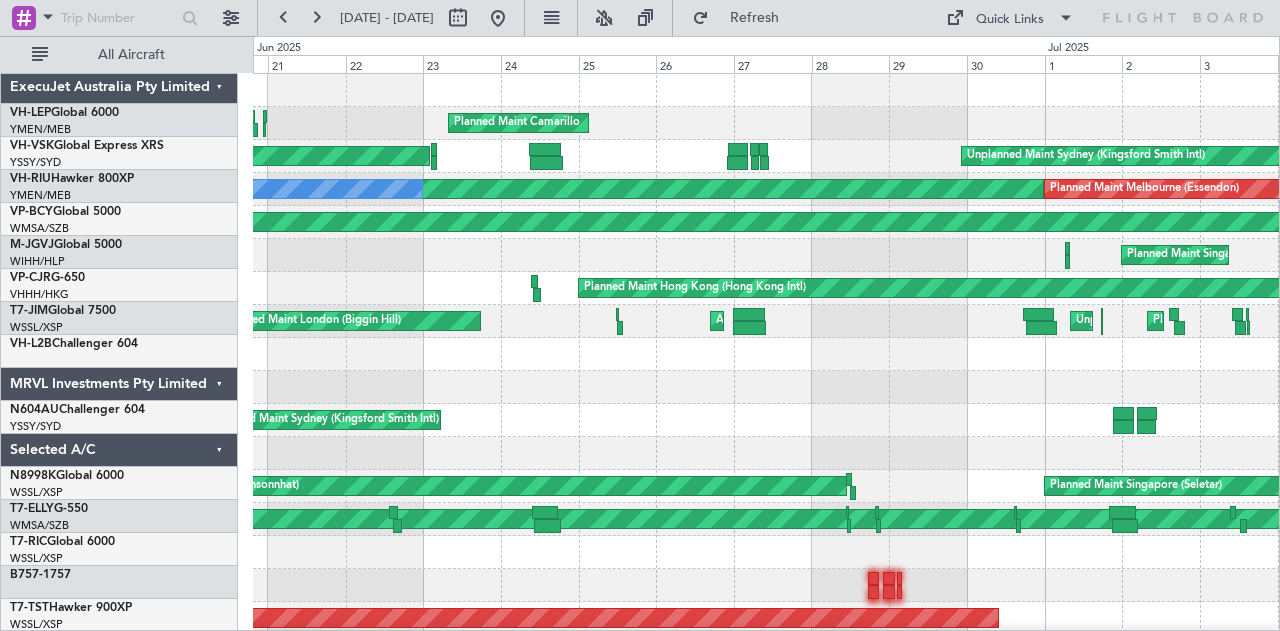 scroll, scrollTop: 0, scrollLeft: 0, axis: both 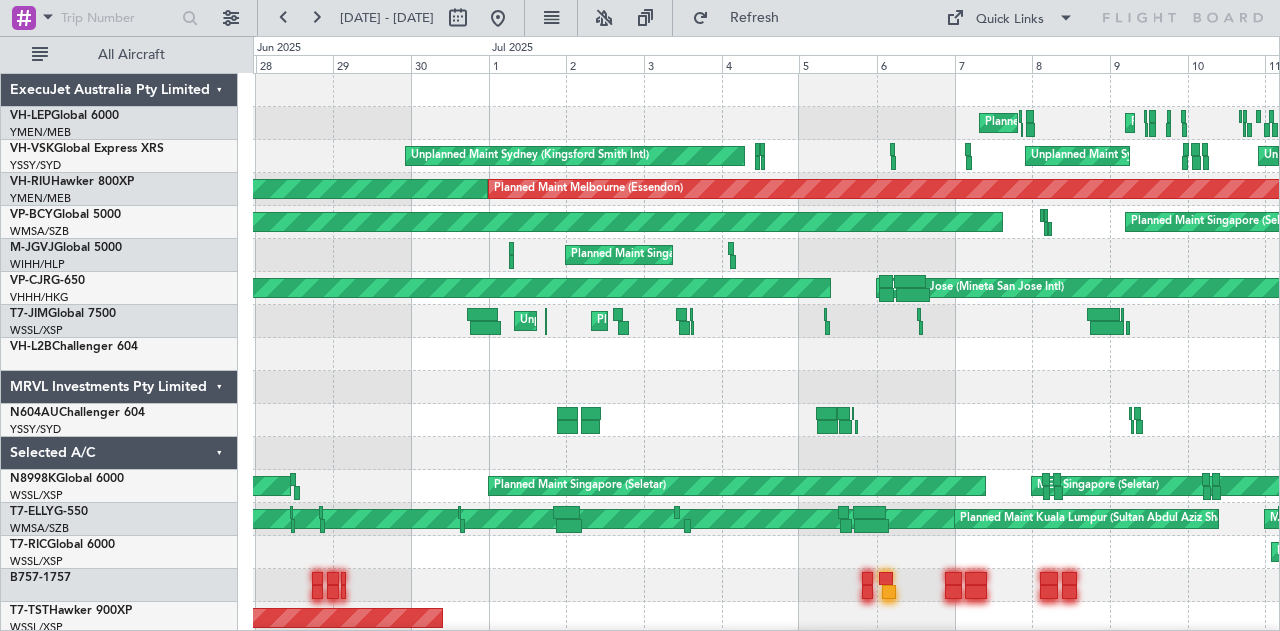click on "[DATE] [TIME]" 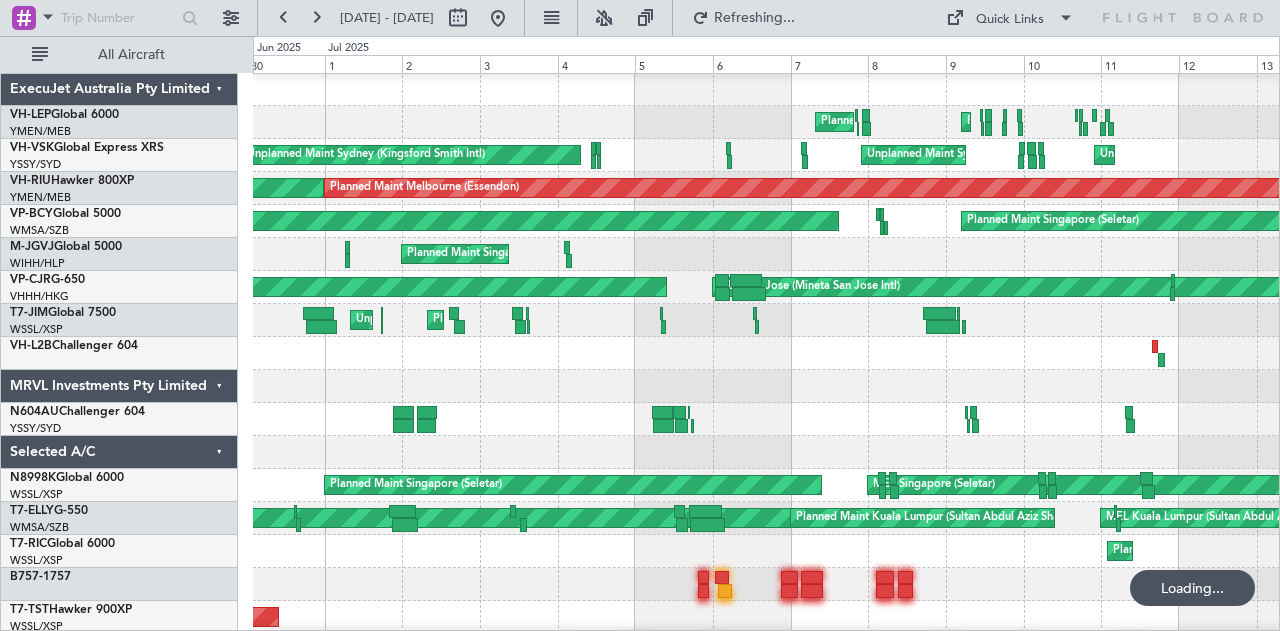 scroll, scrollTop: 0, scrollLeft: 0, axis: both 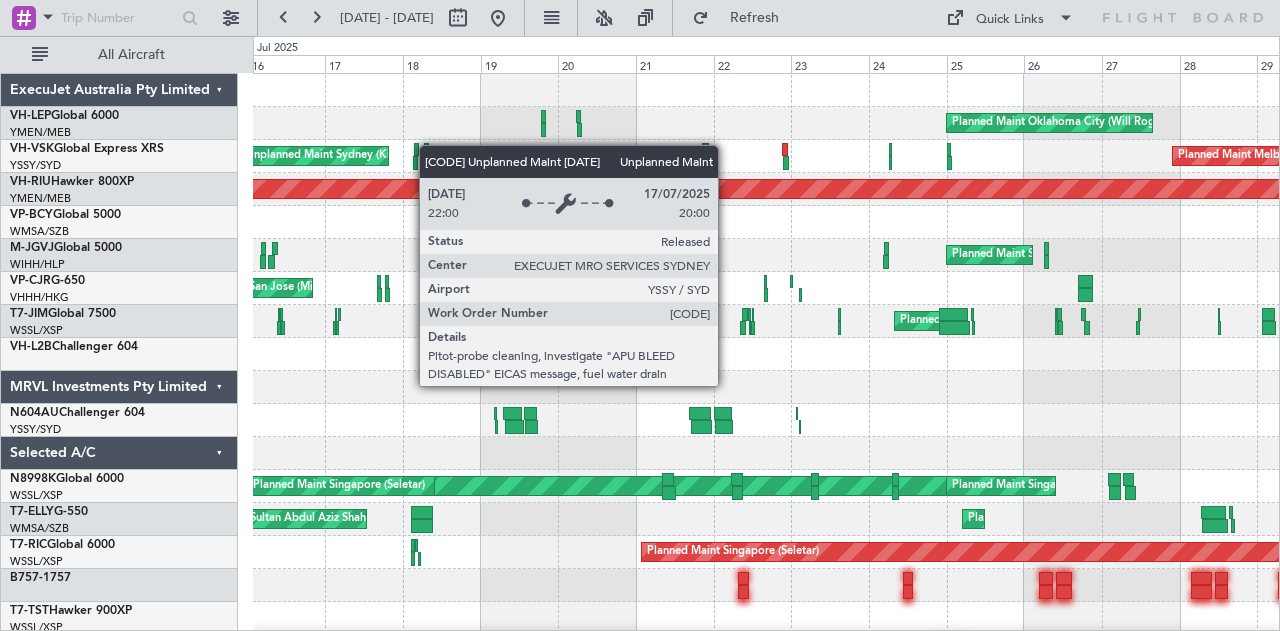 click on "Planned Maint [CITY] ([AIRPORT_CODE])
Unplanned Maint [CITY] ([AIRPORT_CODE])
Unplanned Maint [CITY] ([AIRPORT_CODE])
Planned Maint [CITY] ([AIRPORT_CODE])
Planned Maint [CITY] ([AIRPORT_CODE])
Planned Maint [CITY] ([AIRPORT_CODE])
Planned Maint [CITY] ([AIRPORT_CODE])
MEL [CITY] ([AIRPORT_CODE])
Planned Maint [CITY] ([AIRPORT_CODE])
Planned Maint [CITY] ([AIRPORT_CODE])
Planned Maint [CITY] ([AIRPORT_CODE])
MEL [CITY] ([AIRPORT_CODE])
MEL [CITY] ([AIRPORT_CODE])
Planned Maint [CITY] ([AIRPORT_CODE])" 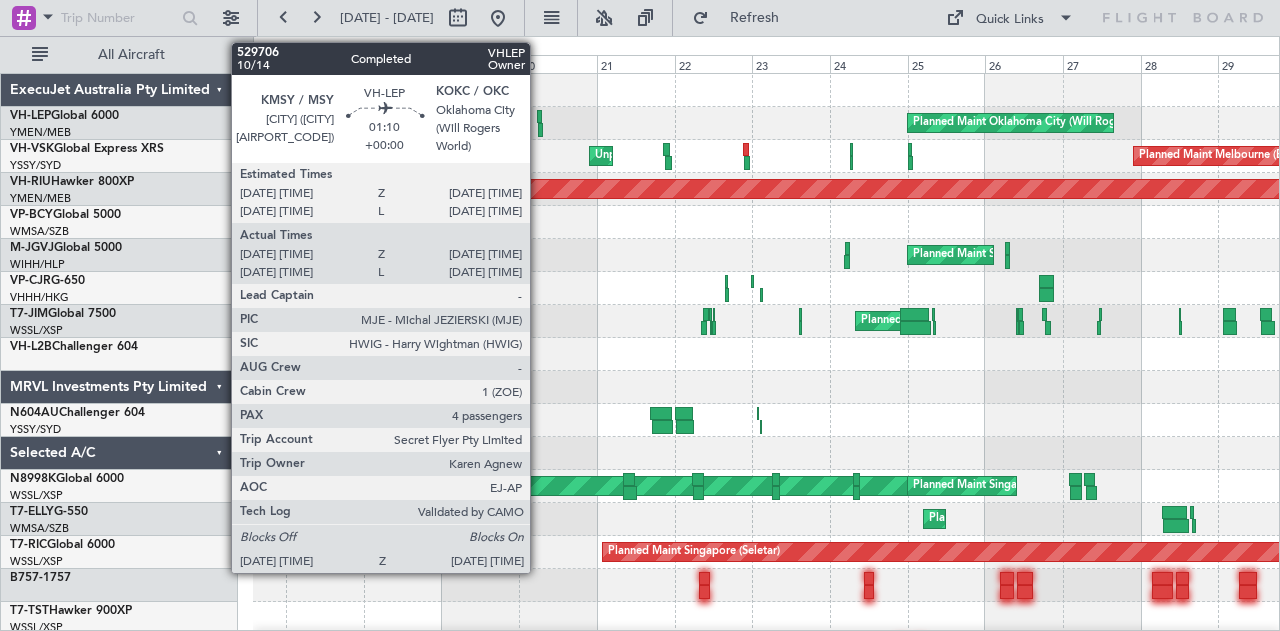 click 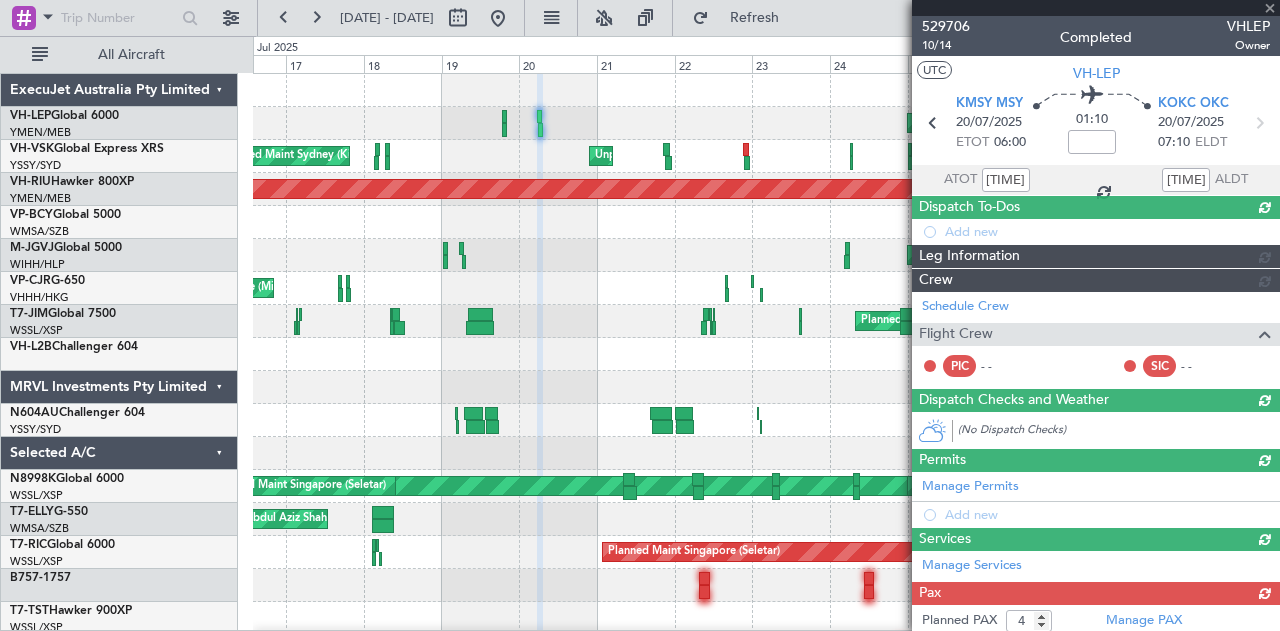 type on "01:06" 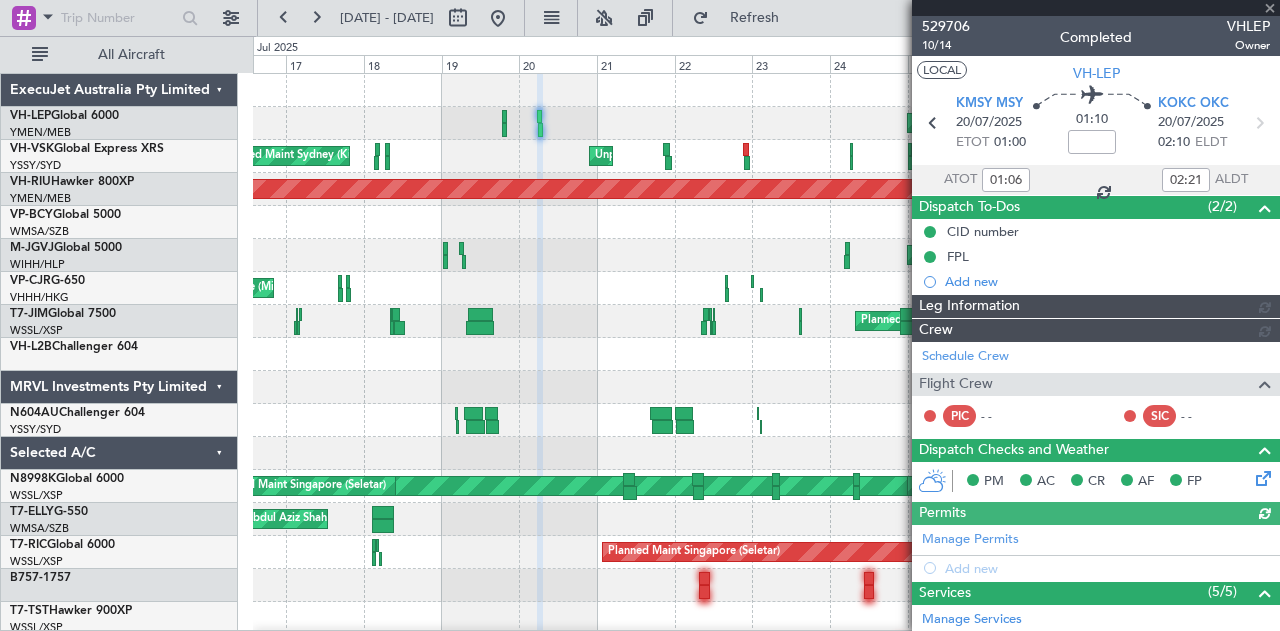 type on "[PERSON] ([PERSON_INITIALS])" 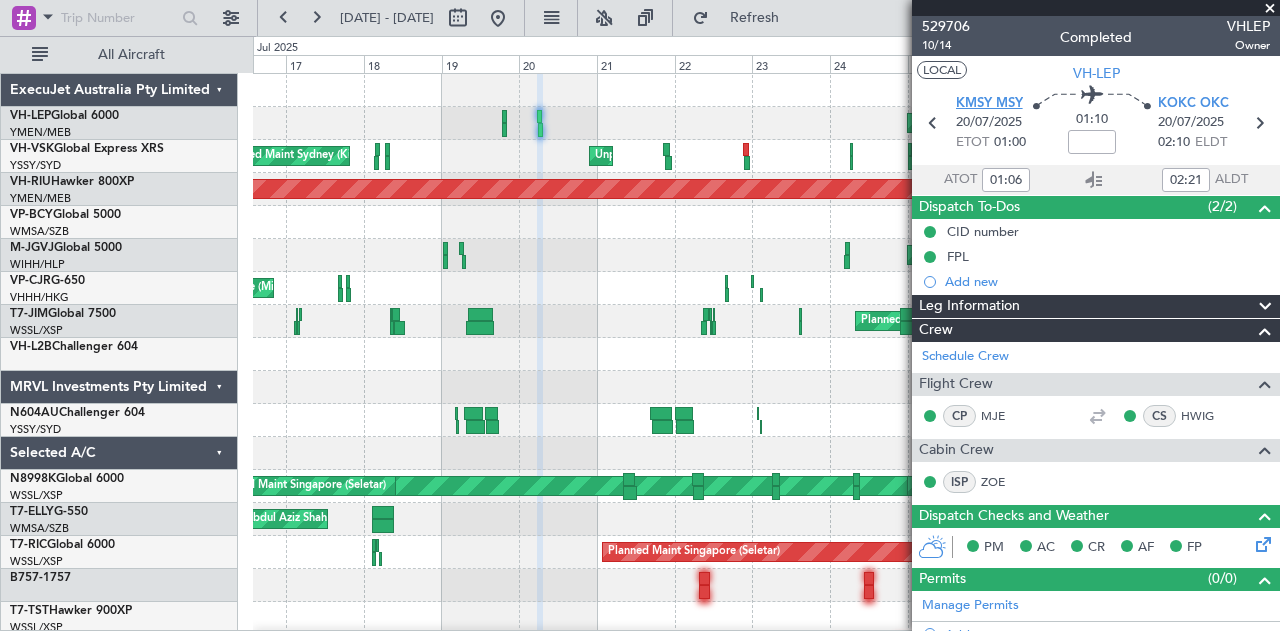 type on "[TIME]" 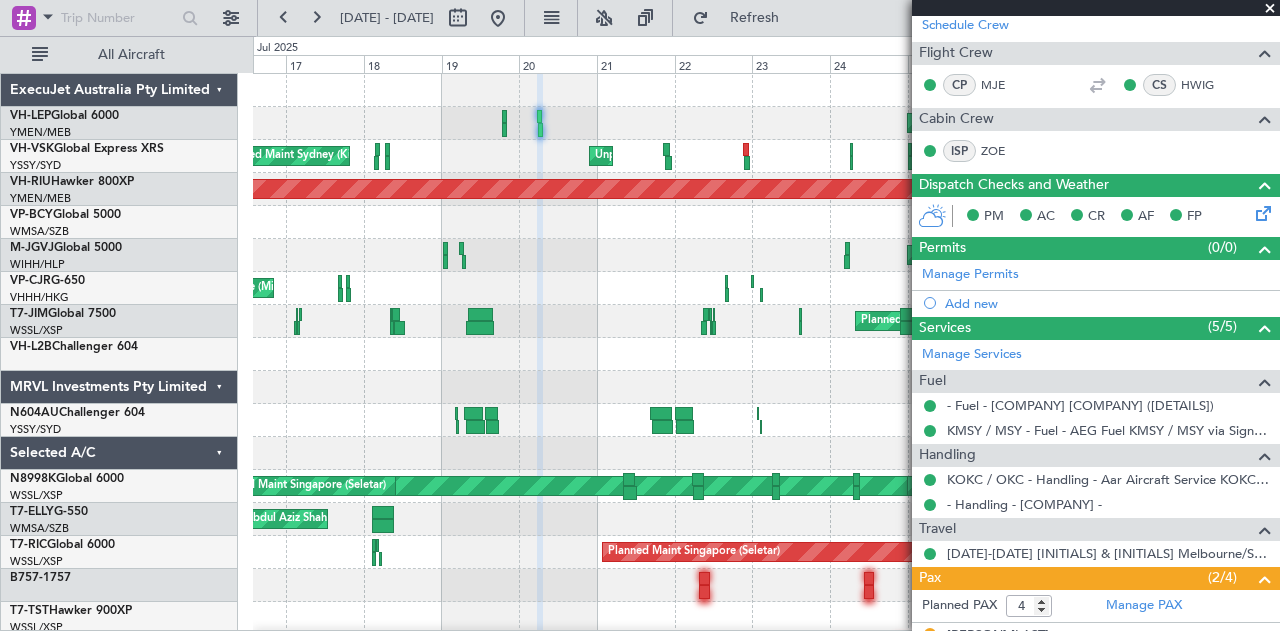 scroll, scrollTop: 332, scrollLeft: 0, axis: vertical 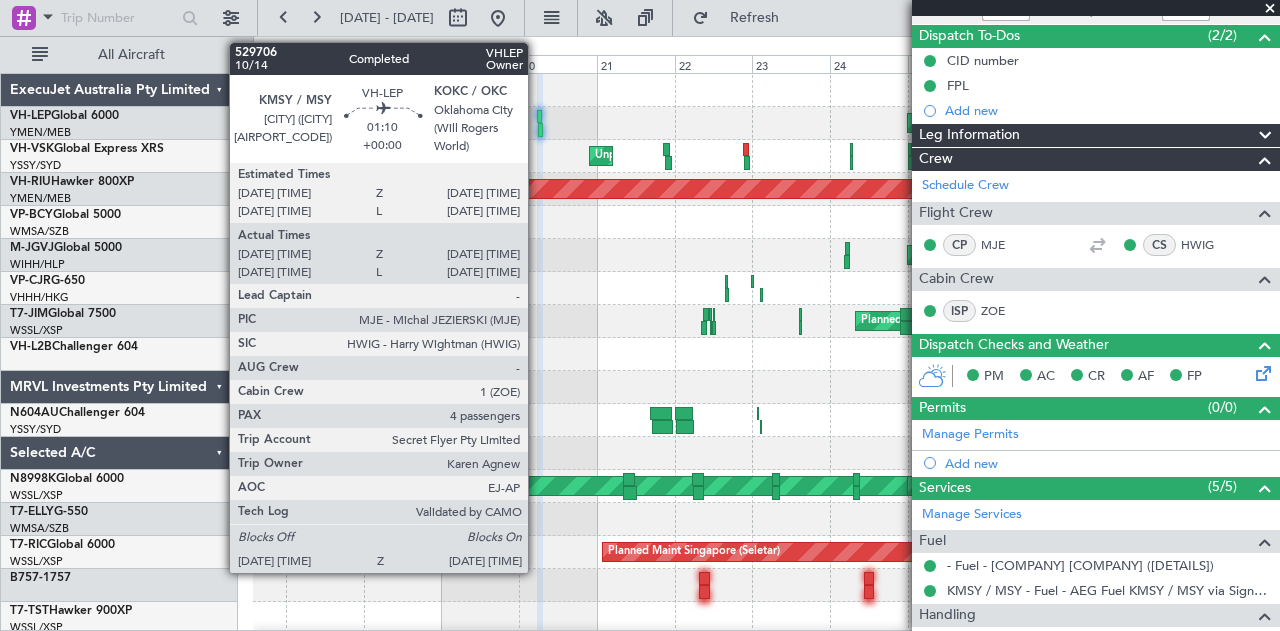 click 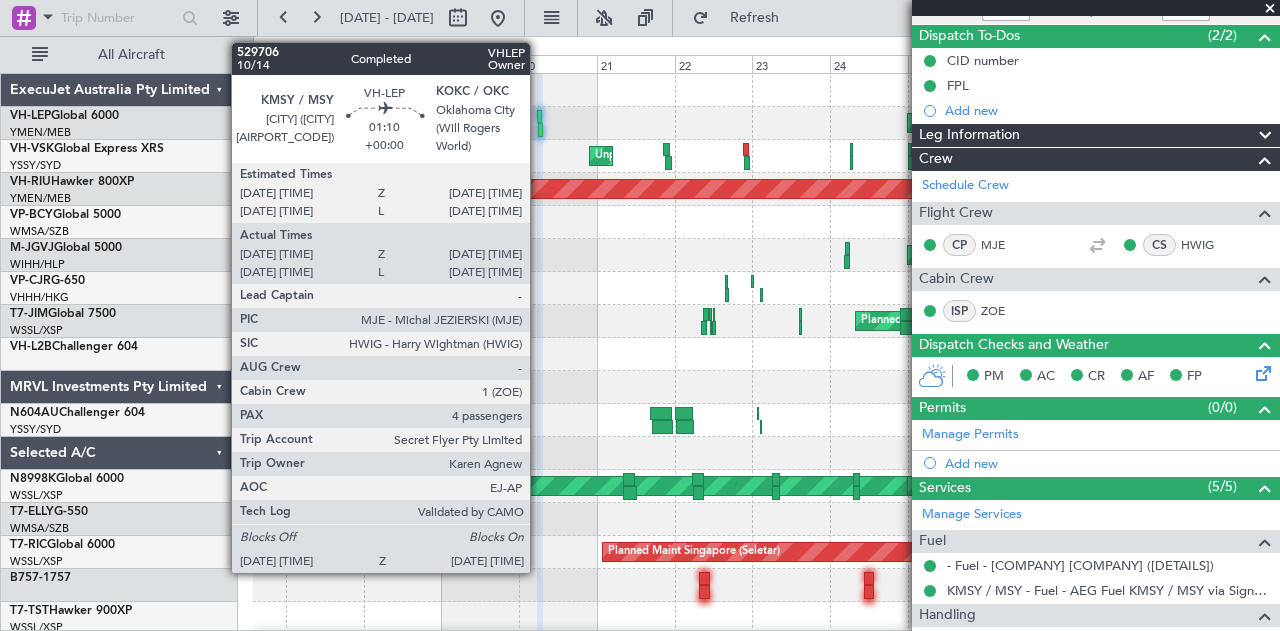 click 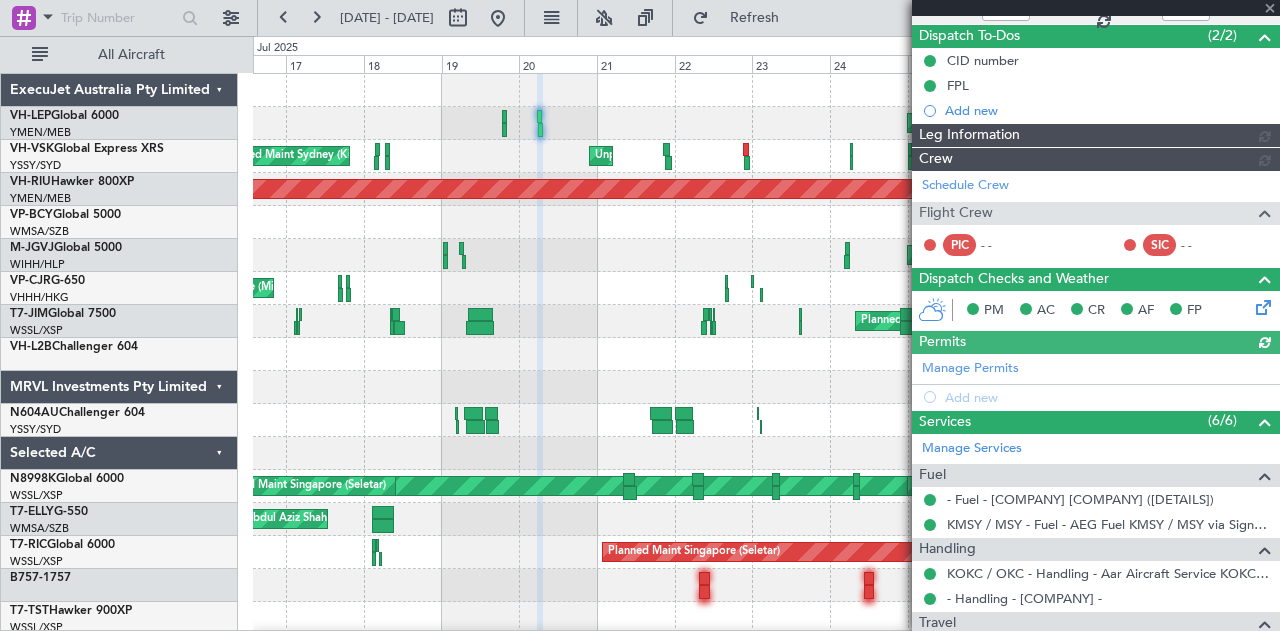 type on "[PERSON] ([PERSON_INITIALS])" 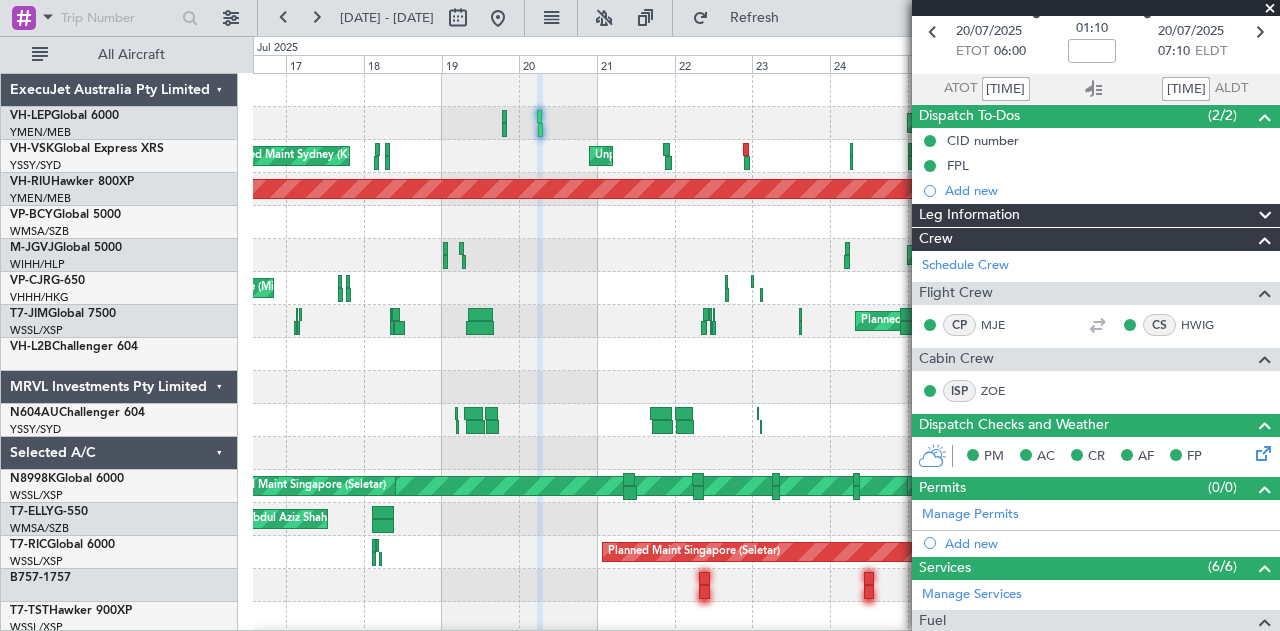 scroll, scrollTop: 0, scrollLeft: 0, axis: both 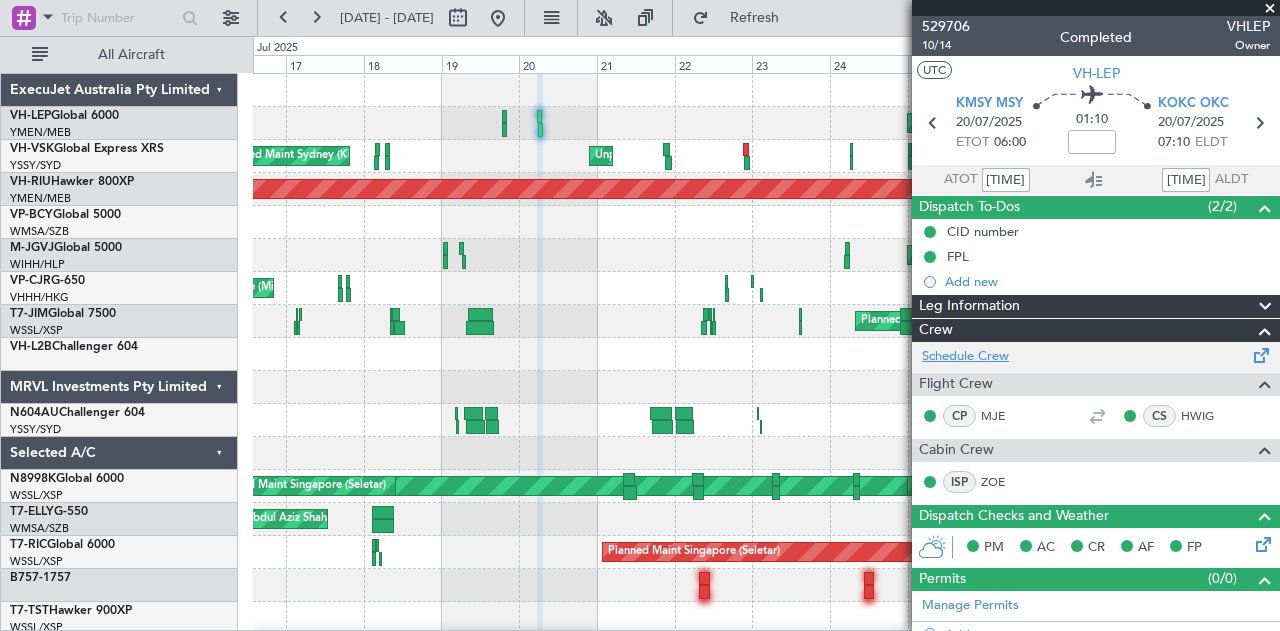 click on "Schedule Crew" 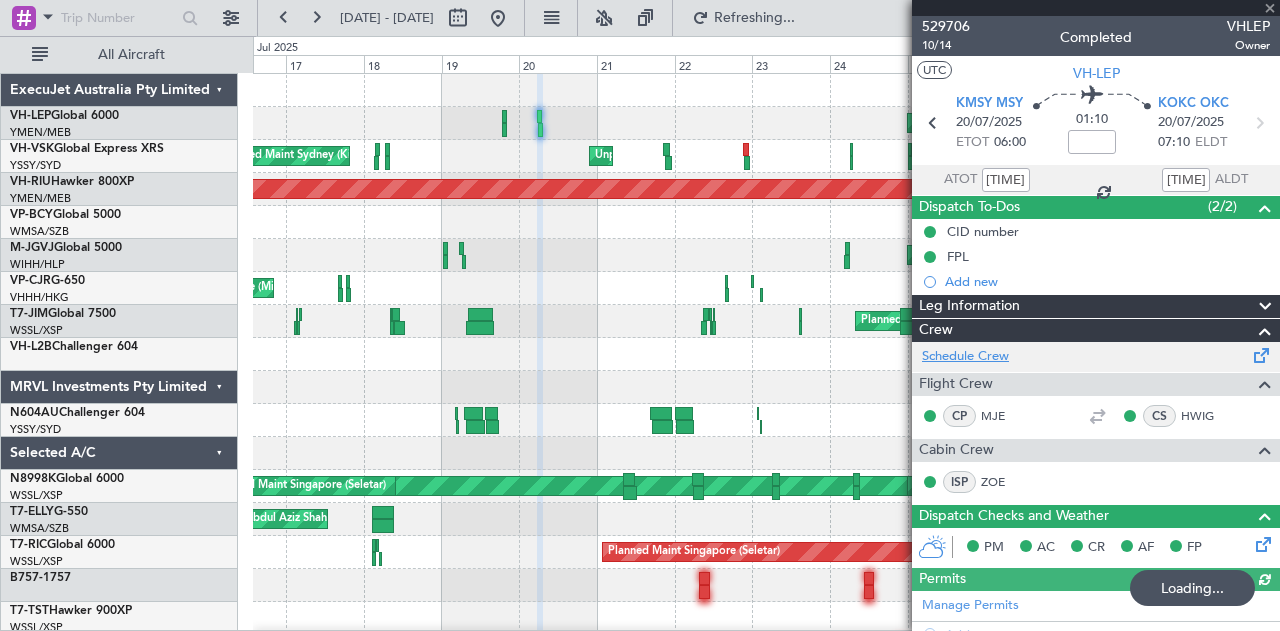 type on "[PERSON] ([PERSON_INITIALS])" 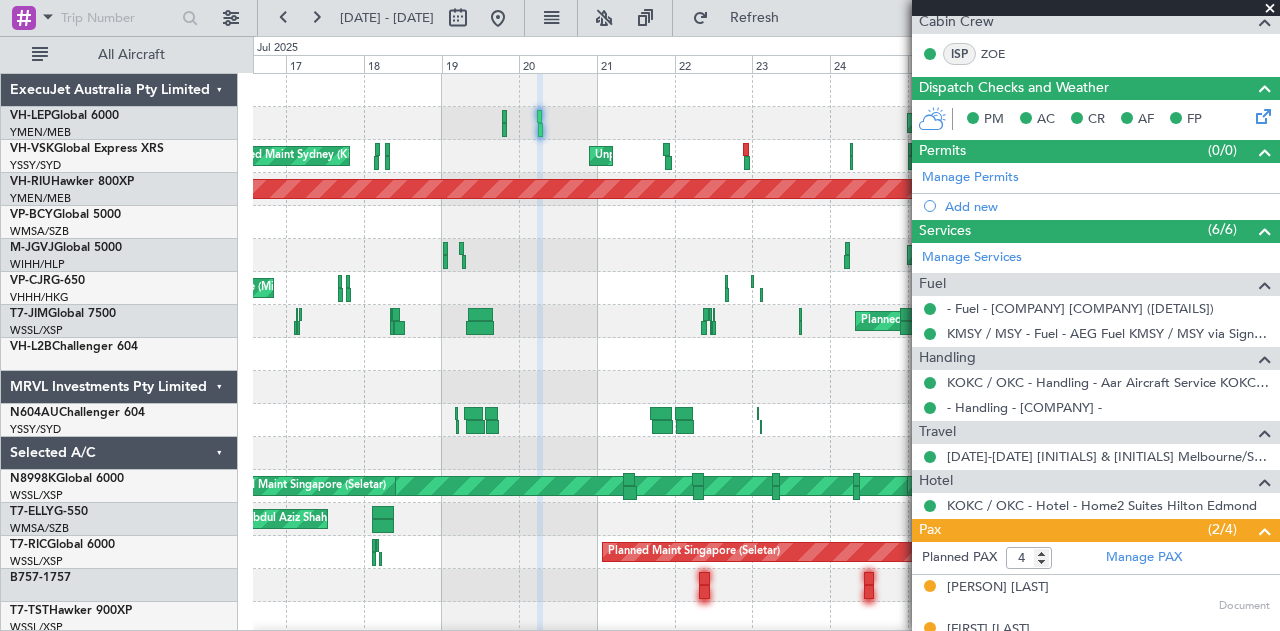 scroll, scrollTop: 500, scrollLeft: 0, axis: vertical 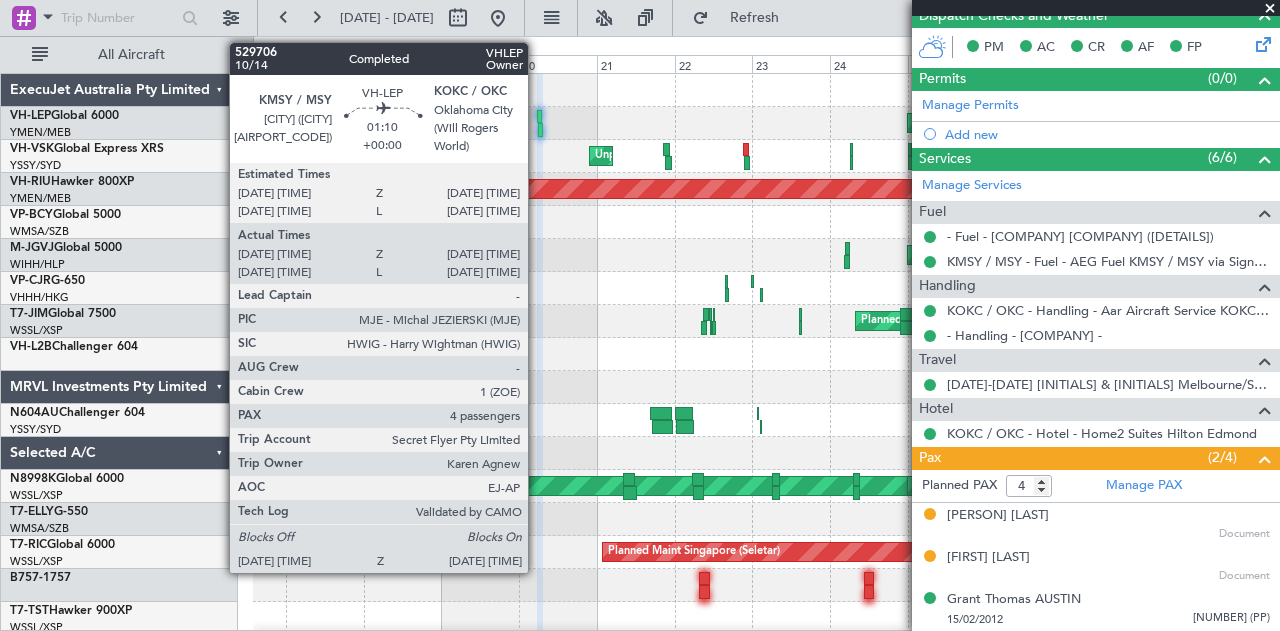 click 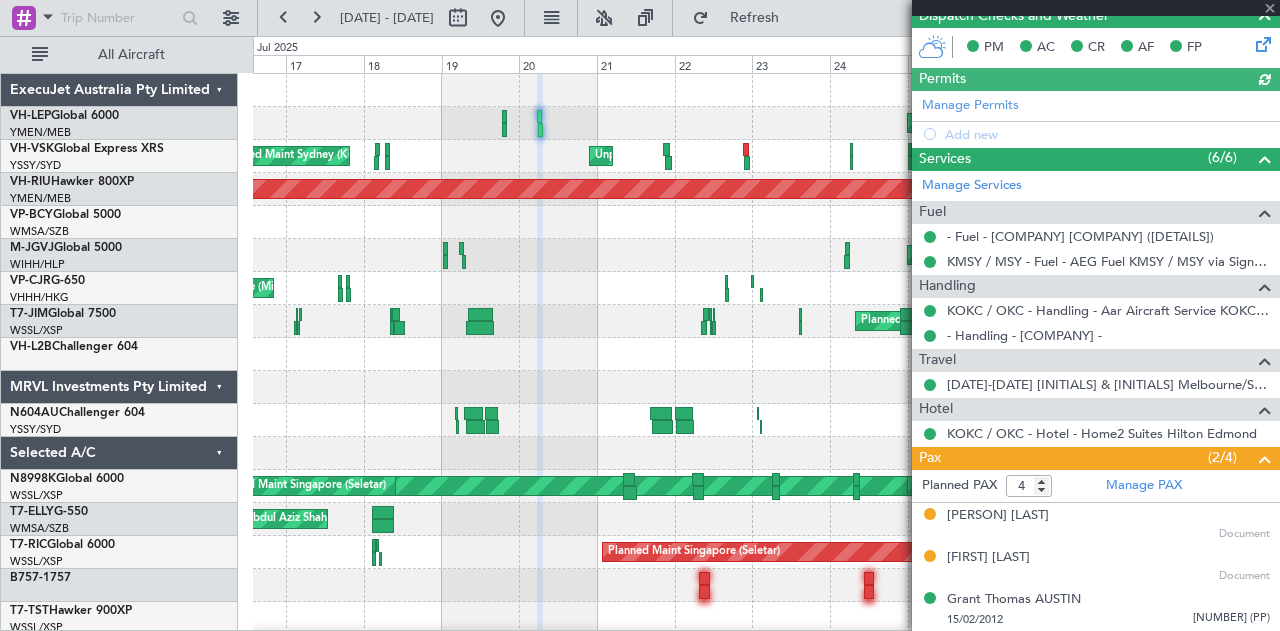 scroll, scrollTop: 500, scrollLeft: 0, axis: vertical 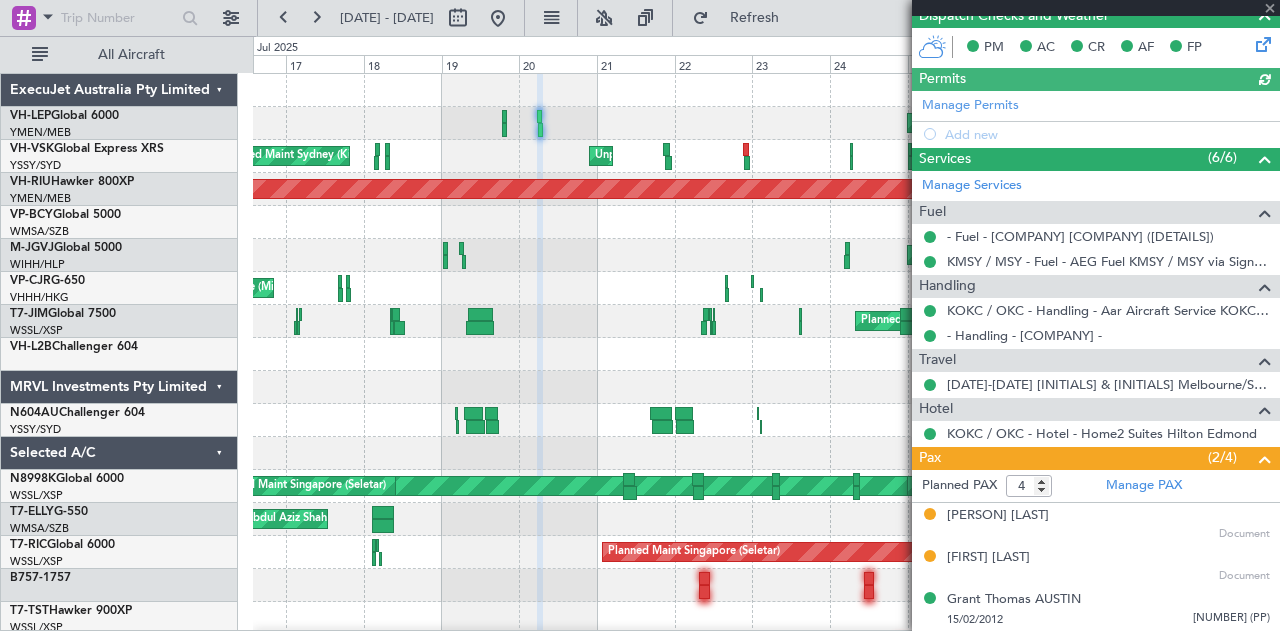 type on "[PERSON] ([PERSON_INITIALS])" 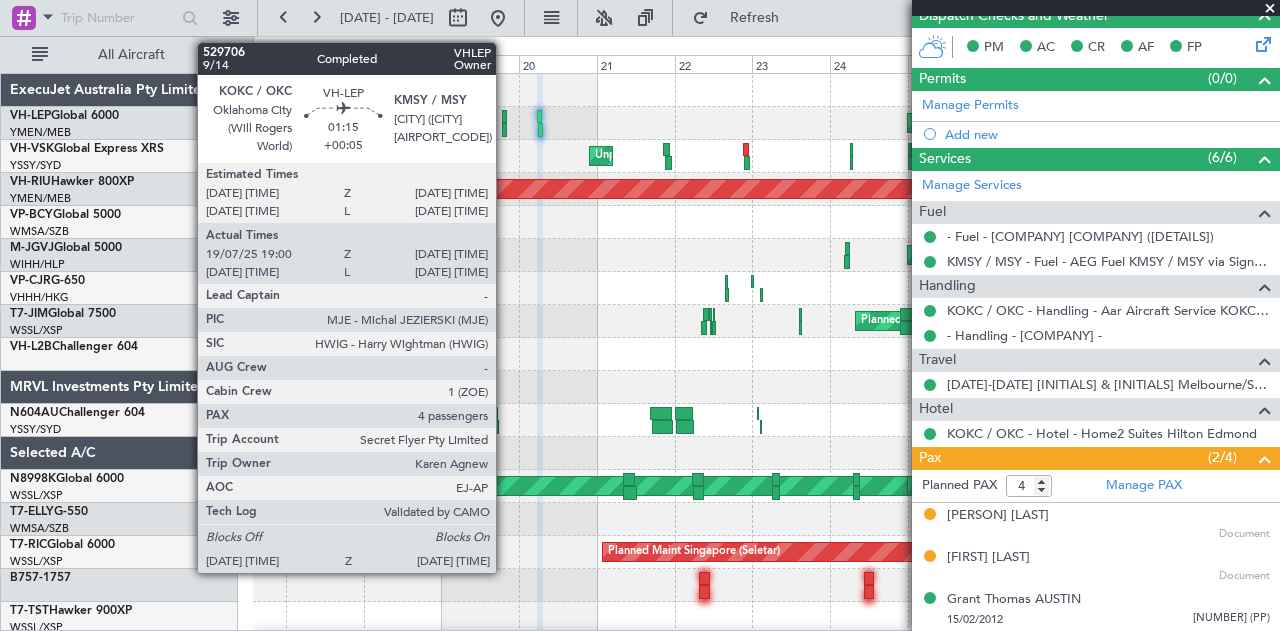 click 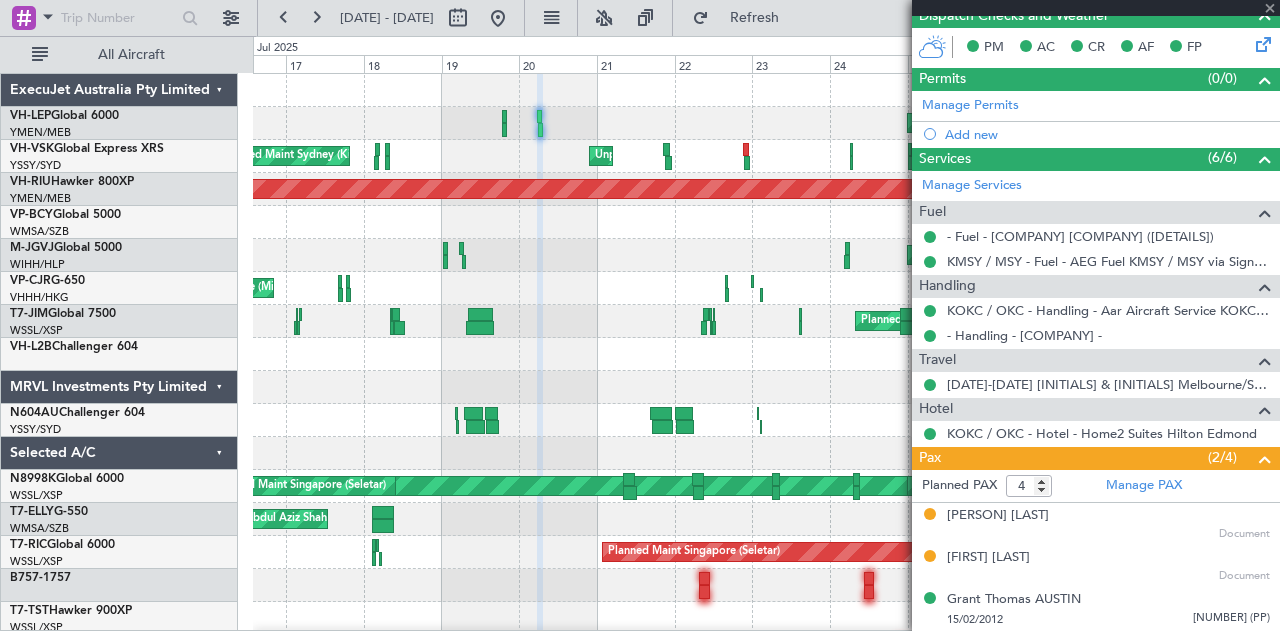 type on "+00:05" 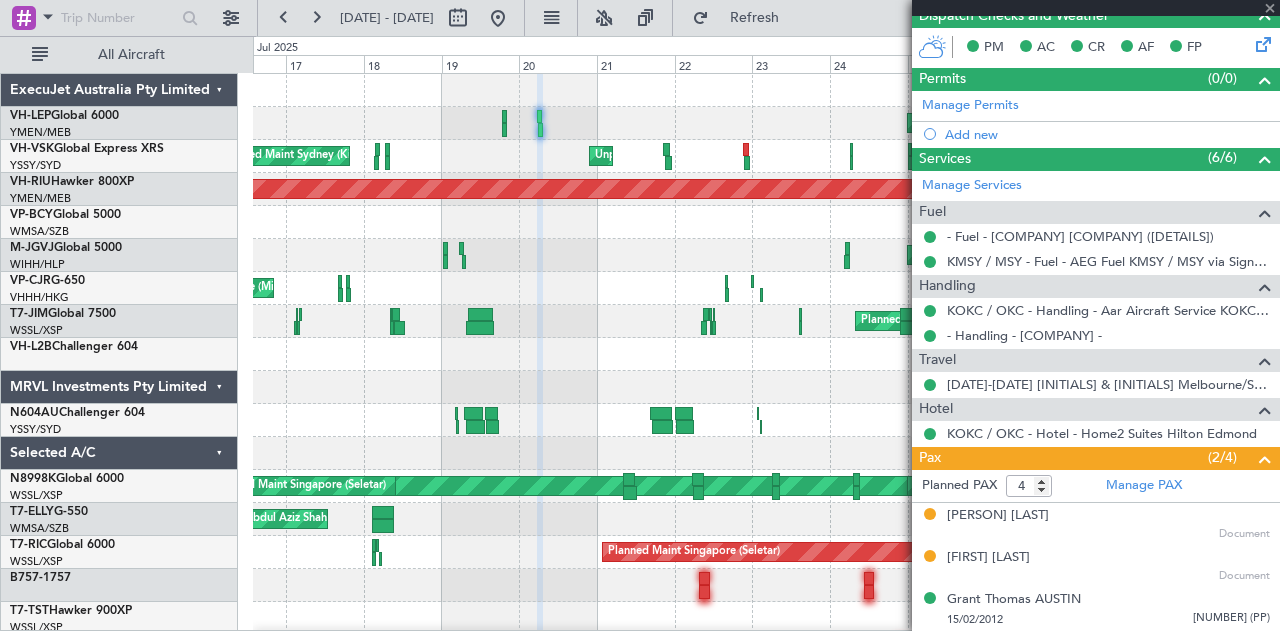 type on "19:10" 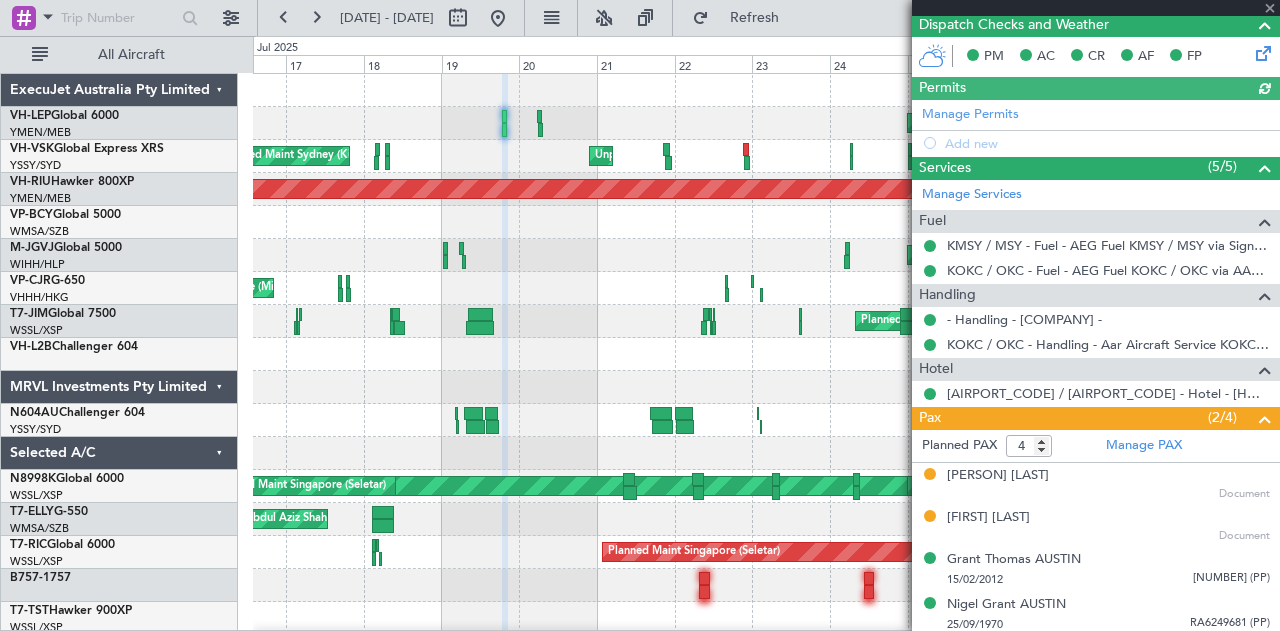 type on "[PERSON] ([PERSON_INITIALS])" 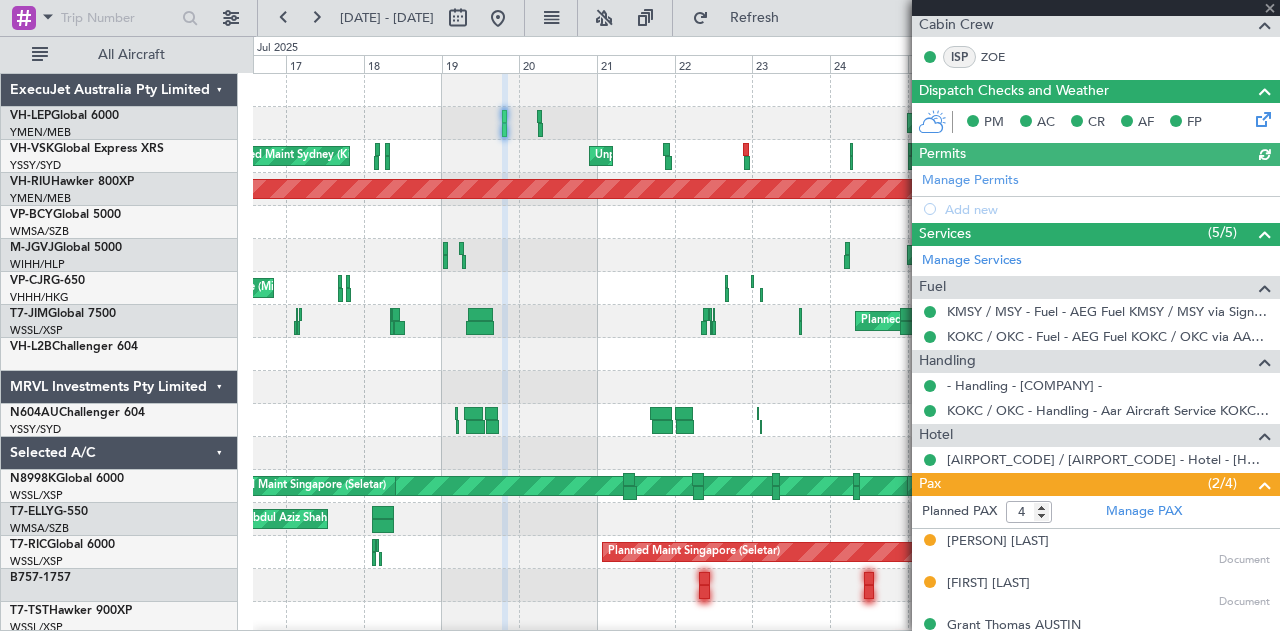 scroll, scrollTop: 491, scrollLeft: 0, axis: vertical 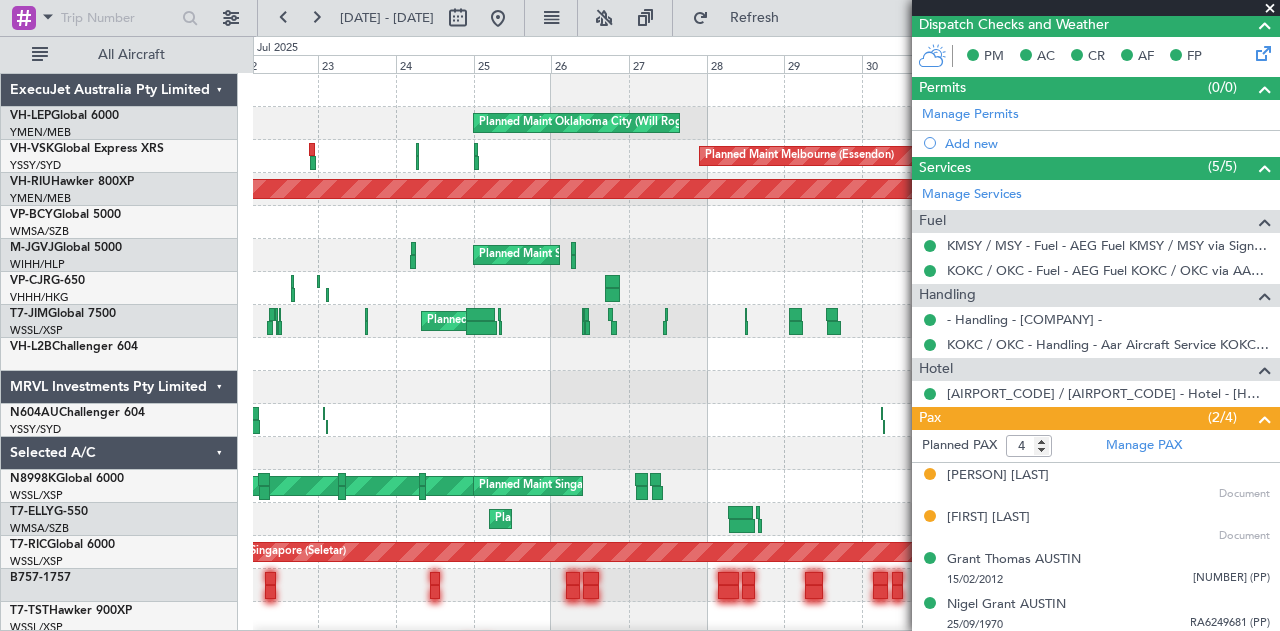 click on "Planned Maint Oklahoma City (Will Rogers World)" 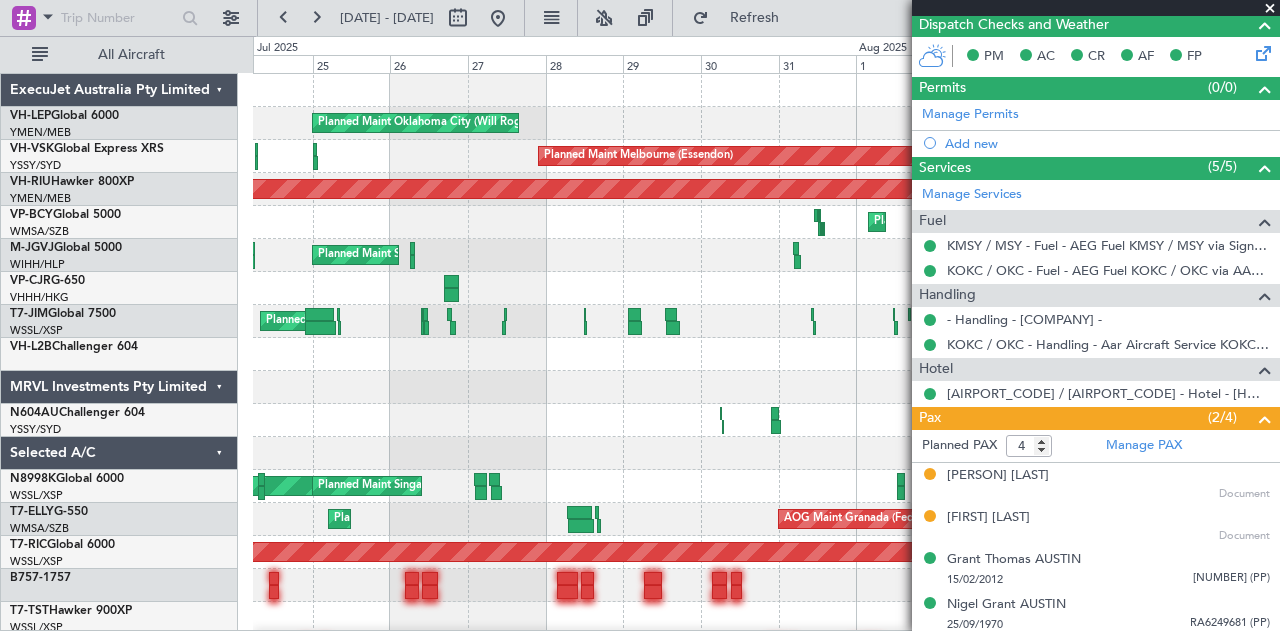 click on "Planned Maint Oklahoma City (Will Rogers World)" 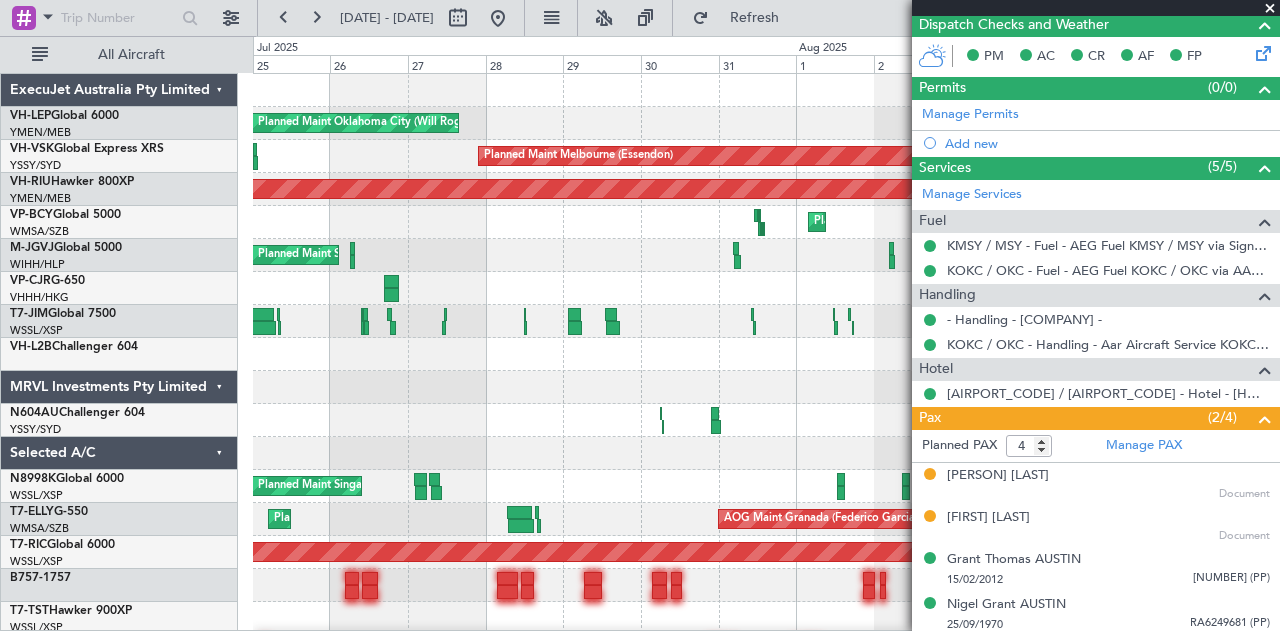 type on "[PERSON] ([PERSON_INITIALS])" 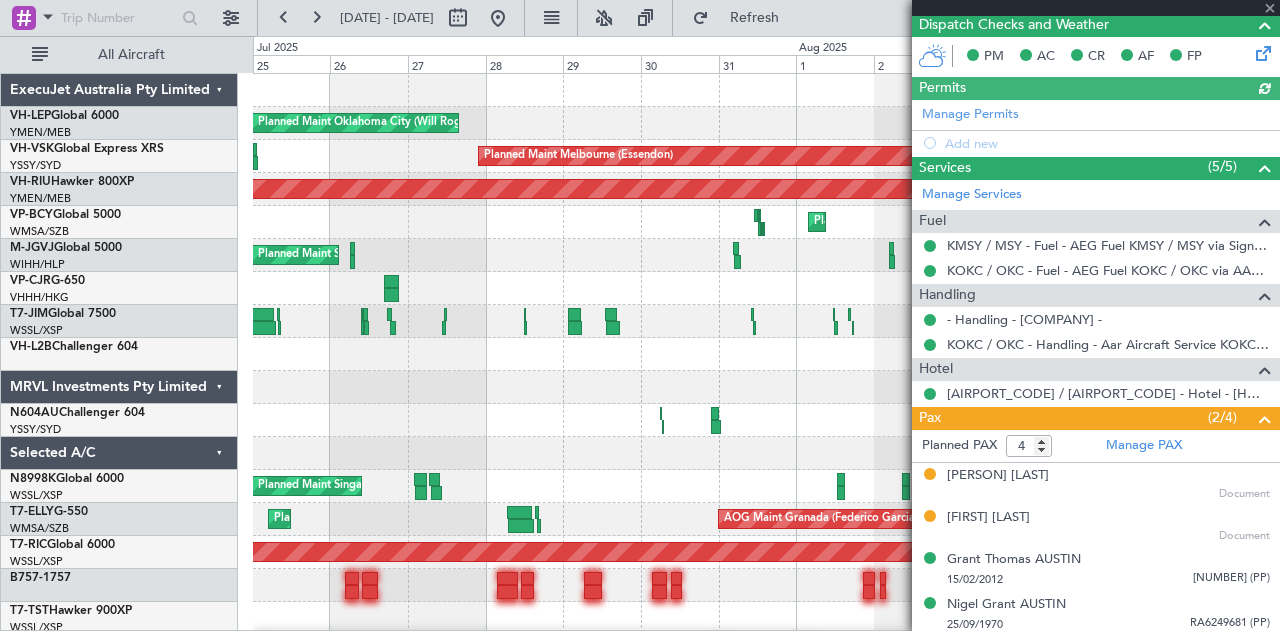 type on "[PERSON] ([PERSON_INITIALS])" 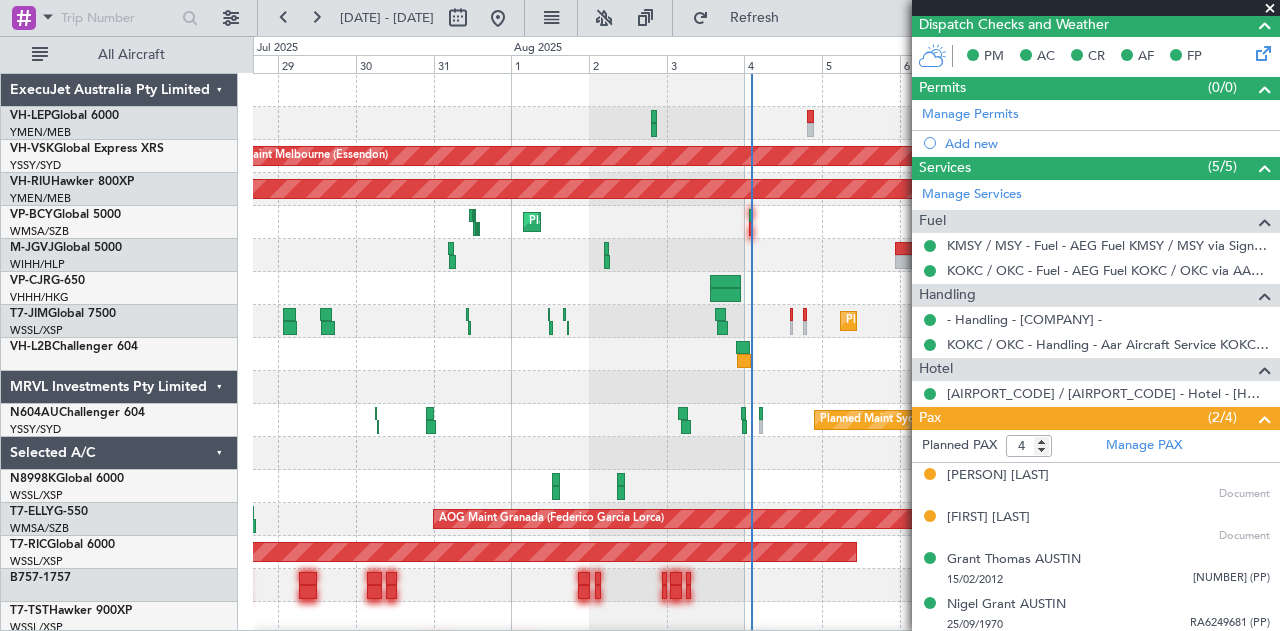 click on "Planned Maint [CITY] ([AIRPORT_CODE])
Planned Maint [CITY] ([AIRPORT_CODE])
Planned Maint [CITY] ([AIRPORT_CODE])
Planned Maint [CITY] ([AIRPORT_CODE])
Planned Maint [CITY] ([AIRPORT_CODE])
Planned Maint [CITY] ([AIRPORT_CODE])
Planned Maint [CITY] ([AIRPORT_CODE])
Planned Maint [CITY] ([AIRPORT_CODE])
Planned Maint [CITY] ([AIRPORT_CODE])
Planned Maint [CITY] ([AIRPORT_CODE])
MEL [CITY] ([AIRPORT_CODE])
AOG Maint [CITY] ([AIRPORT_CODE])
Planned Maint [CITY] ([AIRPORT_CODE])
Planned Maint [CITY] ([AIRPORT_CODE])" 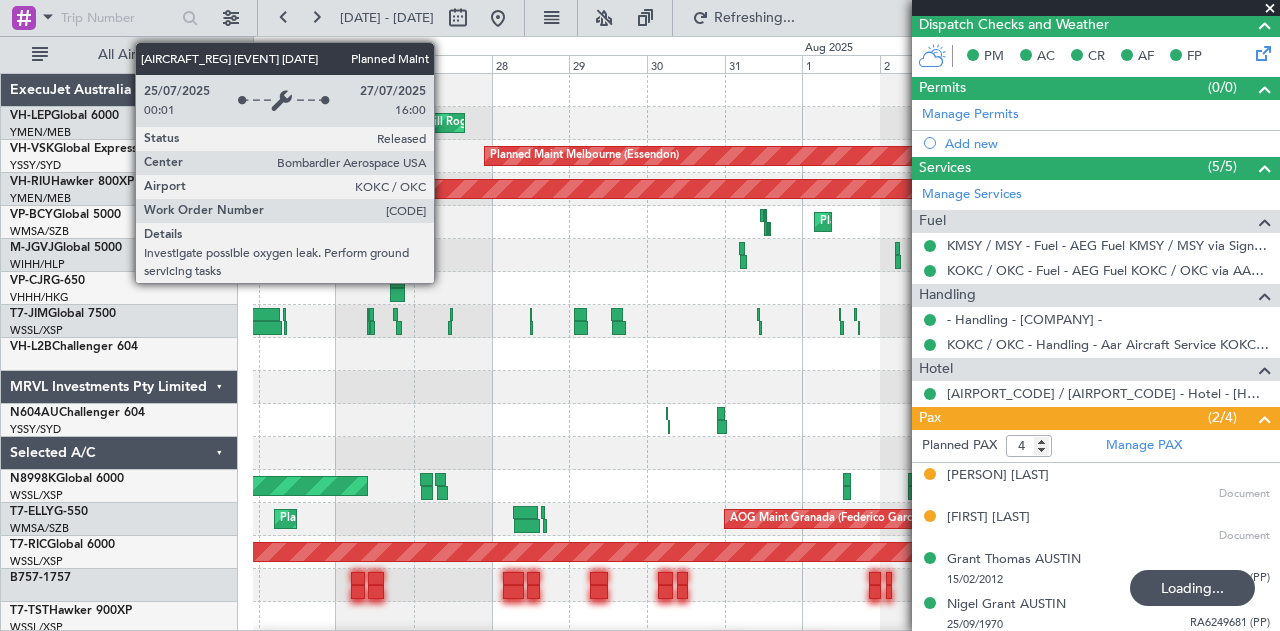 click on "Planned Maint Oklahoma City (Will Rogers World)" at bounding box center [362, 123] 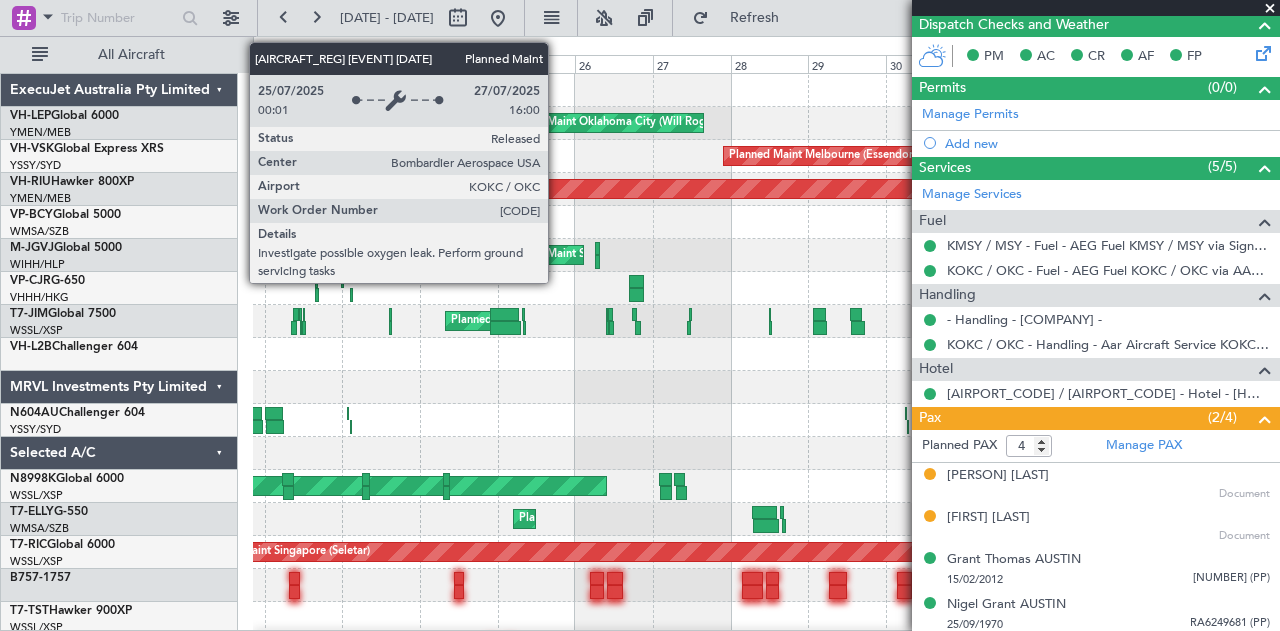 click on "Planned Maint Oklahoma City (Will Rogers World)
Planned Maint Melbourne (Essendon)
Unplanned Maint Sydney (Kingsford Smith Intl)
Planned Maint Melbourne (Essendon)
Planned Maint Kuala Lumpur (Sultan Abdul Aziz Shah - Subang)
Planned Maint Singapore (Seletar)
Planned Maint London (Stansted)
Planned Maint Dubai (Al Maktoum Intl)
Planned Maint Sydney (Kingsford Smith Intl)
Planned Maint Singapore (Seletar)
MEL Singapore (Seletar)
AOG Maint Granada (Federico Garcia Lorca)
Planned Maint Sharjah (Sharjah Intl)
Planned Maint Singapore (Seletar)" 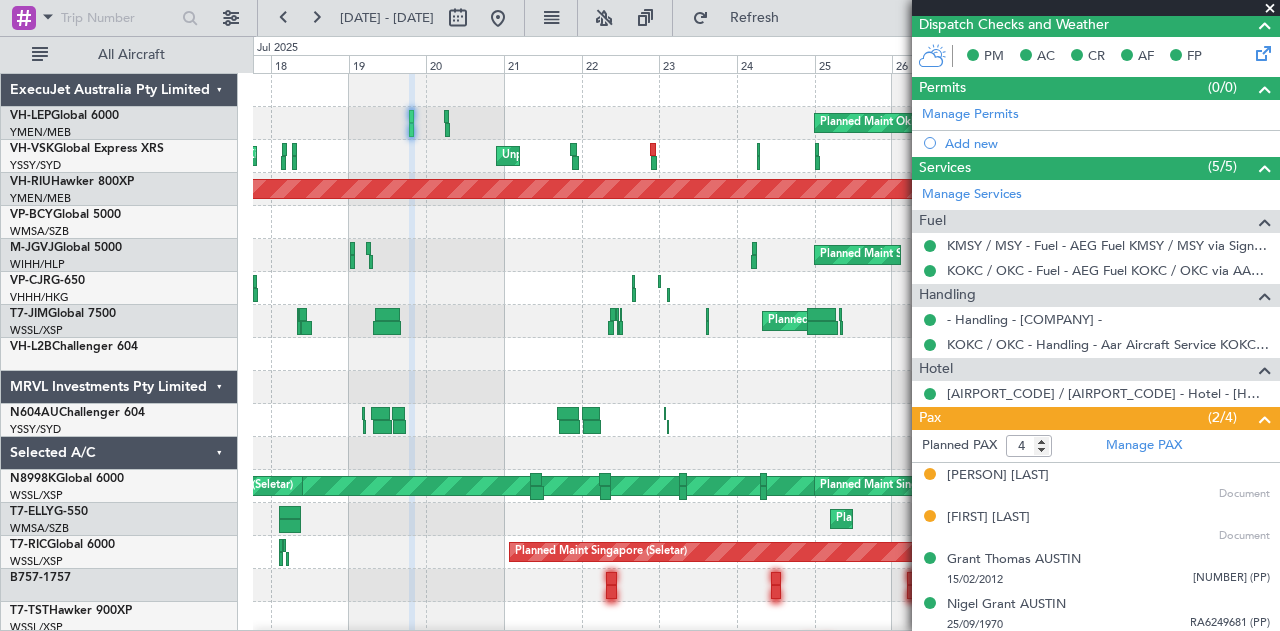 click on "Planned Maint Melbourne ([AIRPORT])
Planned Maint Melbourne ([AIRPORT])
Planned Maint Melbourne ([AIRPORT])
Planned Maint Melbourne ([AIRPORT])
Planned Maint Melbourne ([AIRPORT])
Planned Maint Melbourne ([AIRPORT])
Planned Maint Melbourne ([AIRPORT])
Planned Maint Melbourne ([AIRPORT])
Planned Maint Melbourne ([AIRPORT])
Planned Maint Melbourne ([AIRPORT])
Planned Maint Melbourne ([AIRPORT])
Planned Maint Melbourne ([AIRPORT])
Planned Maint Melbourne ([AIRPORT])
Planned Maint Melbourne ([AIRPORT])
Planned Maint Melbourne ([AIRPORT])" 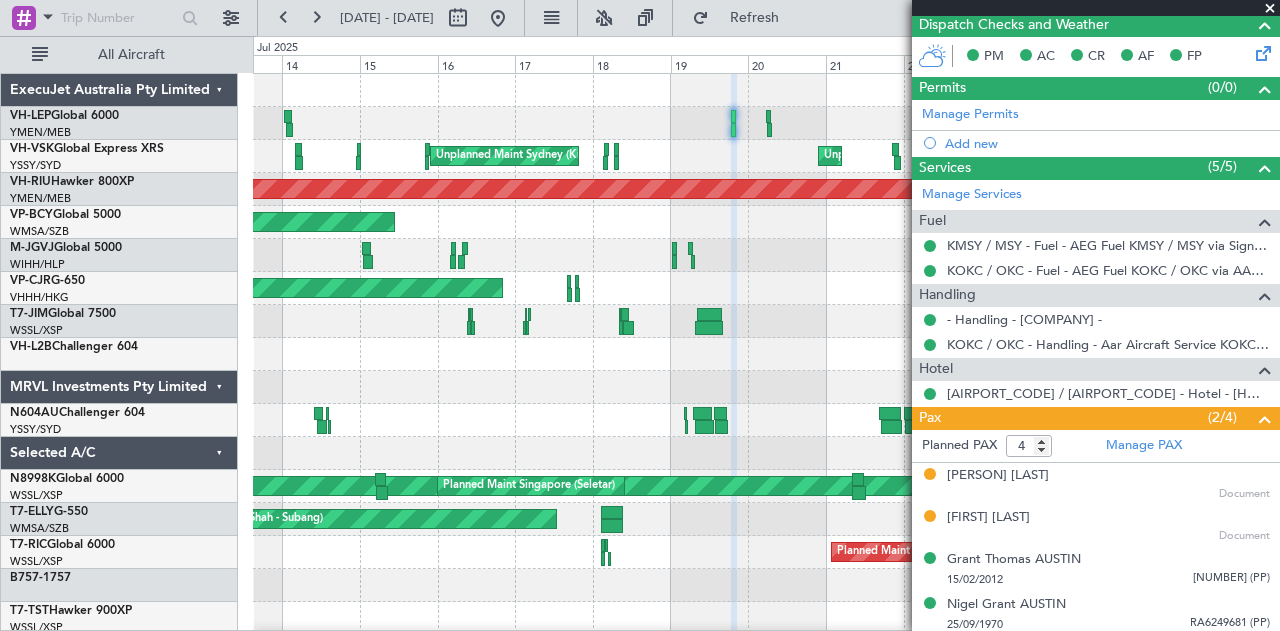 click on "[DATE] [TIME]" 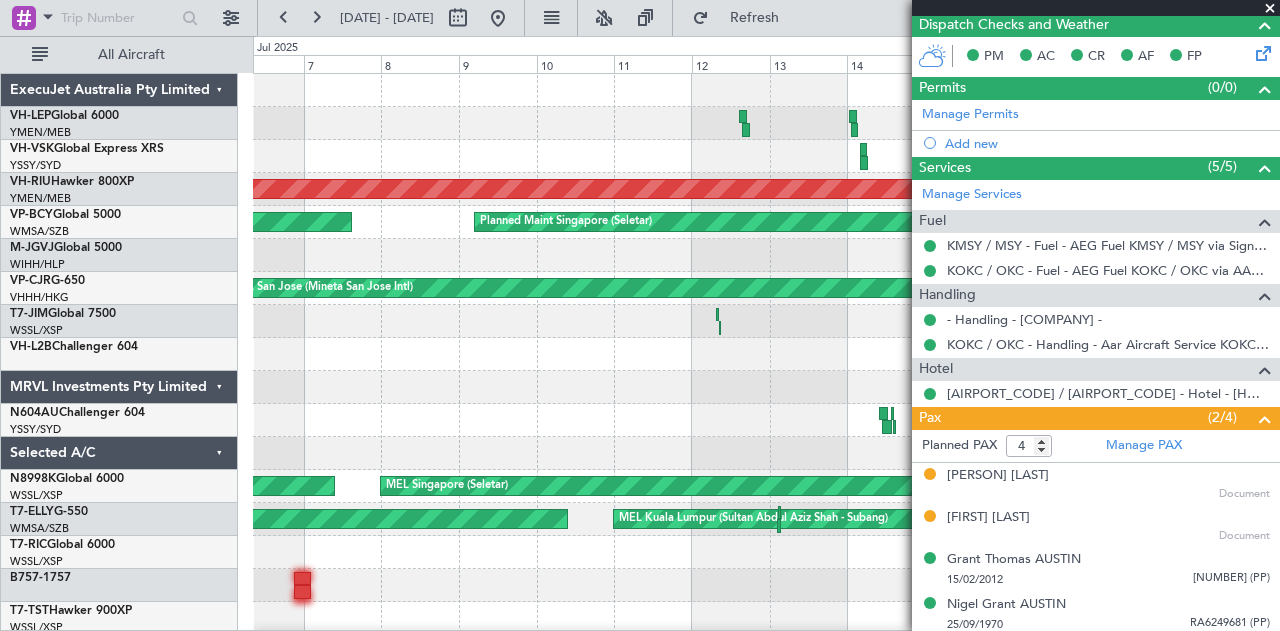 click 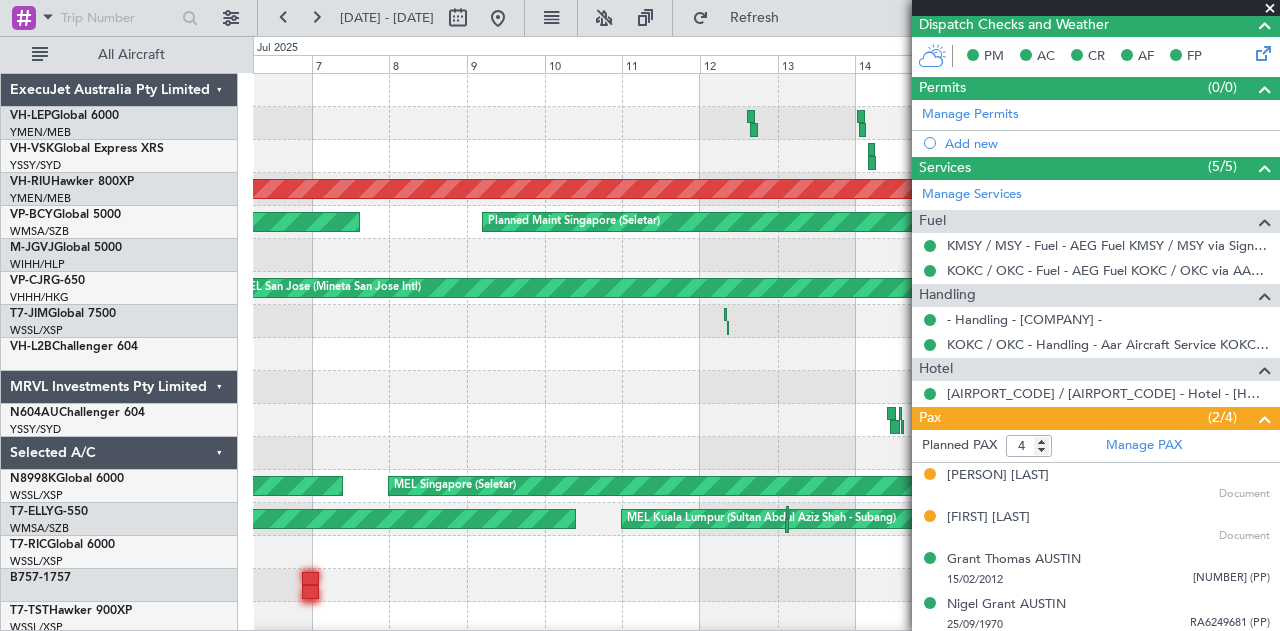 click on "Unplanned Maint Sydney (Kingsford Smith Intl)
Unplanned Maint Sydney (Kingsford Smith Intl)
Unplanned Maint Sydney (Kingsford Smith Intl)
Planned Maint Melbourne (Essendon)
Planned Maint Singapore (Seletar)
Planned Maint Singapore (Seletar)
Planned Maint Singapore (Seletar)
Planned Maint San Jose (Mineta San Jose Intl)
MEL San Jose (Mineta San Jose Intl)
Planned Maint Hong Kong (Hong Kong Intl)
MEL Singapore (Seletar)
Planned Maint Singapore (Seletar)
Planned Maint Singapore (Seletar)
Planned Maint Kuala Lumpur (Sultan Abdul Aziz Shah - Subang)
MEL Kuala Lumpur (Sultan Abdul Aziz Shah - Subang)
MEL Kuala Lumpur (Sultan Abdul Aziz Shah - Subang)
Planned Maint Kuala Lumpur (Sultan Abdul Aziz Shah - Subang)" 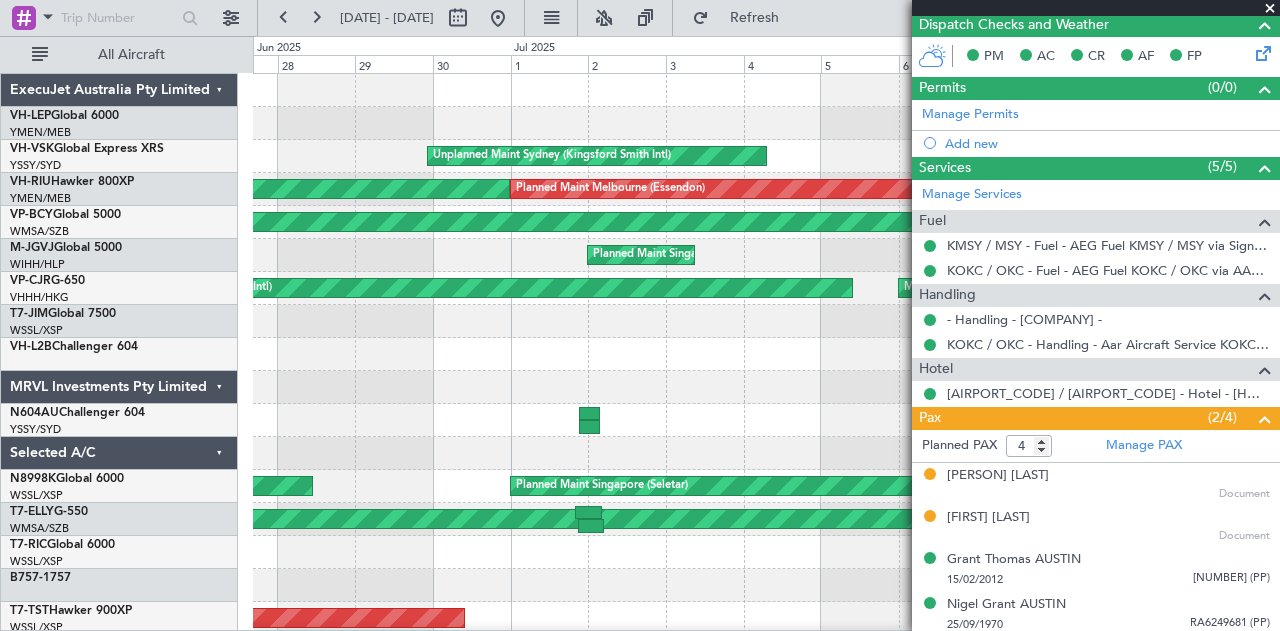 click on "Unplanned Maint Sydney (Kingsford Smith Intl)
Planned Maint Melbourne (Essendon)
Planned Maint Melbourne (Essendon)
Planned Maint Singapore (Seletar)
Planned Maint Singapore (Seletar)
Planned Maint Singapore (Seletar)
MEL San Jose (Mineta San Jose Intl)
Planned Maint Hong Kong (Hong Kong Intl)
MEL Singapore (Seletar)
Planned Maint Singapore (Seletar)
Planned Maint Singapore (Seletar)
AOG Maint Hochiminh (Tansonnhat)
Planned Maint Kuala Lumpur (Sultan Abdul Aziz Shah - Subang)
Planned Maint Kuala Lumpur (Sultan Abdul Aziz Shah - Subang)
MEL Kuala Lumpur (Sultan Abdul Aziz Shah - Subang)
MEL Kuala Lumpur (Sultan Abdul Aziz Shah - Subang)
Planned Maint Kuala Lumpur (Sultan Abdul Aziz Shah - Subang)
Planned Maint Singapore (Seletar)" 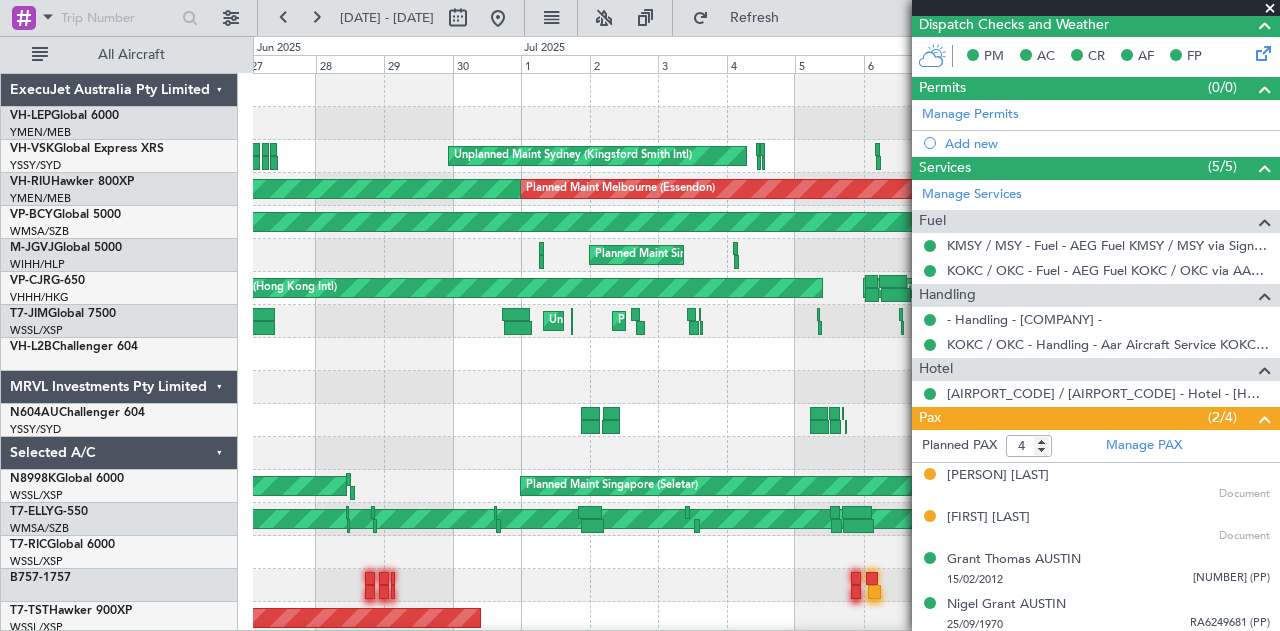 click on "Planned Maint [CITY]
Planned Maint [CITY] ([AIRPORT_CODE])
Planned Maint [CITY]" 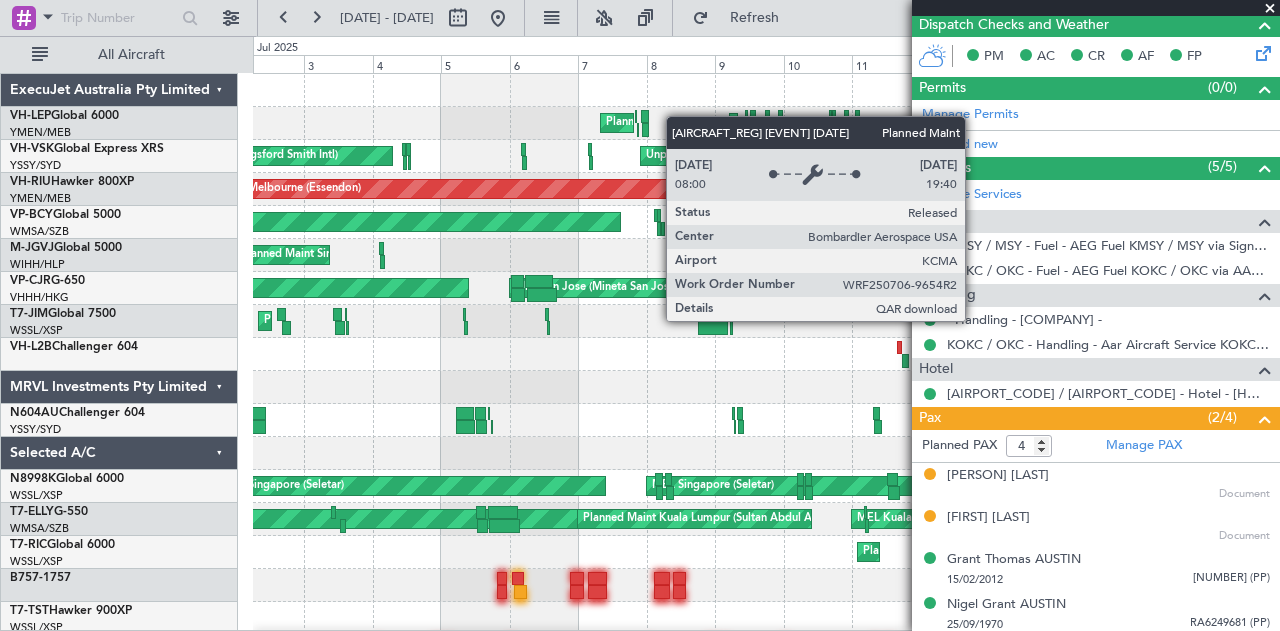 click on "Planned Maint [CITY]
Planned Maint [CITY] ([AIRPORT_CODE])
Unplanned Maint [CITY] ([AIRPORT_CODE])
Unplanned Maint [CITY] ([AIRPORT_CODE])
Unplanned Maint [CITY] ([AIRPORT_CODE])
Unplanned Maint [CITY] ([AIRPORT_CODE])
Unplanned Maint [CITY] ([AIRPORT_CODE])
Planned Maint [CITY] ([AIRPORT_CODE])
Planned Maint [CITY] ([AIRPORT_CODE])
Planned Maint [CITY] ([AIRPORT_CODE])
Planned Maint [CITY] ([AIRPORT_CODE])
Planned Maint [CITY] ([AIRPORT_CODE])
MEL [CITY] ([AIRPORT_CODE])
Planned Maint [CITY] ([AIRPORT_CODE])
Planned Maint [CITY] ([AIRPORT_CODE])
Planned Maint [CITY] ([AIRPORT_CODE])
Unplanned Maint [CITY]
Planned Maint [CITY] ([AIRPORT_CODE])
MEL [CITY] ([AIRPORT_CODE])" 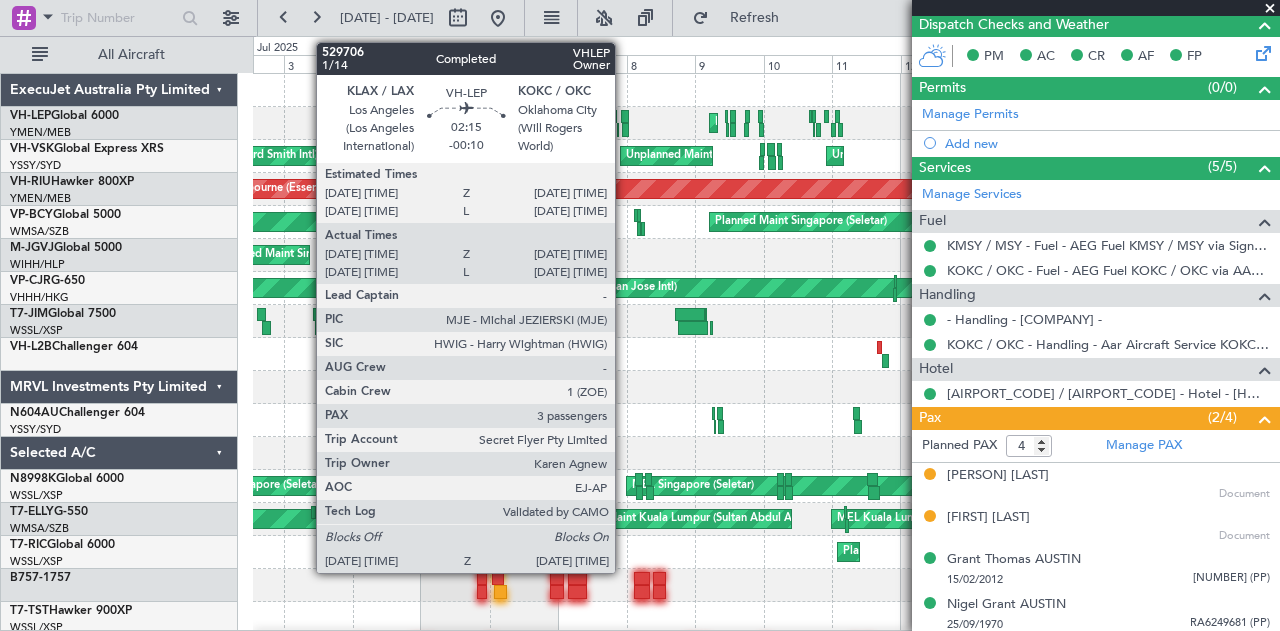 click 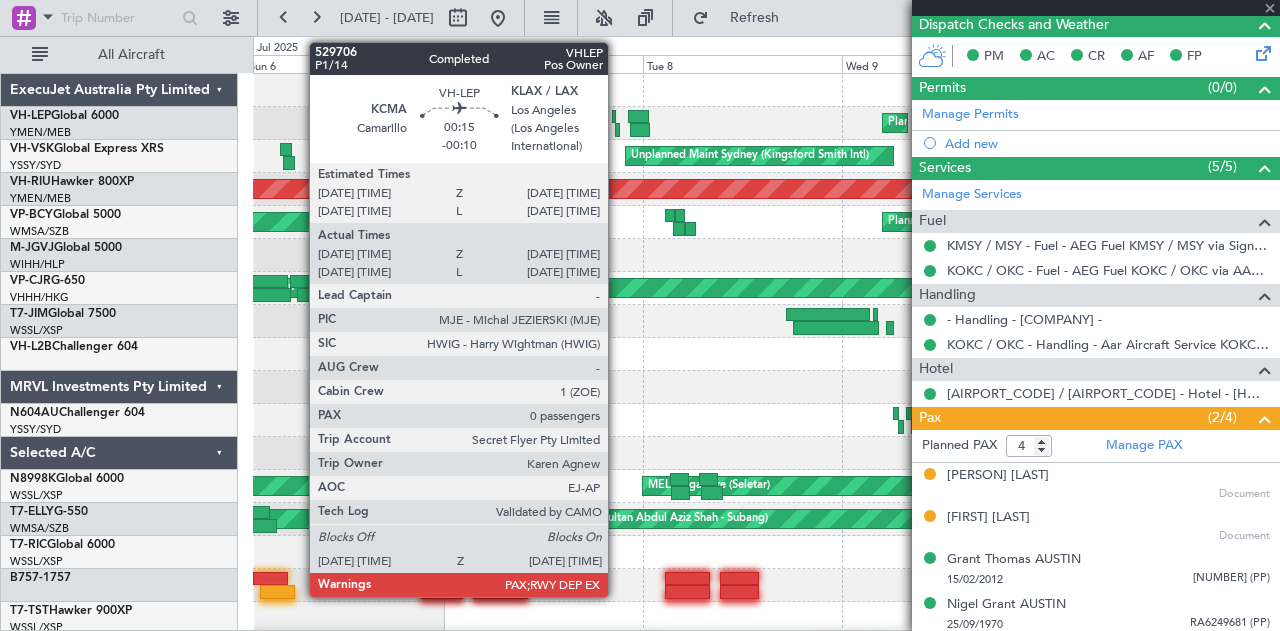 type on "-00:10" 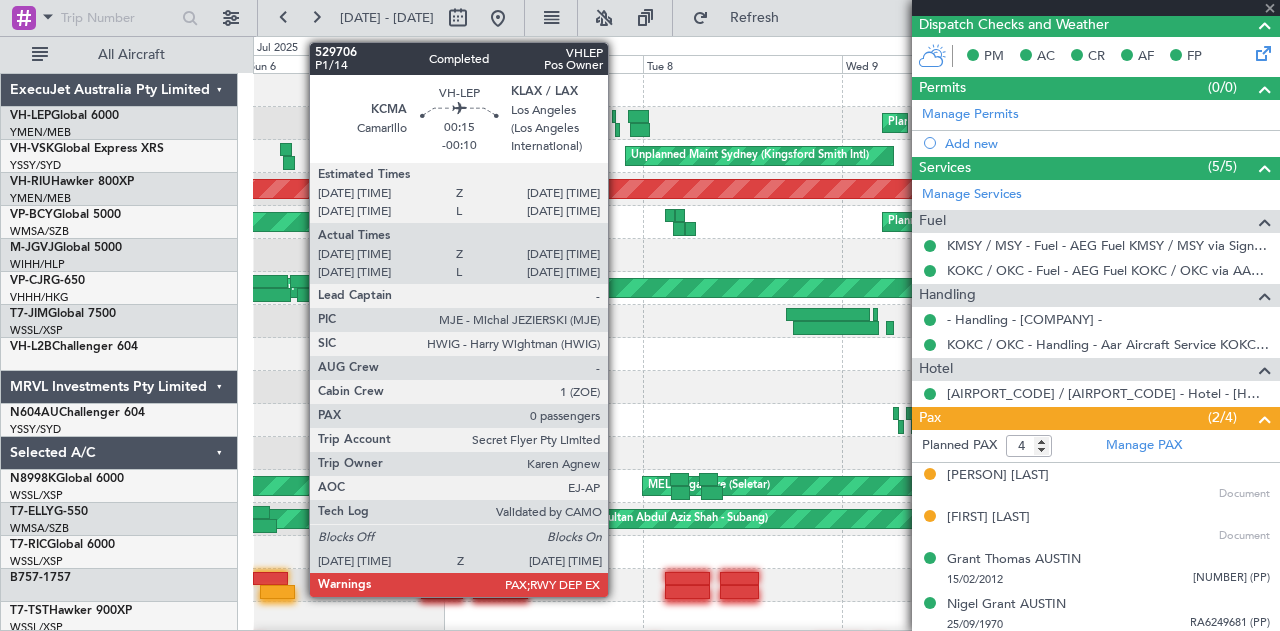 type on "22:36" 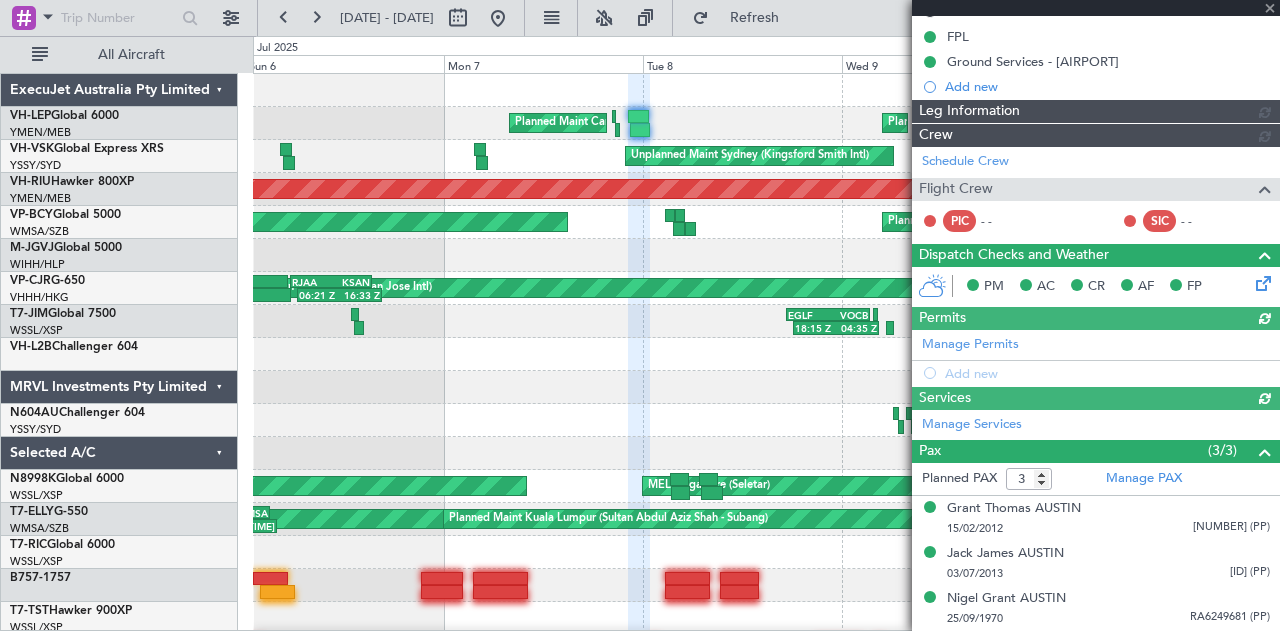 type on "Edmond Yuen (EYU)" 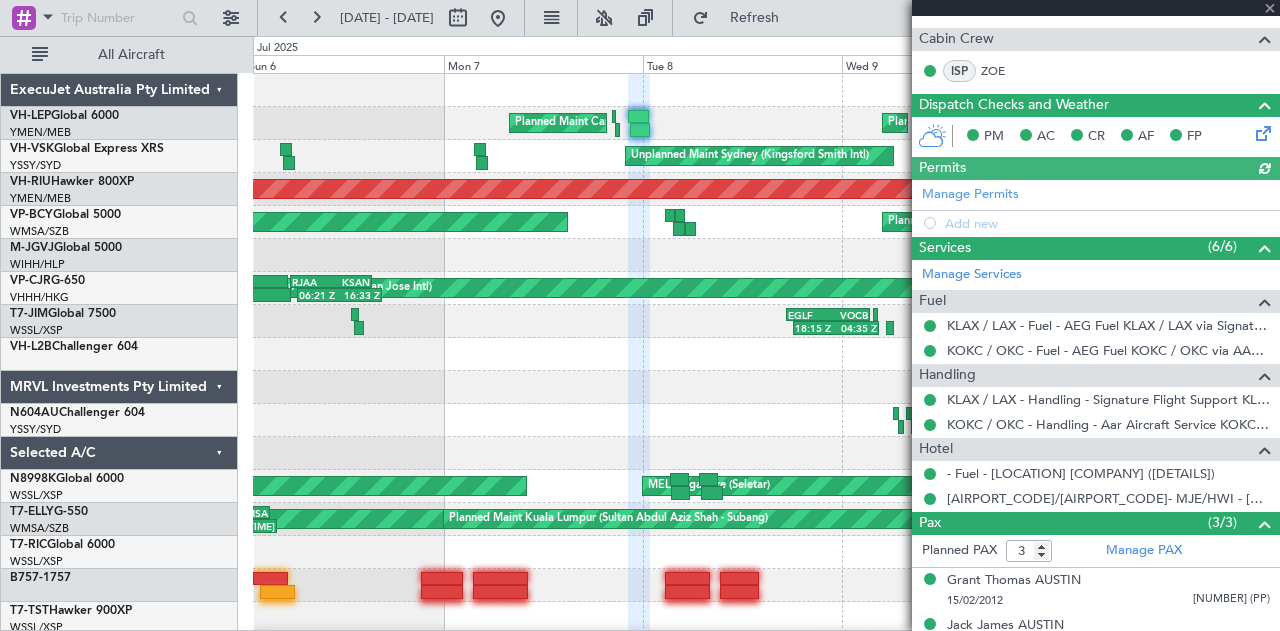 scroll, scrollTop: 502, scrollLeft: 0, axis: vertical 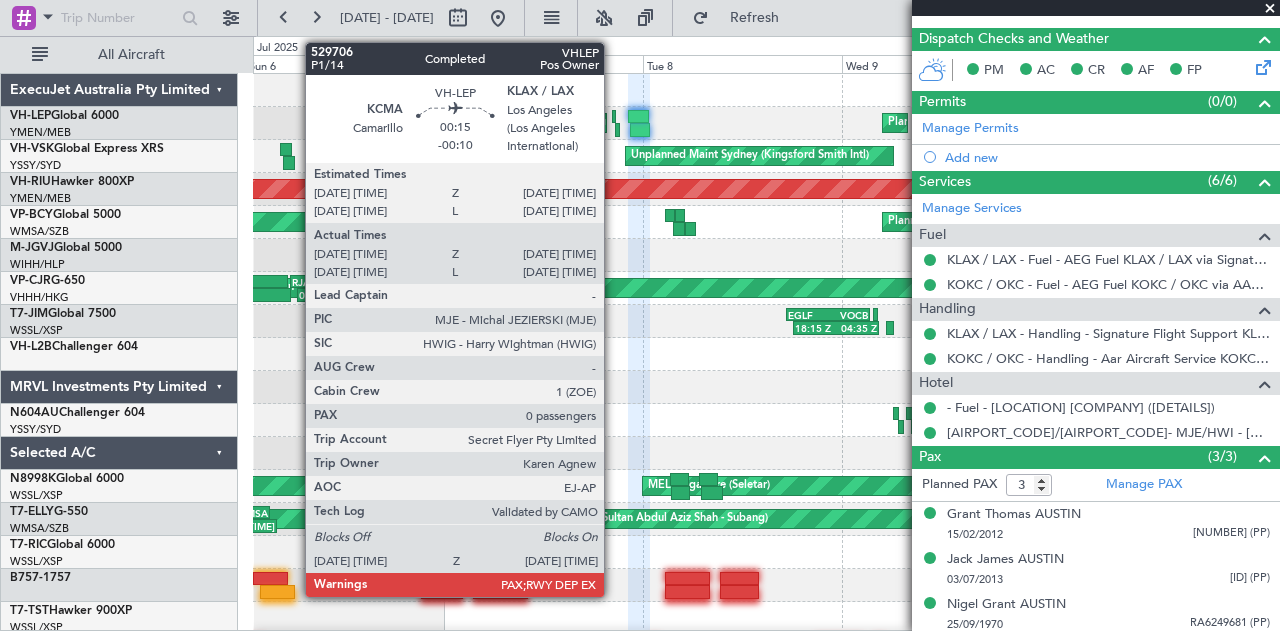 click 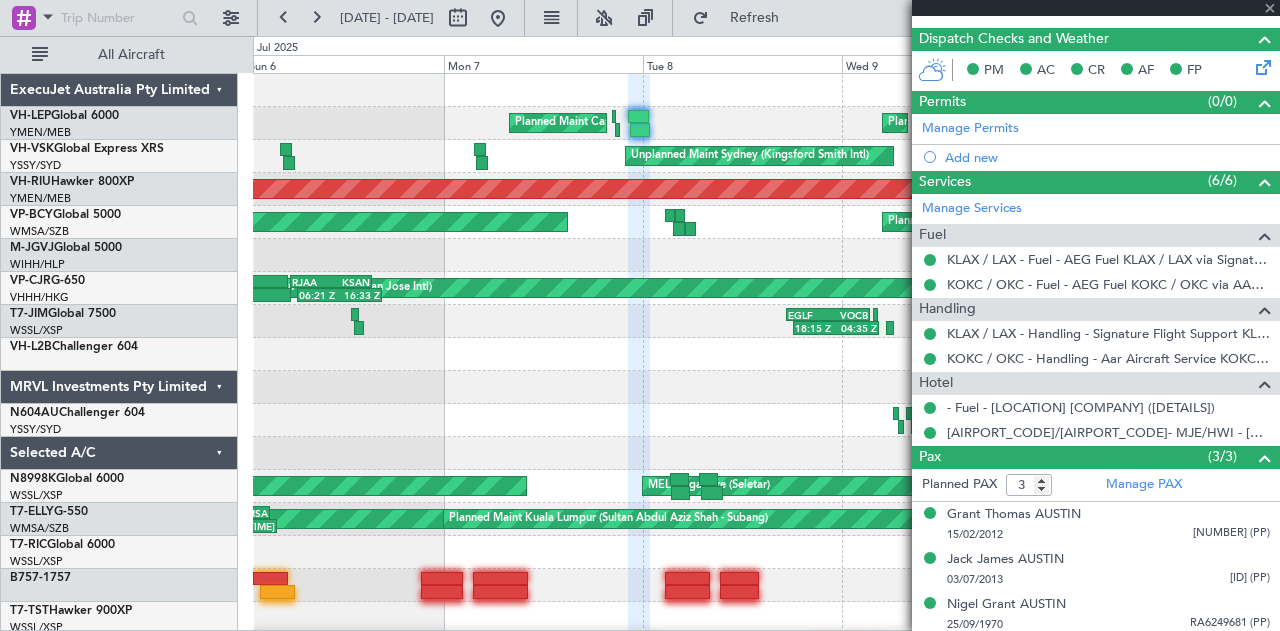 type on "20:51" 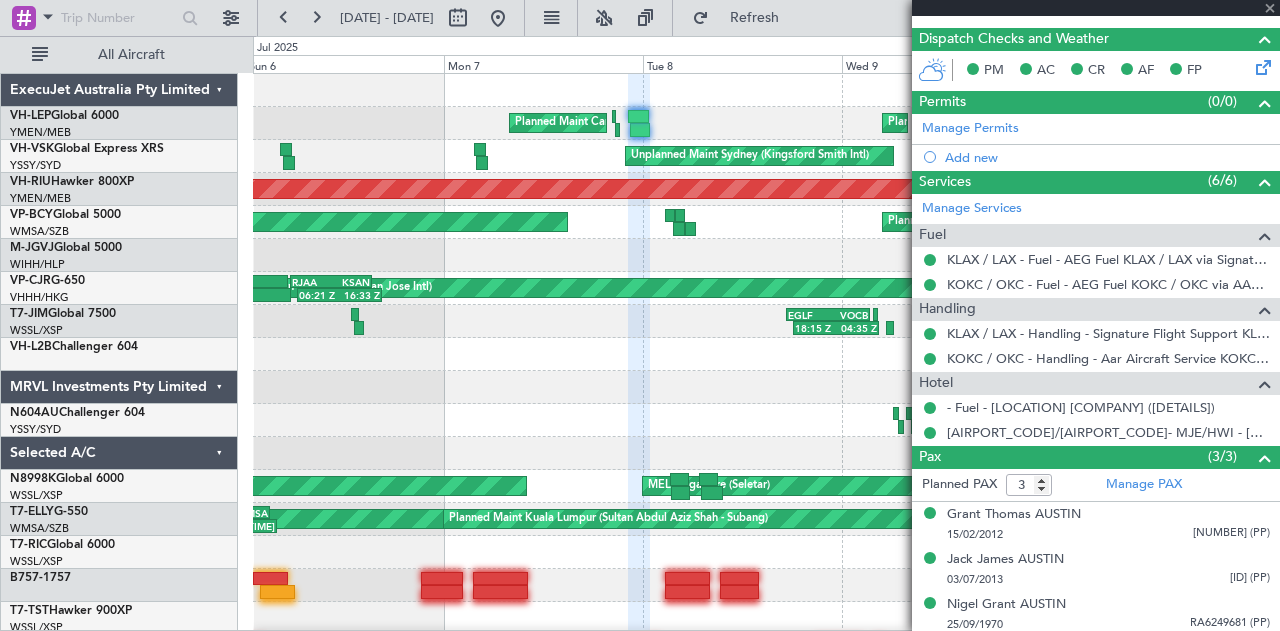 type on "21:12" 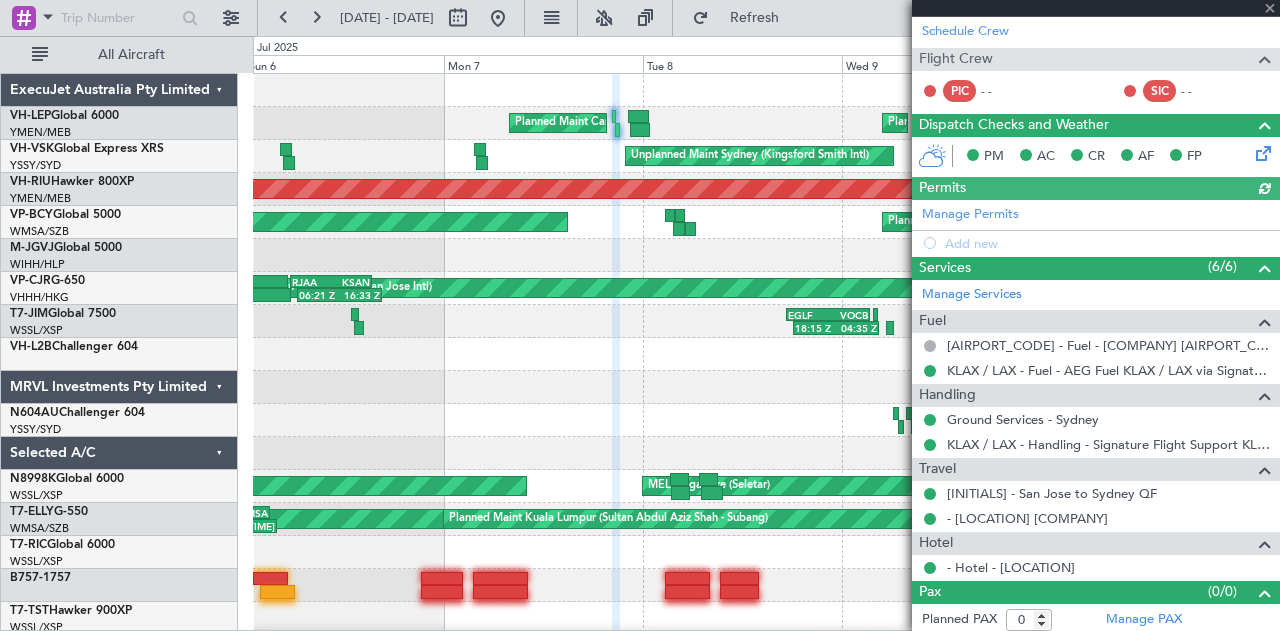 type on "Edmond Yuen (EYU)" 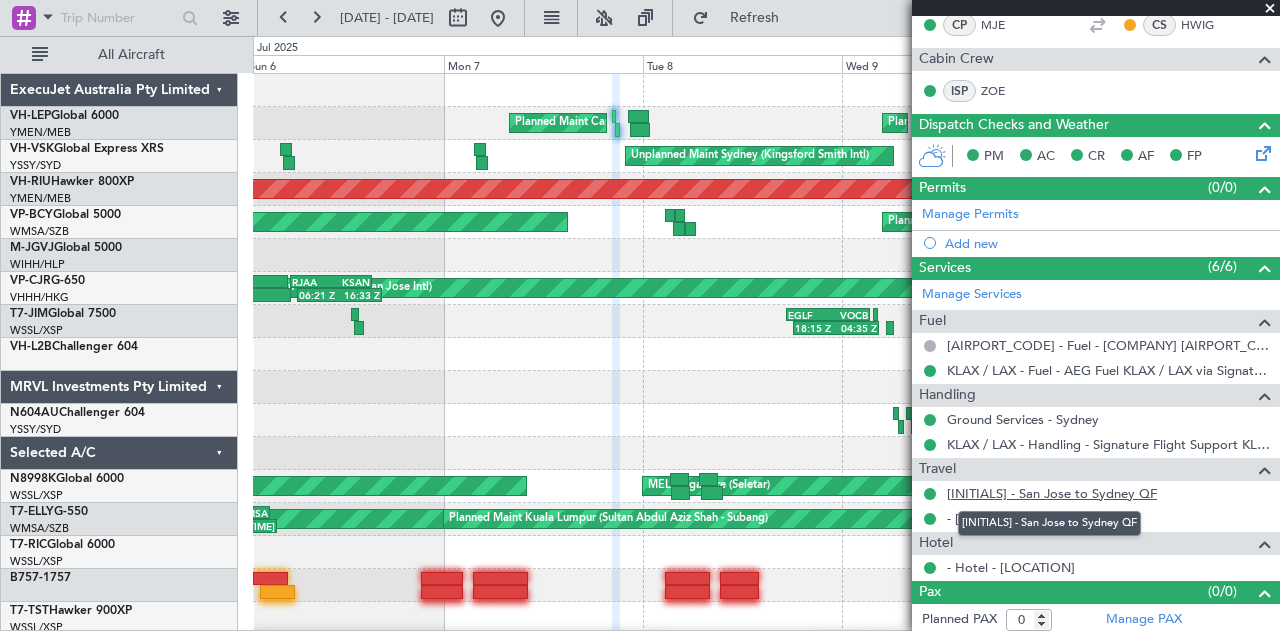 click on "[INITIALS] - San Jose to Sydney QF" at bounding box center [1052, 493] 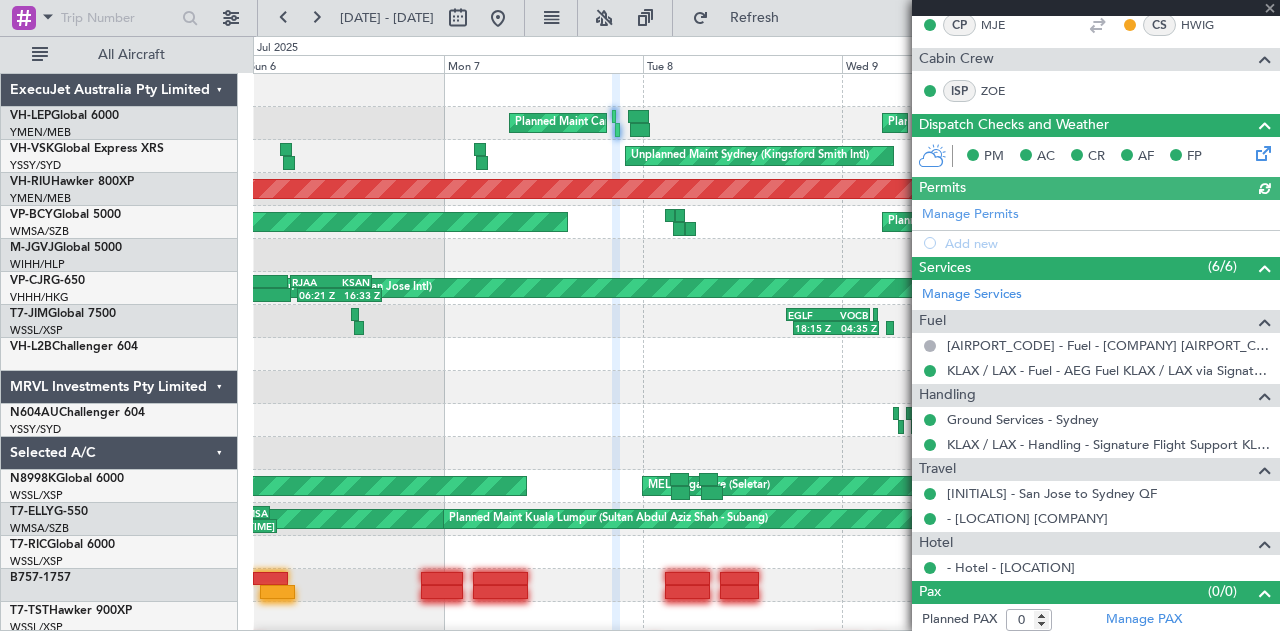 type on "Edmond Yuen (EYU)" 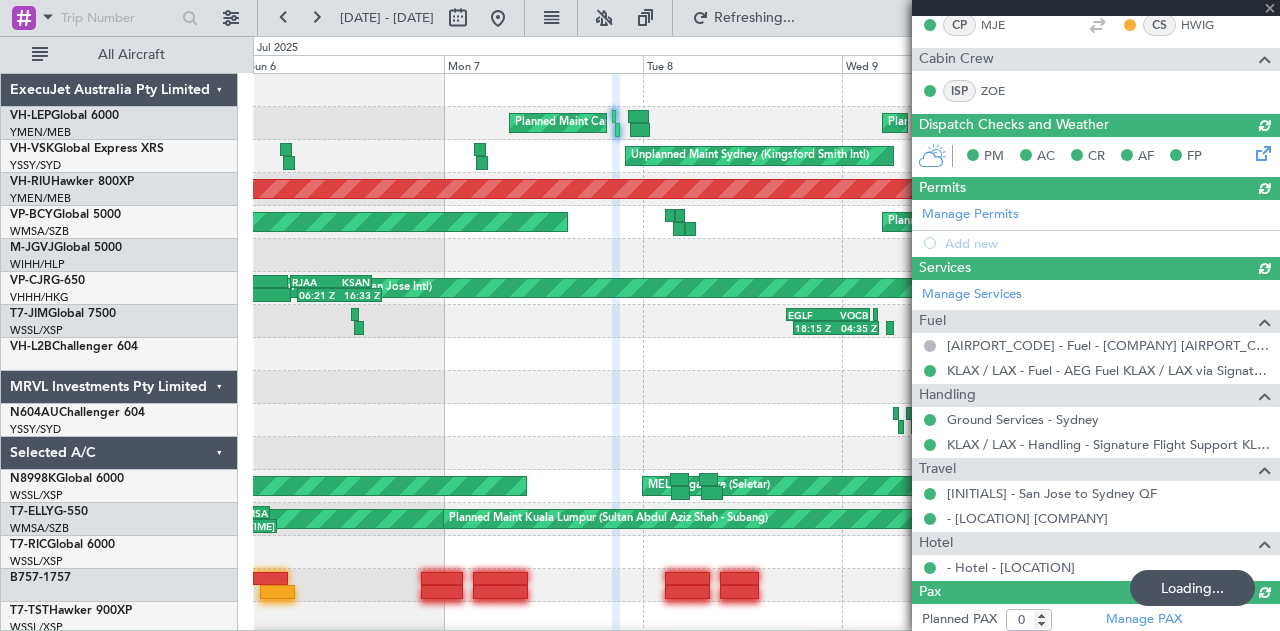 type on "Edmond Yuen (EYU)" 